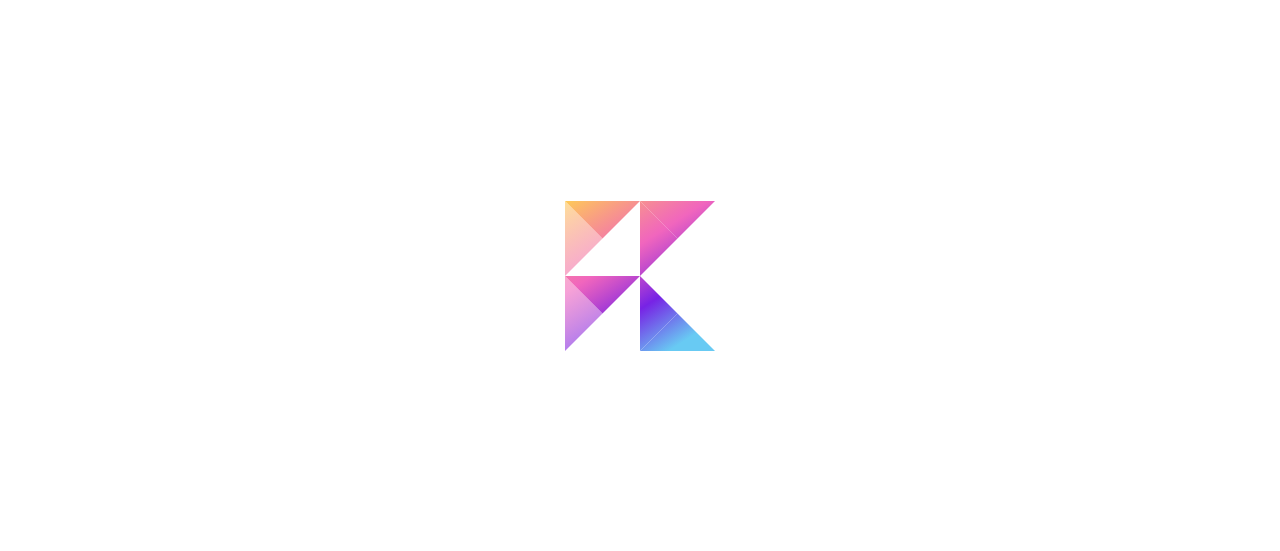 scroll, scrollTop: 0, scrollLeft: 0, axis: both 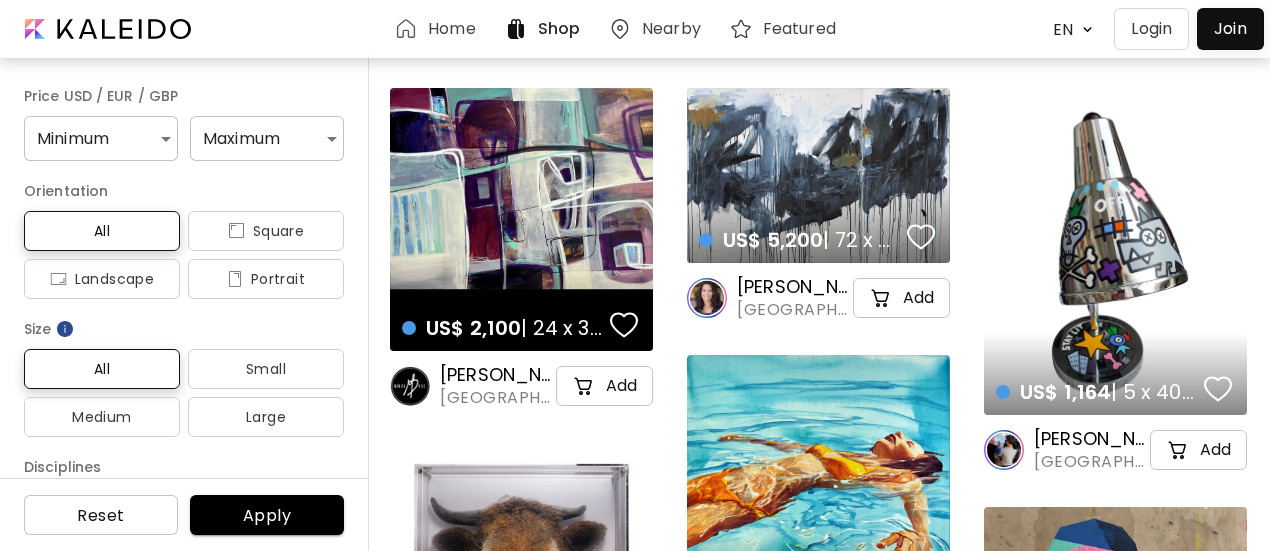 click on "Home Shop Nearby Featured EN ******* Login Join" at bounding box center (635, 29) 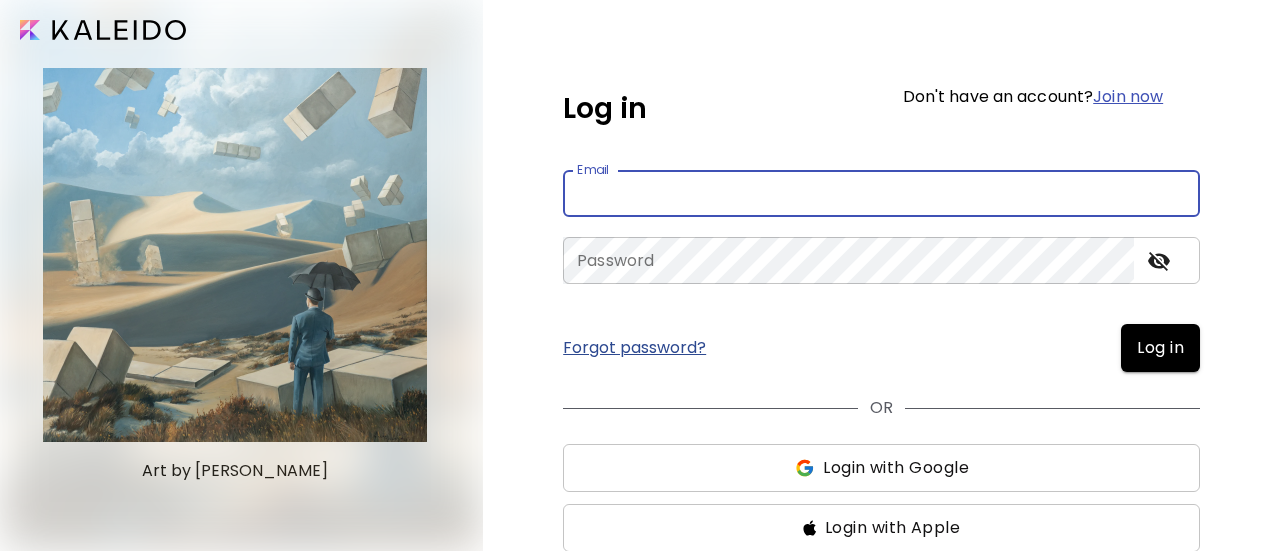 click at bounding box center [881, 193] 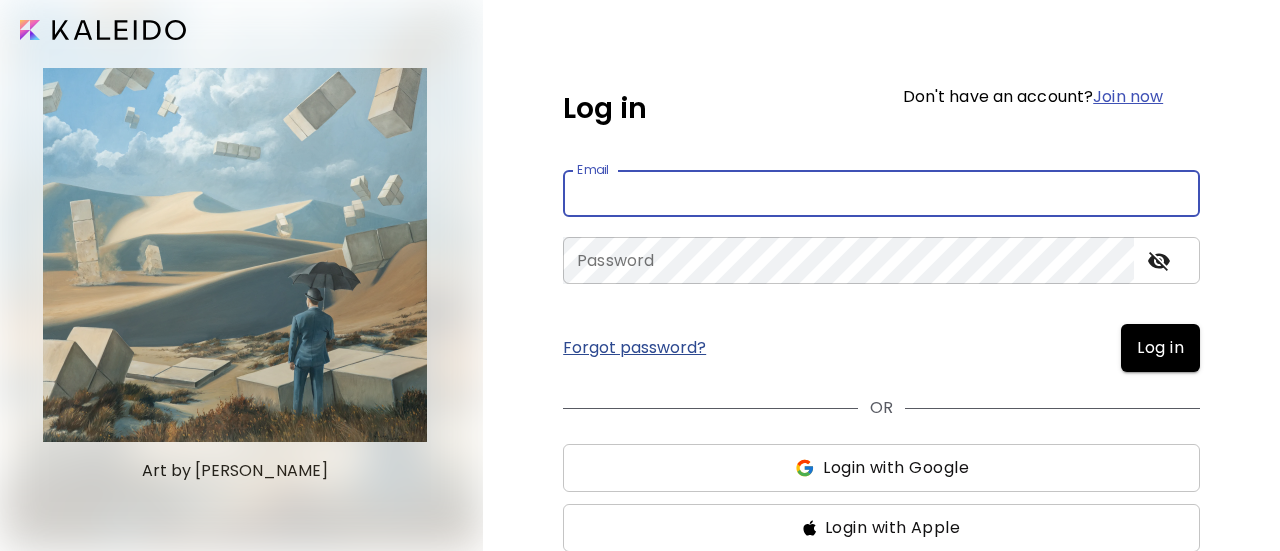 type on "**********" 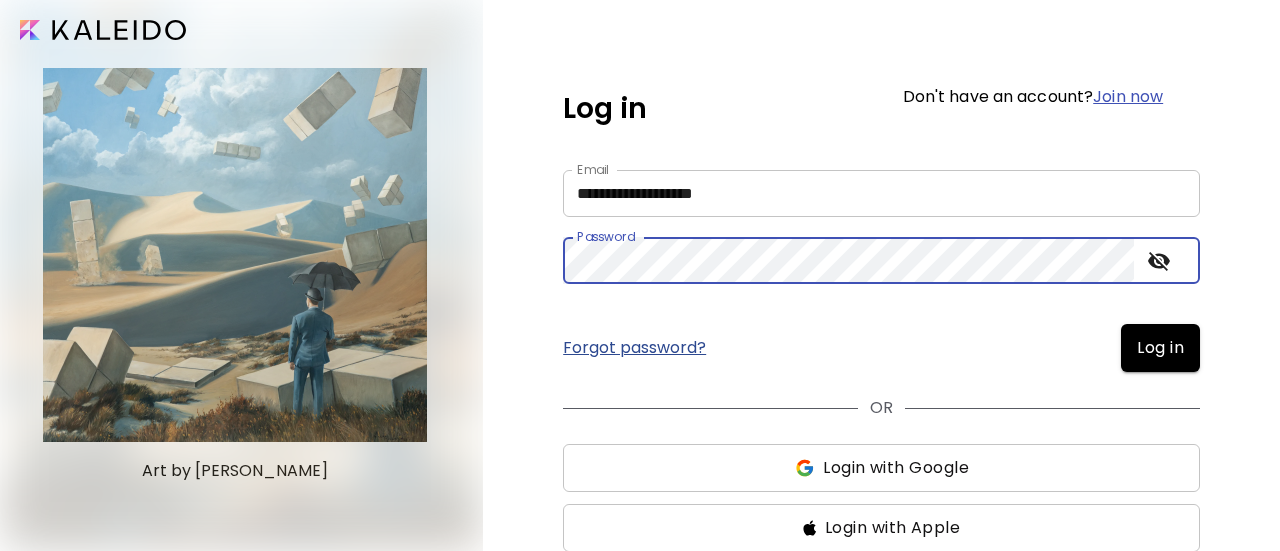 click on "Log in" at bounding box center (1160, 348) 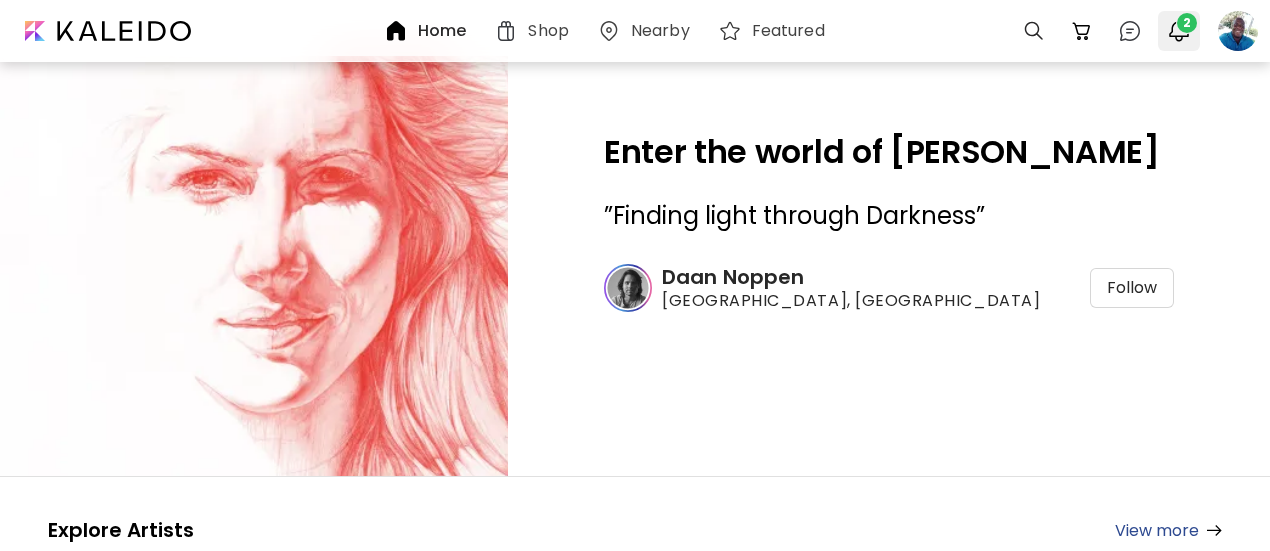 click on "2" at bounding box center (1187, 23) 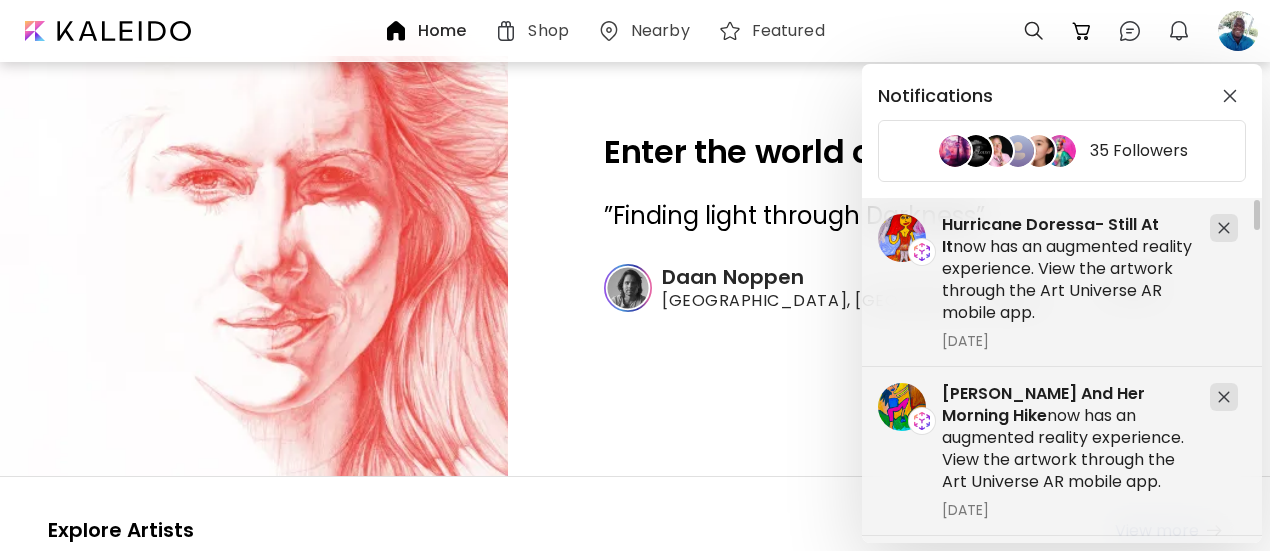 click on "Notifications 35 Followers Beatriz And Her Morning Hike  now has an augmented reality experience. View the artwork through the Art Universe AR mobile app. May 24, 2025 West Palm Beach Oranges  now has an augmented reality experience. View the artwork through the Art Universe AR mobile app. March 31, 2025 Gwen After The Moon Falls  now has an augmented reality experience. View the artwork through the Art Universe AR mobile app. March 6, 2025 Nate Visits Marsh Harbour  now has an augmented reality experience. View the artwork through the Art Universe AR mobile app. April 13, 2025 Hurricane Doressa- Still At It  now has an augmented reality experience. View the artwork through the Art Universe AR mobile app. June 11, 2025" at bounding box center [635, 275] 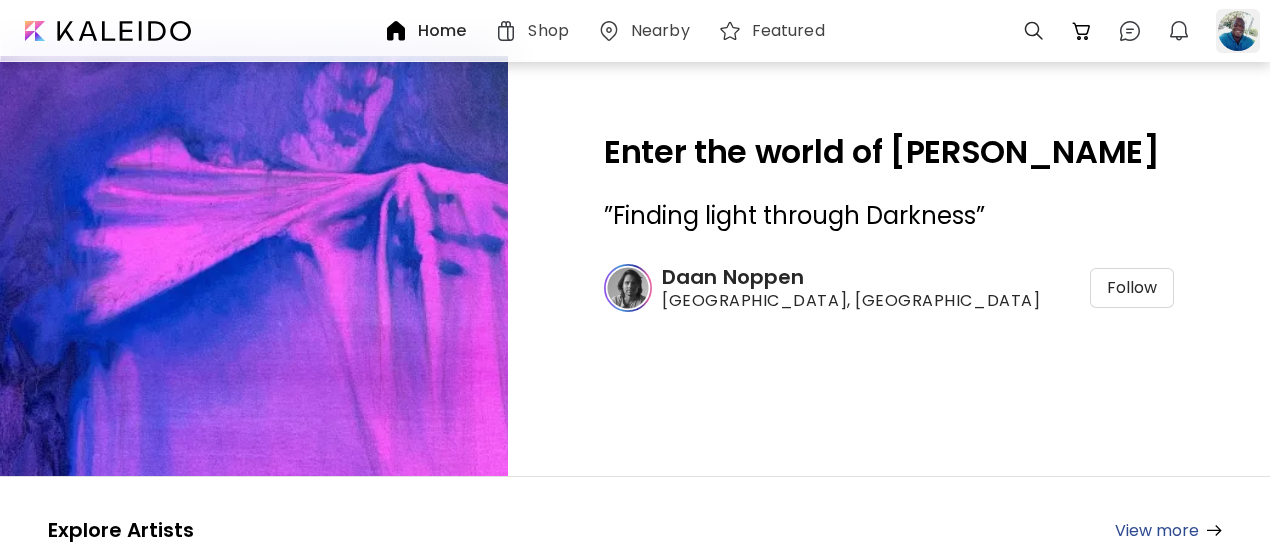 click at bounding box center [1238, 31] 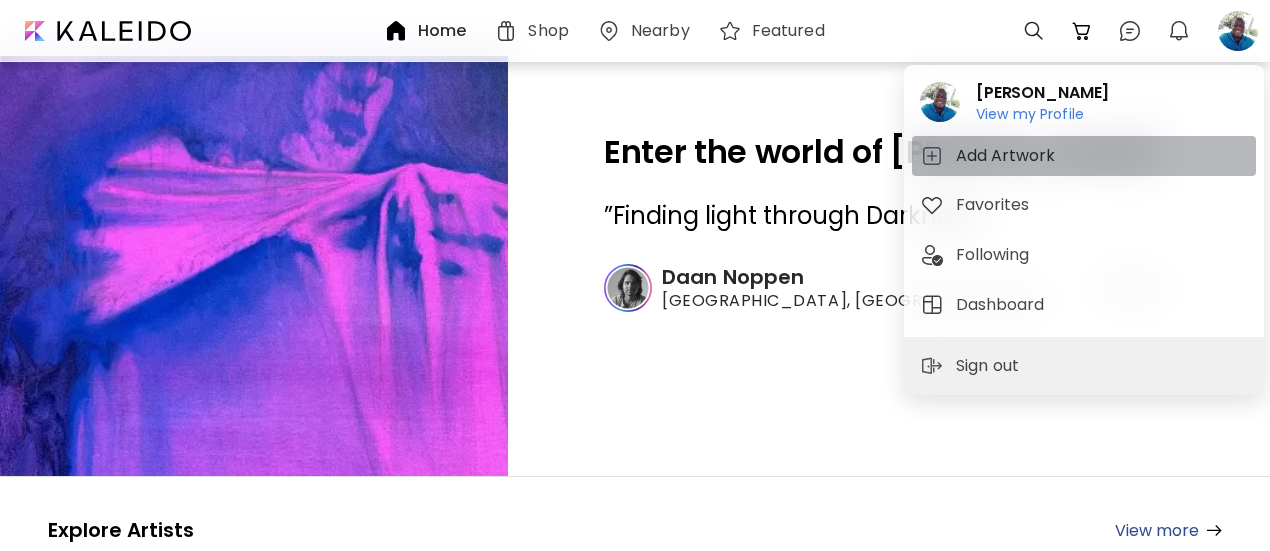 click on "Add Artwork" at bounding box center [1008, 156] 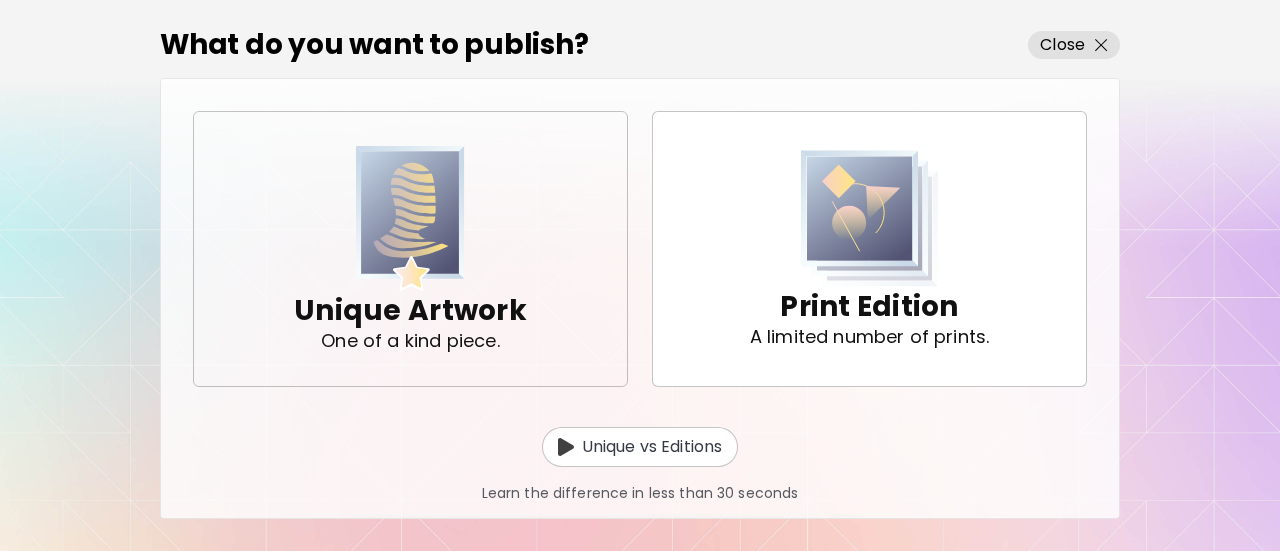 click at bounding box center (410, 218) 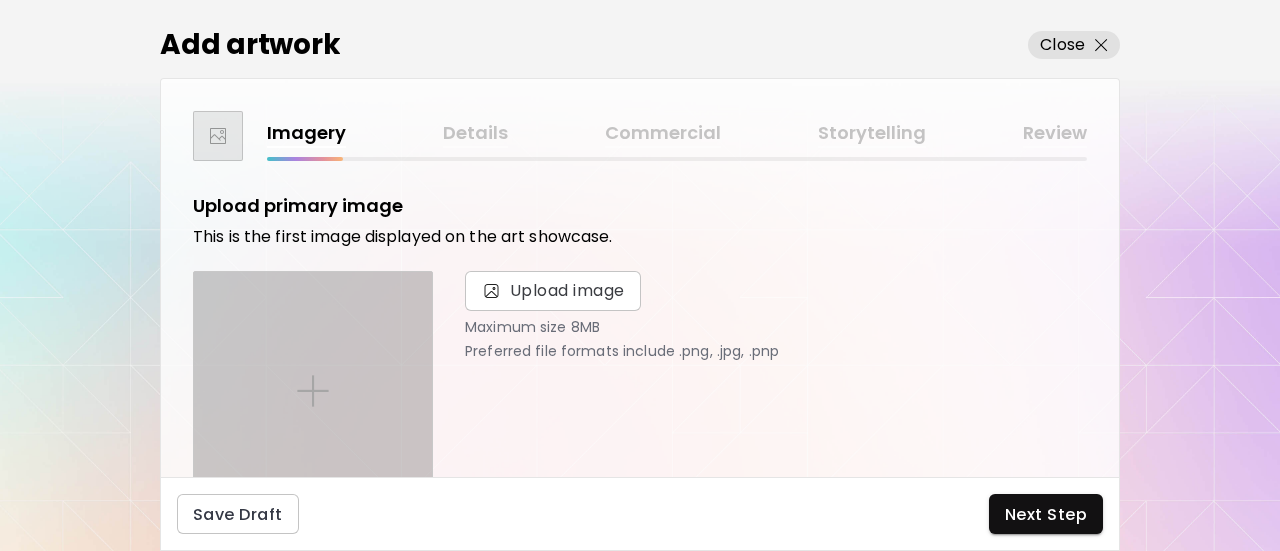 click at bounding box center [313, 391] 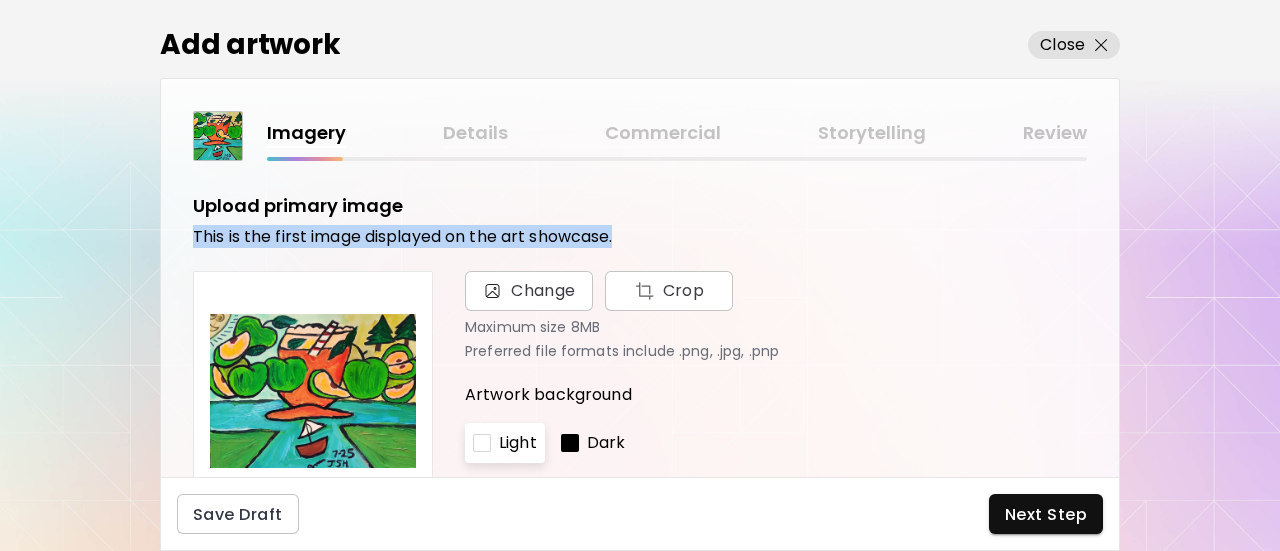 drag, startPoint x: 1120, startPoint y: 194, endPoint x: 1112, endPoint y: 232, distance: 38.832977 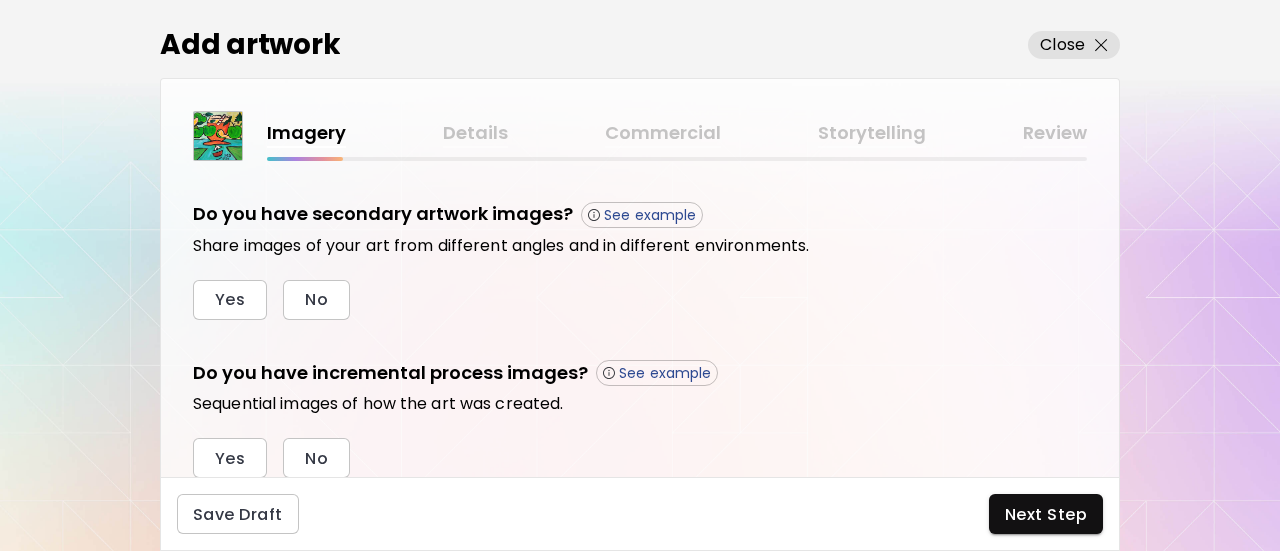 scroll, scrollTop: 658, scrollLeft: 0, axis: vertical 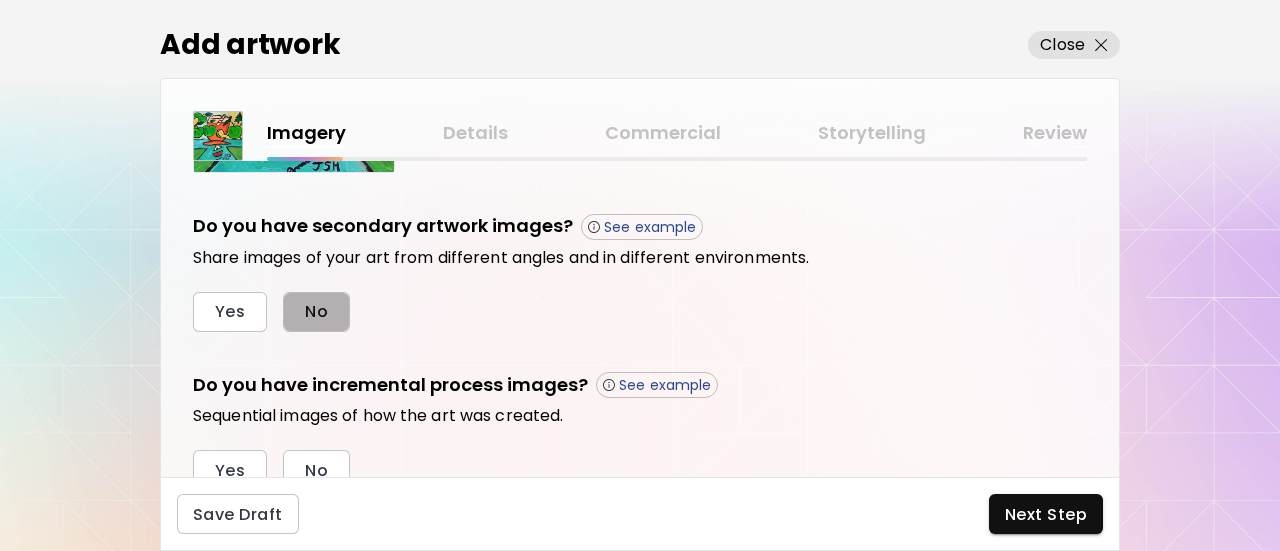 click on "No" at bounding box center [316, 312] 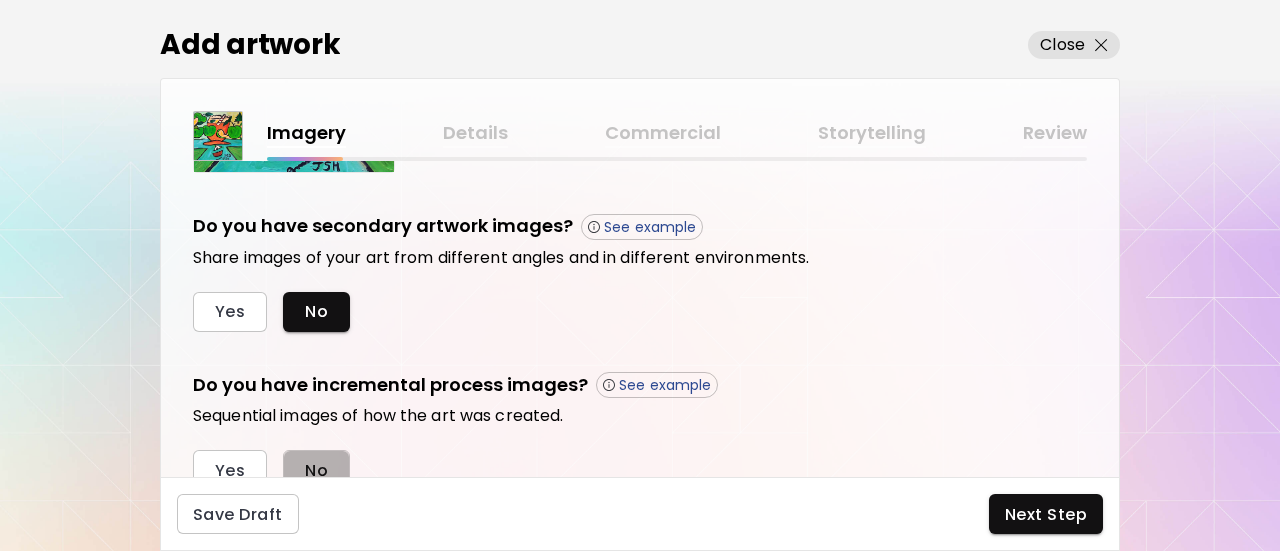 click on "No" at bounding box center (316, 470) 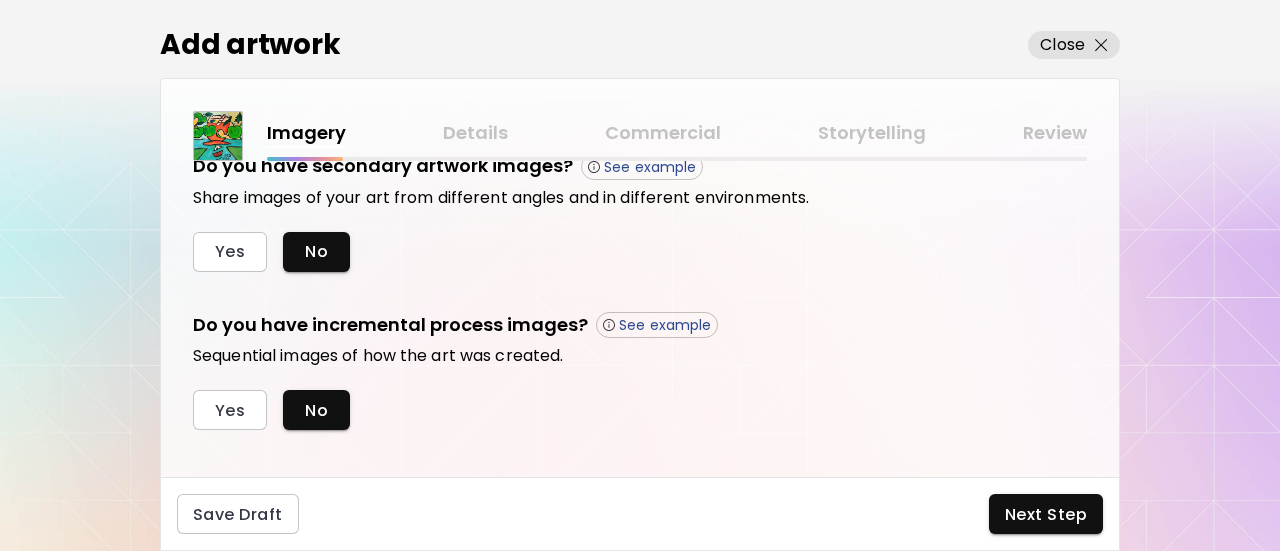 scroll, scrollTop: 739, scrollLeft: 0, axis: vertical 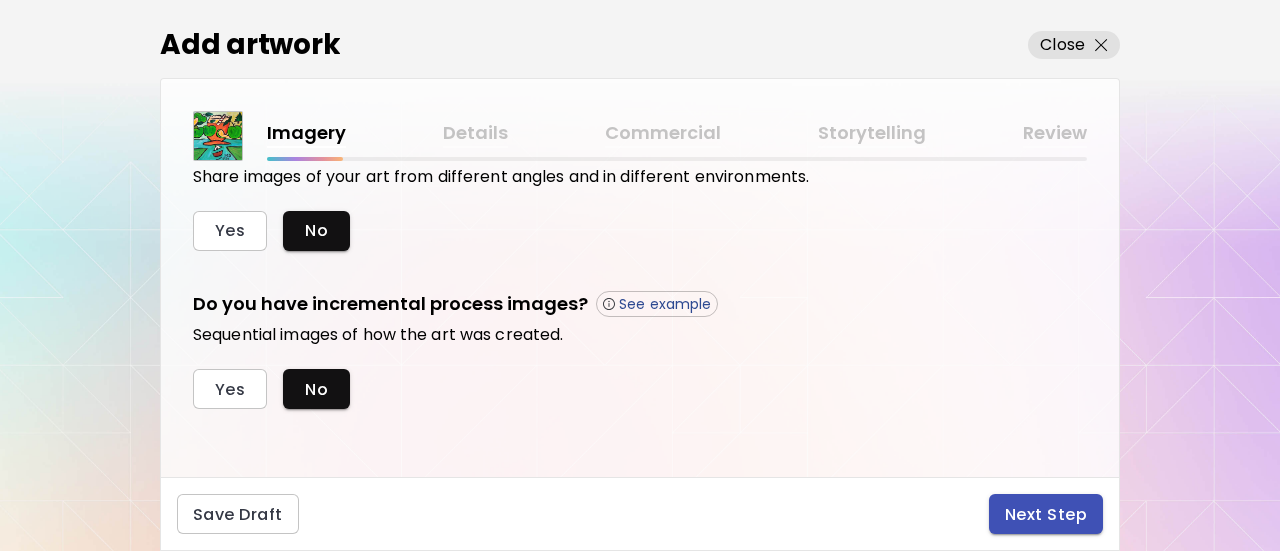 click on "Next Step" at bounding box center [1046, 514] 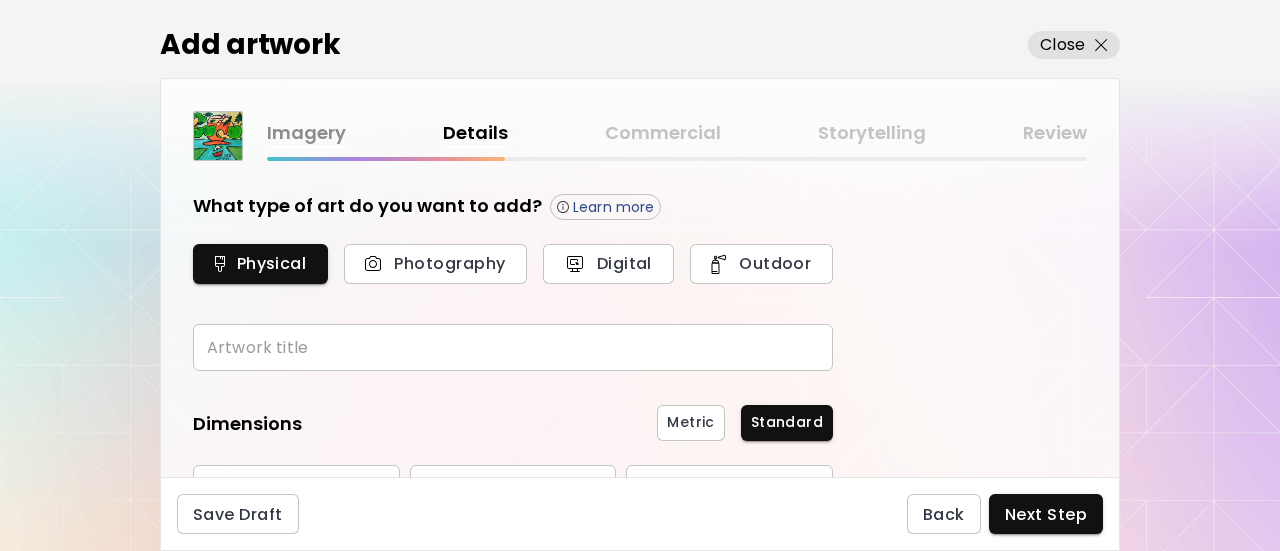 click at bounding box center (513, 347) 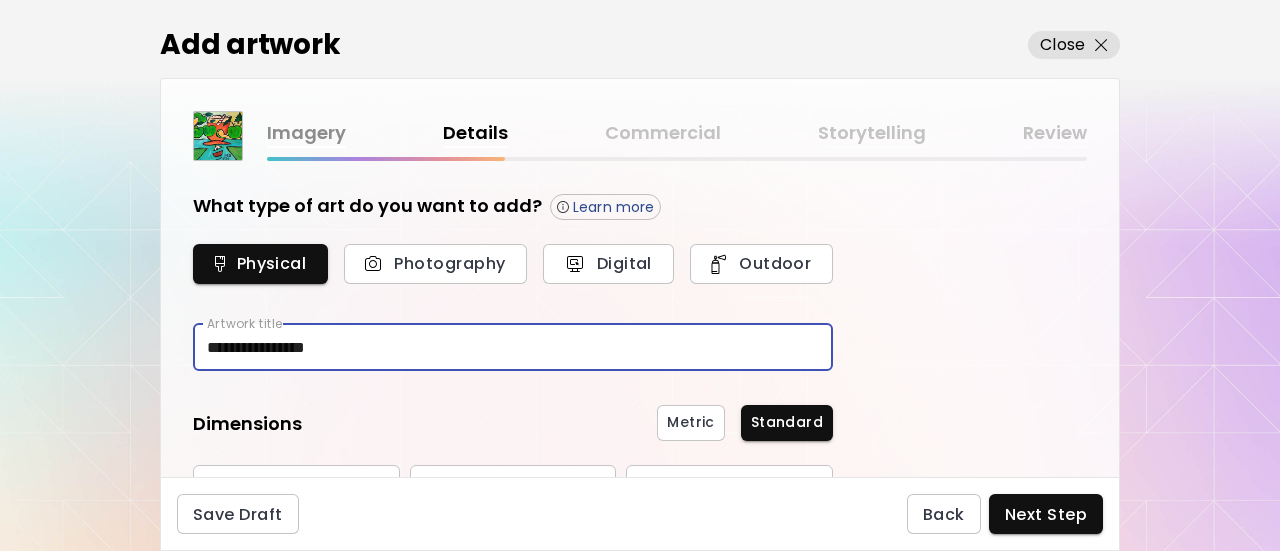 type on "**********" 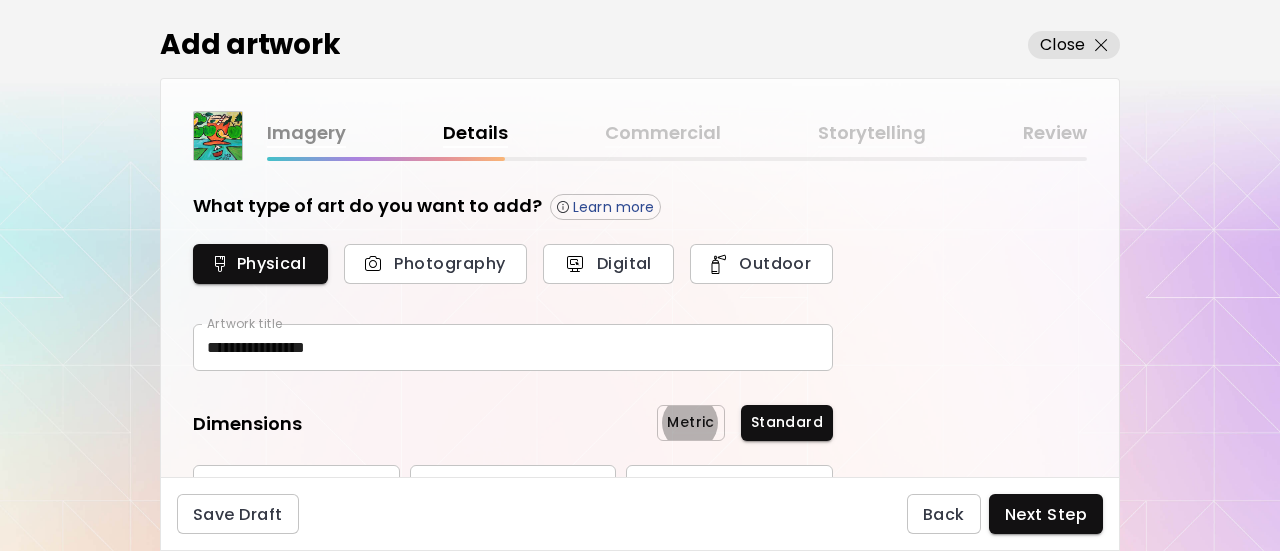 type 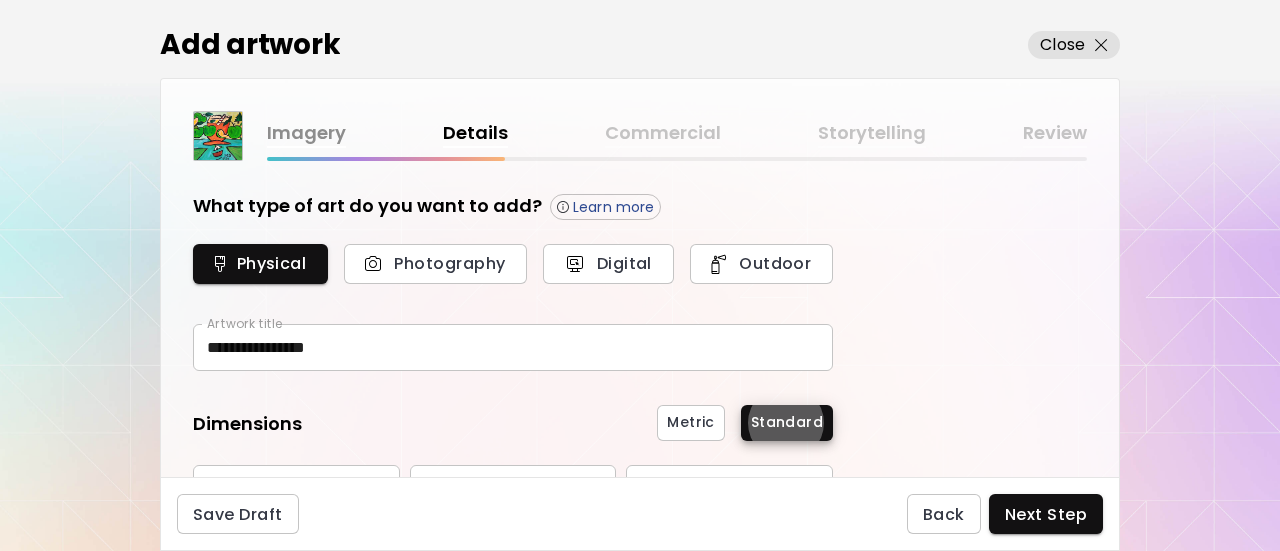 type 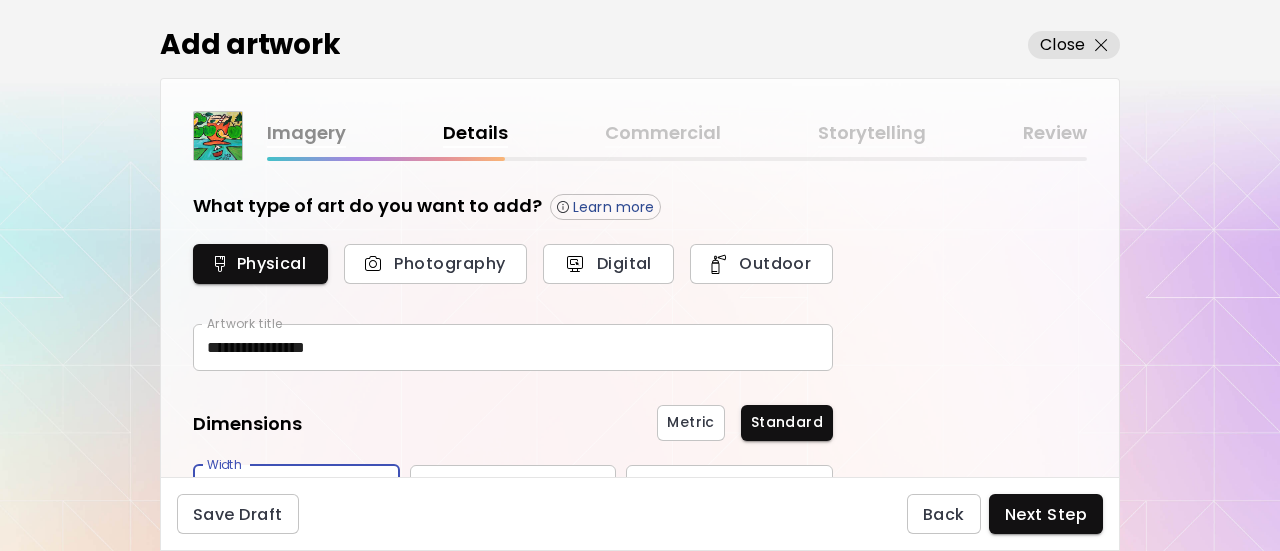 scroll, scrollTop: 32, scrollLeft: 0, axis: vertical 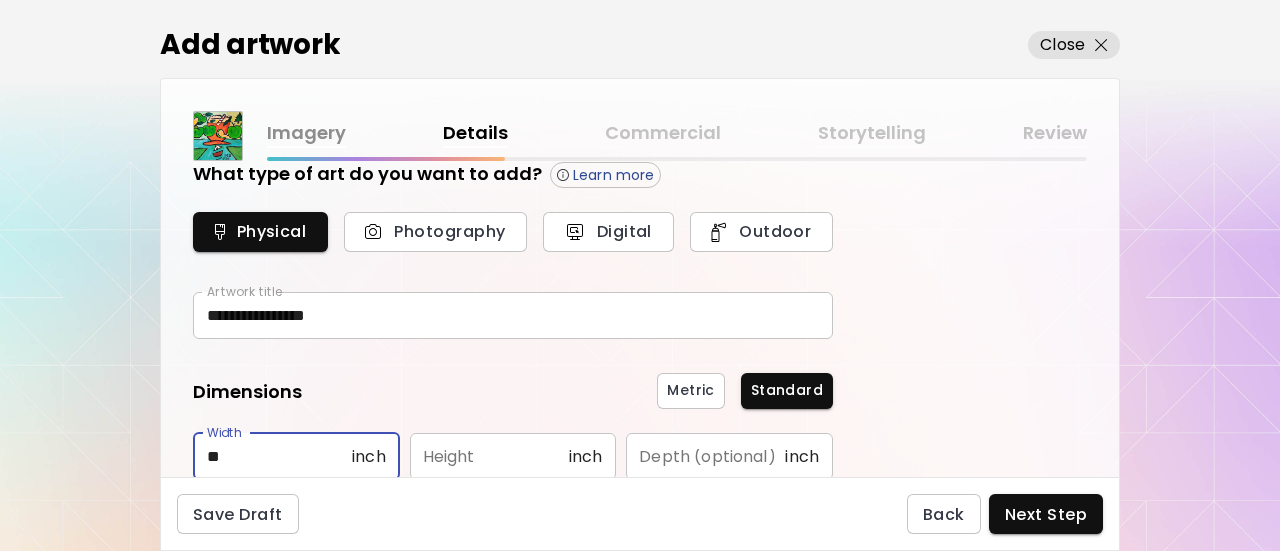 type on "**" 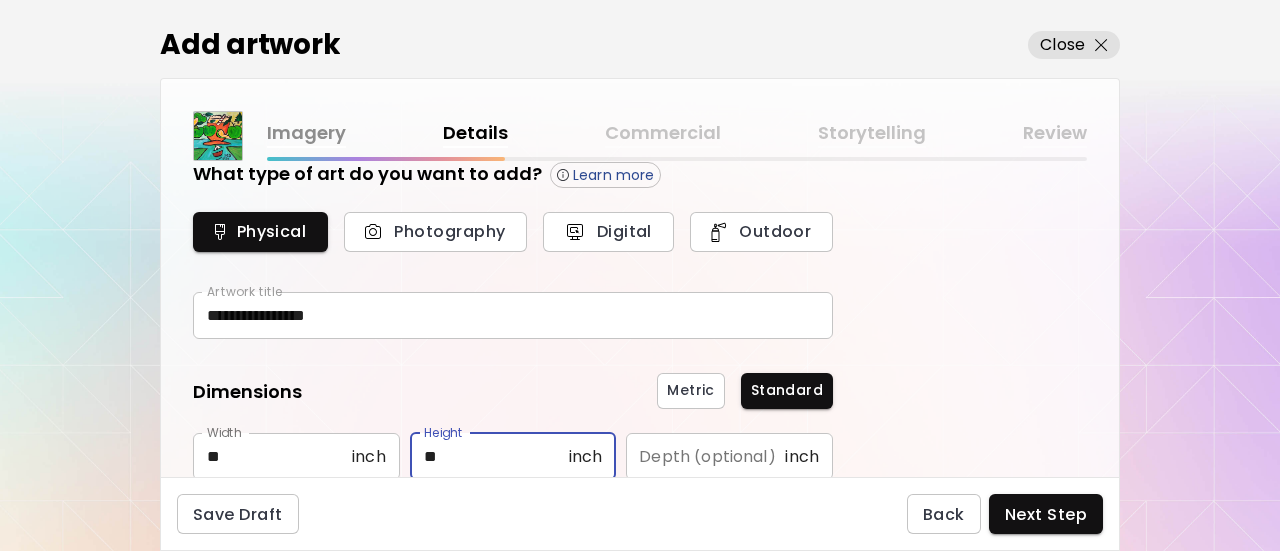 type on "**" 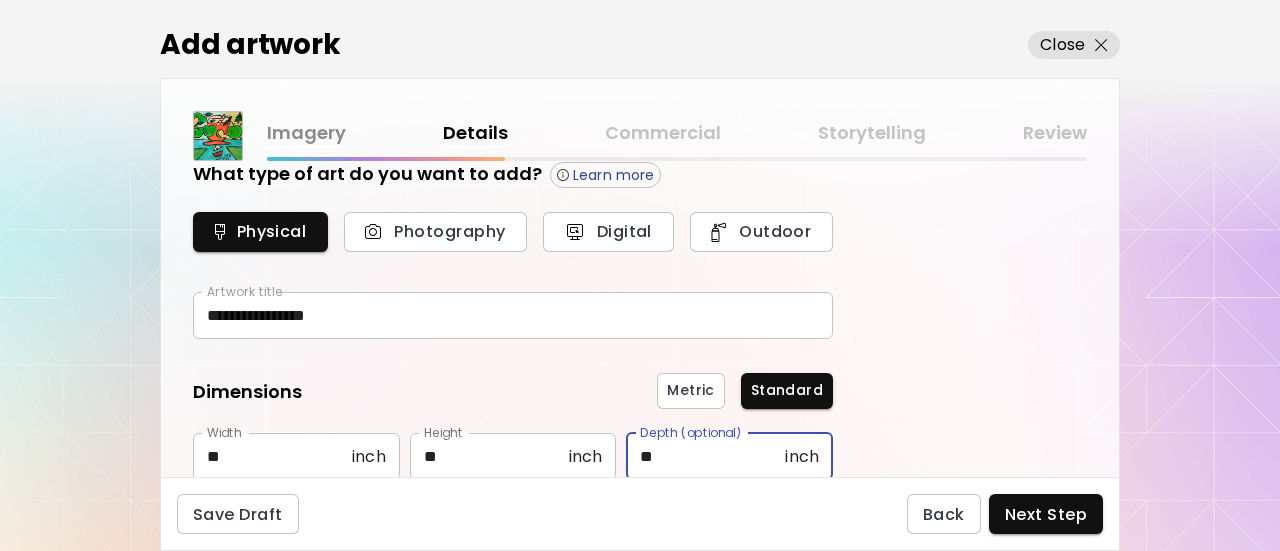 type on "***" 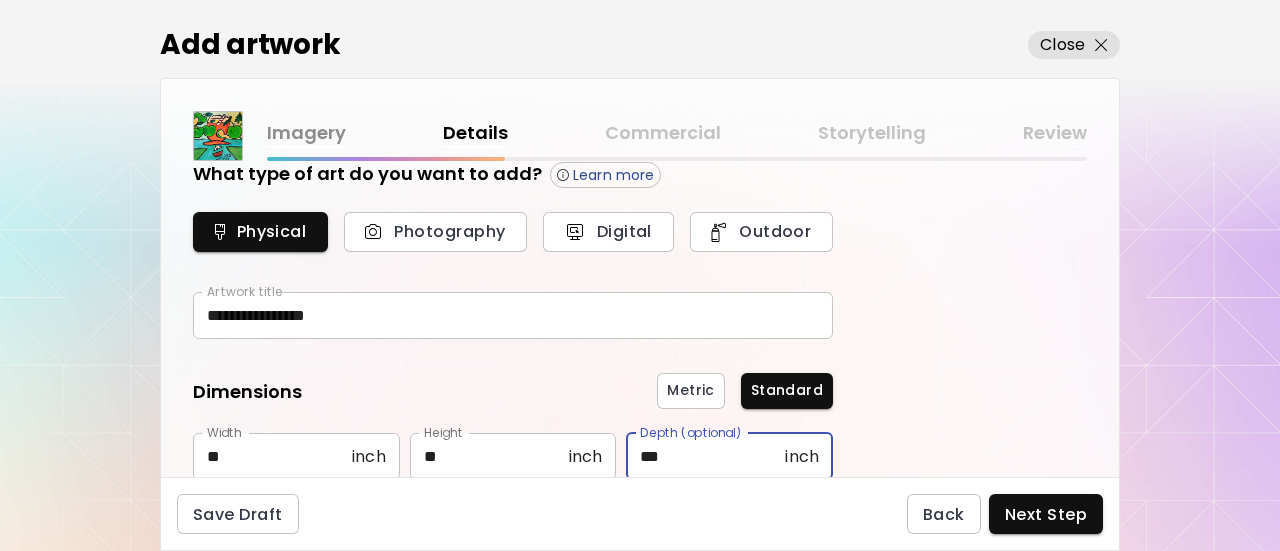 scroll, scrollTop: 307, scrollLeft: 0, axis: vertical 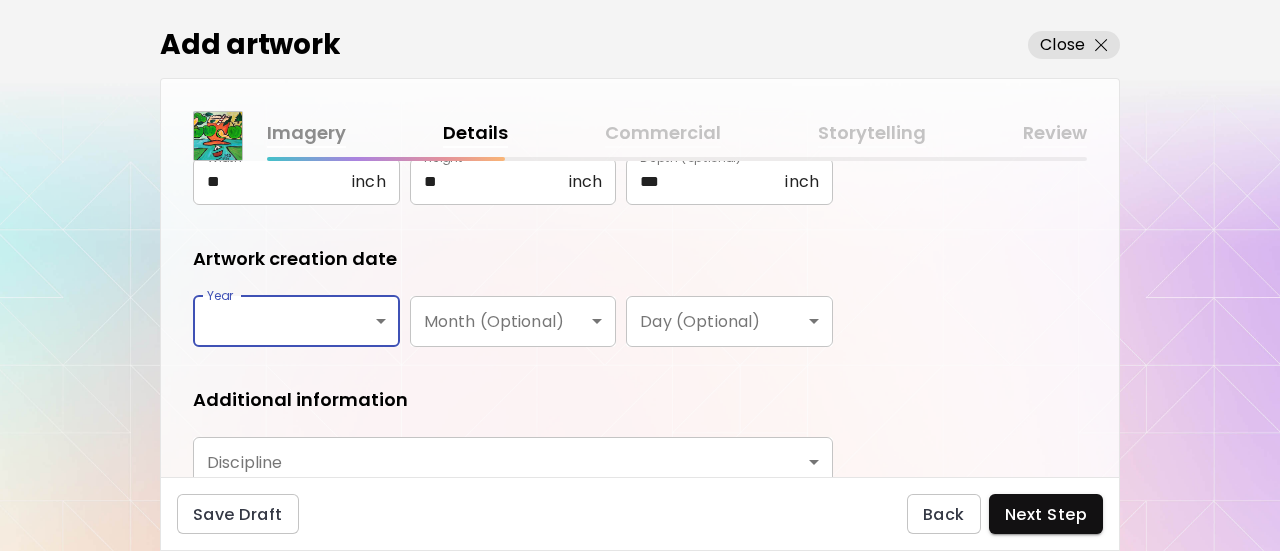click on "**********" at bounding box center [640, 275] 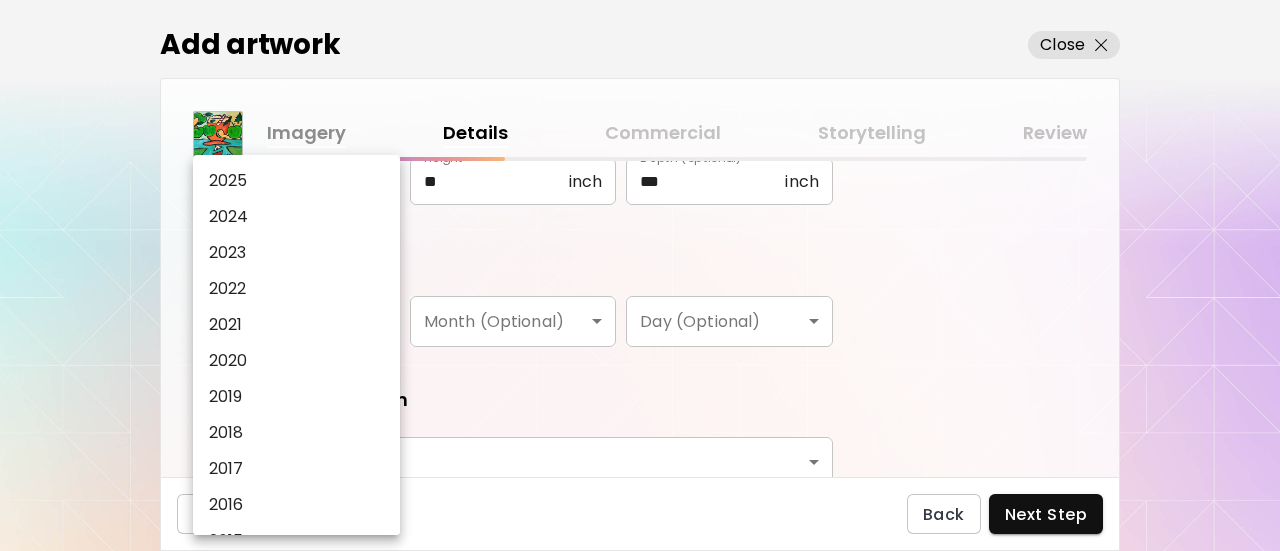 click on "2025" at bounding box center (301, 181) 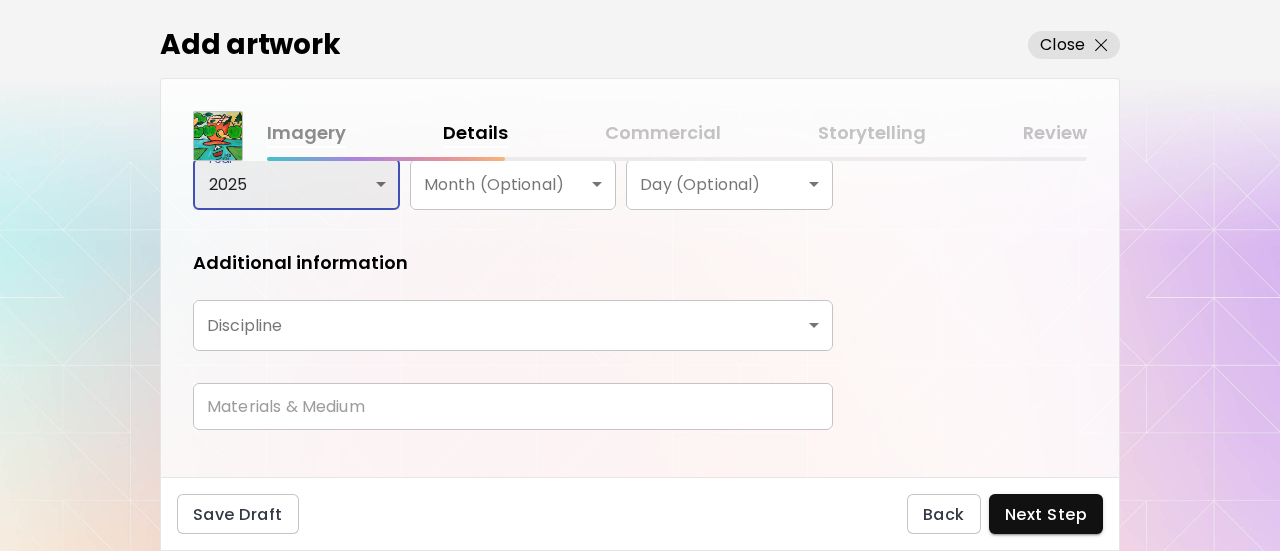 scroll, scrollTop: 474, scrollLeft: 0, axis: vertical 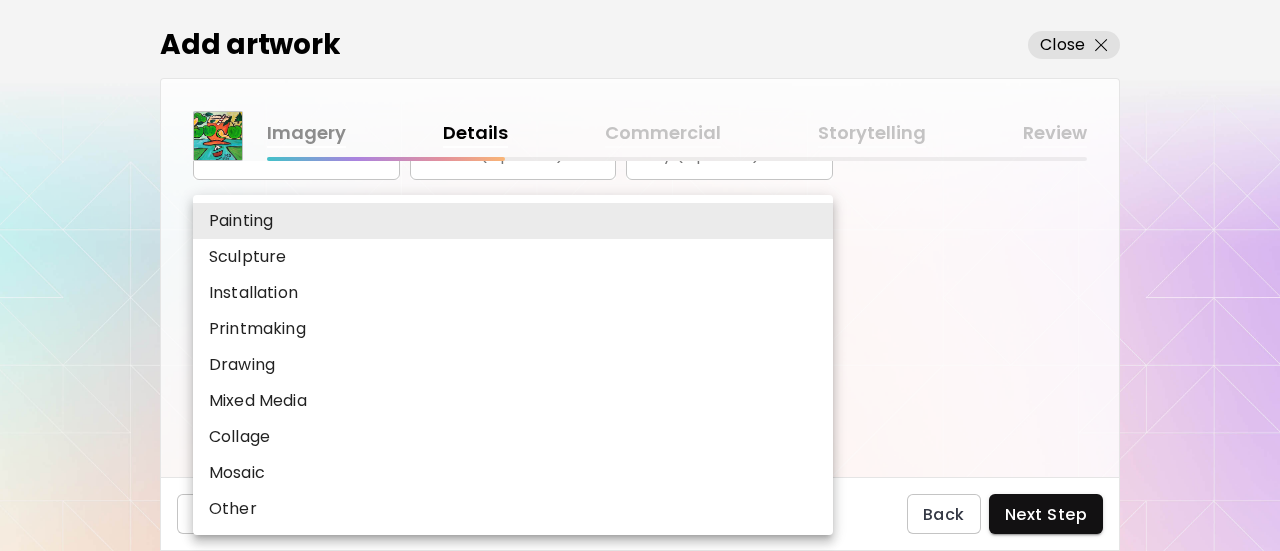 click on "**********" at bounding box center [640, 275] 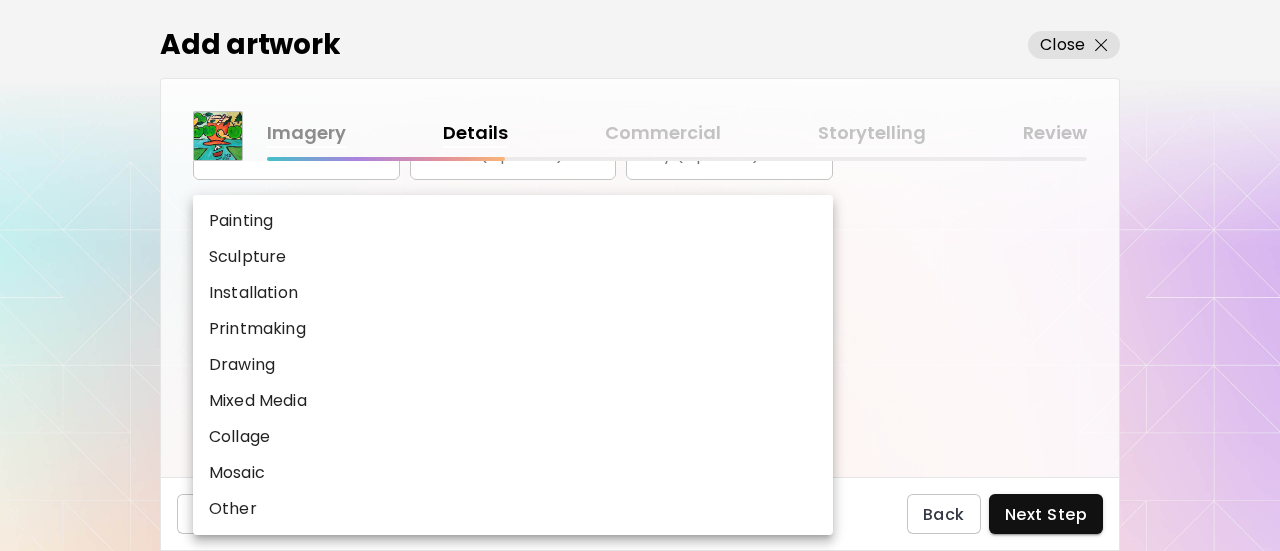 click on "Painting" at bounding box center (513, 221) 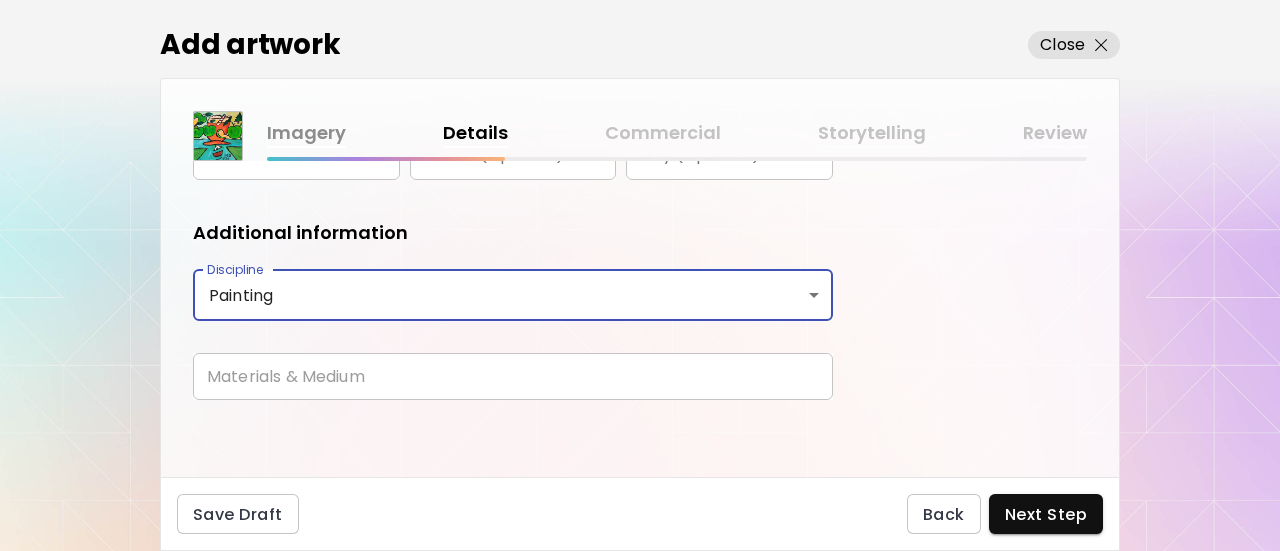 click at bounding box center (513, 376) 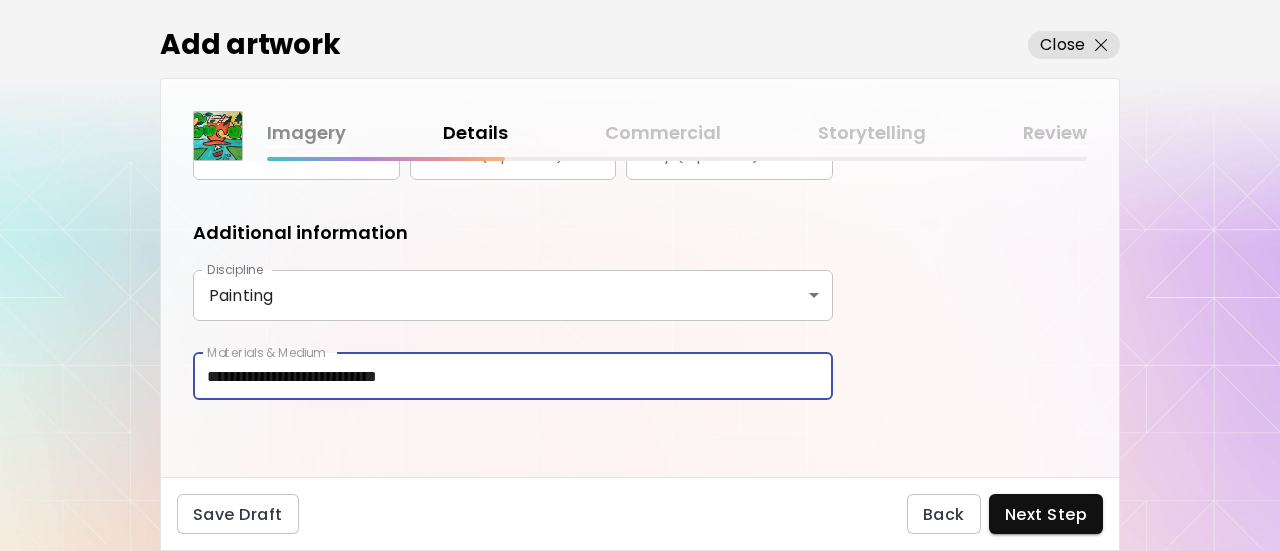 type on "**********" 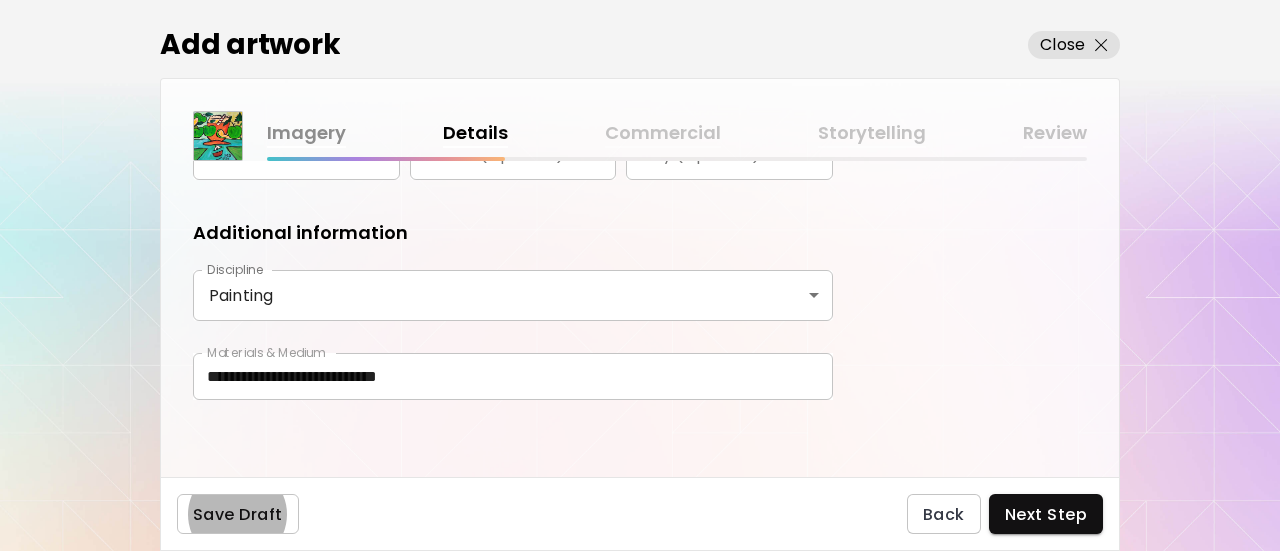 type 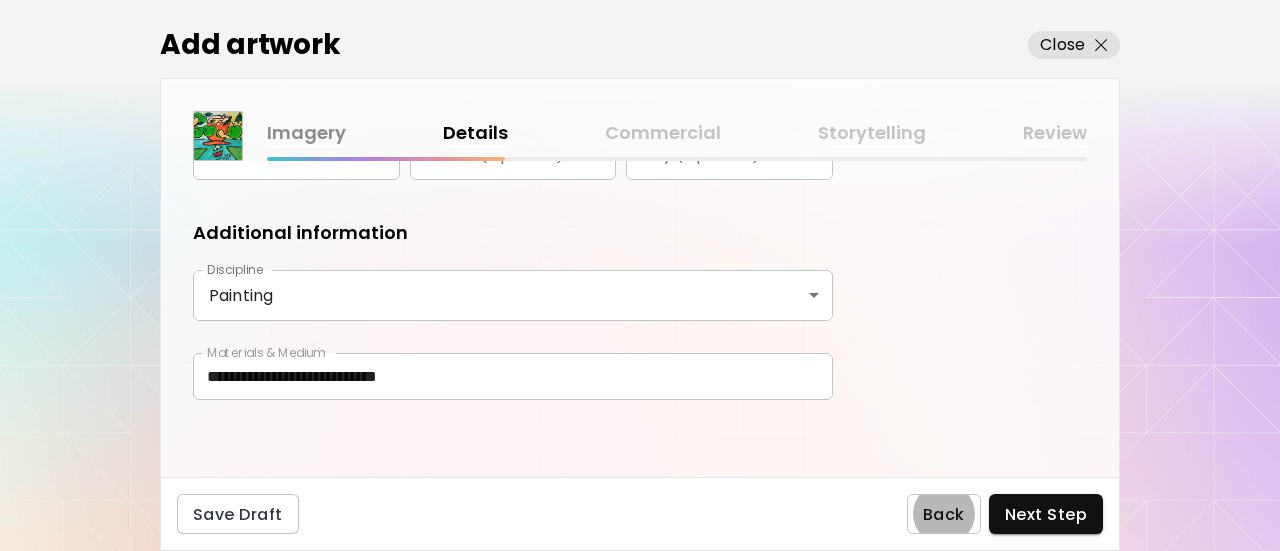 type 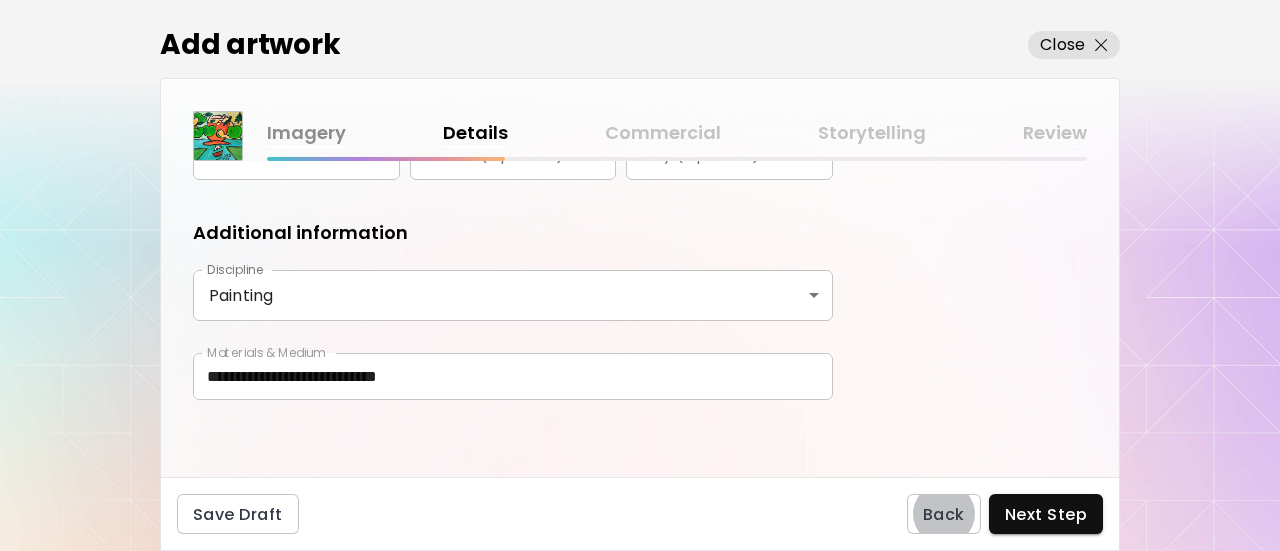 type 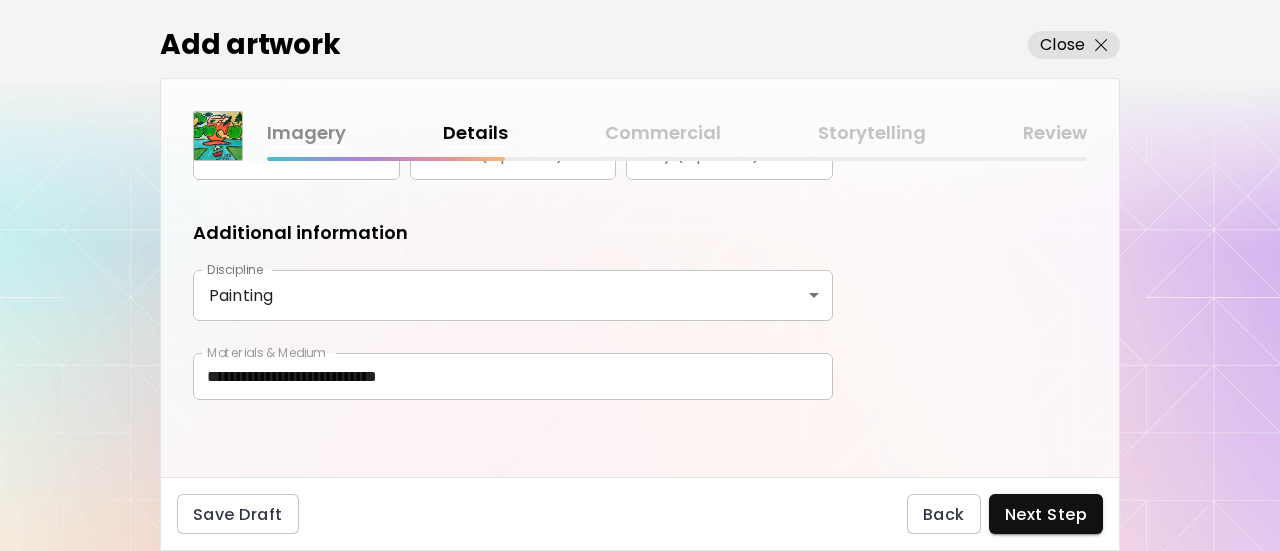 drag, startPoint x: 1108, startPoint y: 391, endPoint x: 1099, endPoint y: 445, distance: 54.74486 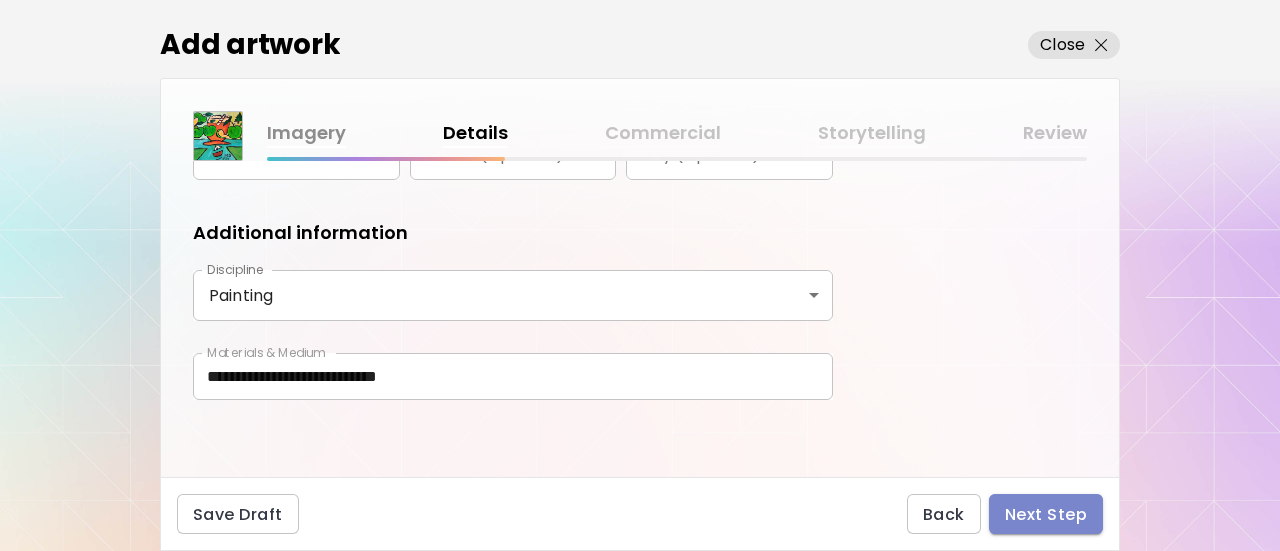 click on "Next Step" at bounding box center [1046, 514] 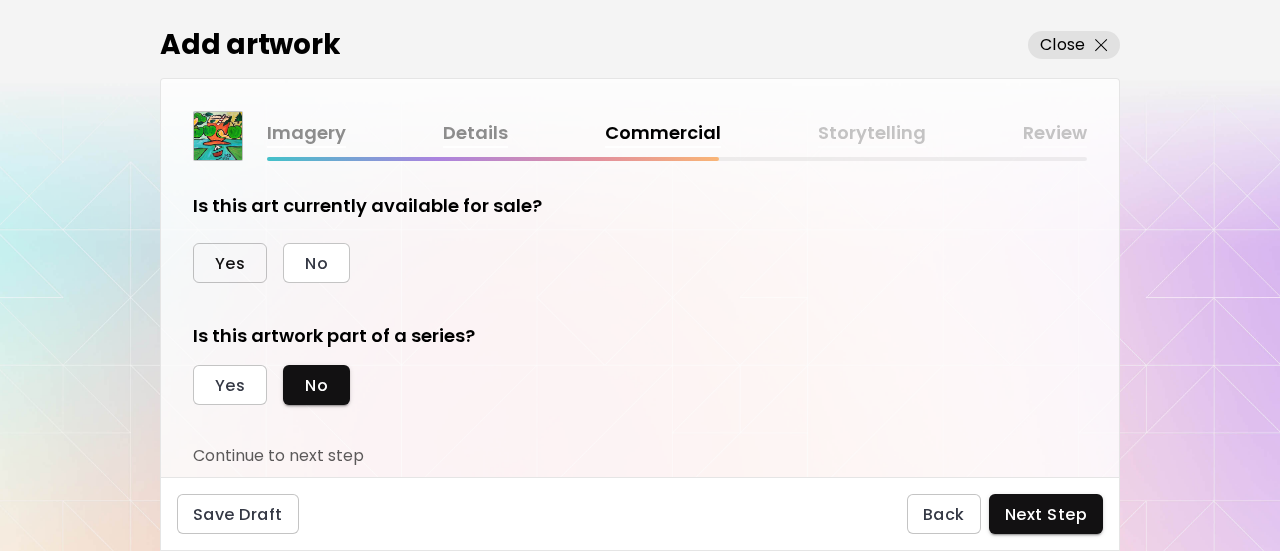 click on "Yes" at bounding box center [230, 263] 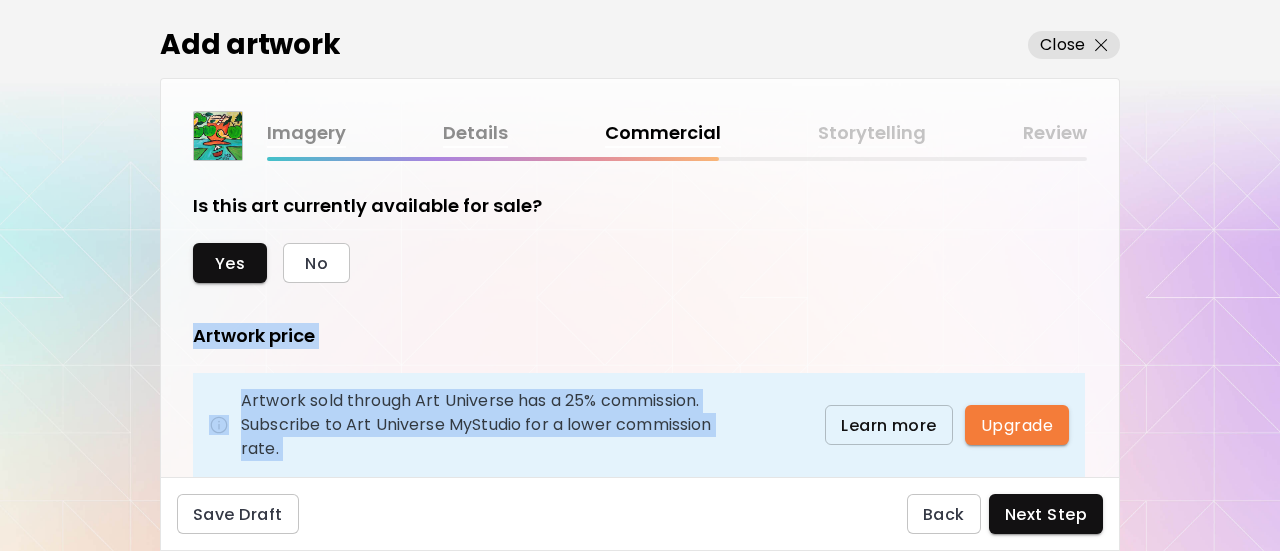 drag, startPoint x: 1108, startPoint y: 231, endPoint x: 1110, endPoint y: 285, distance: 54.037025 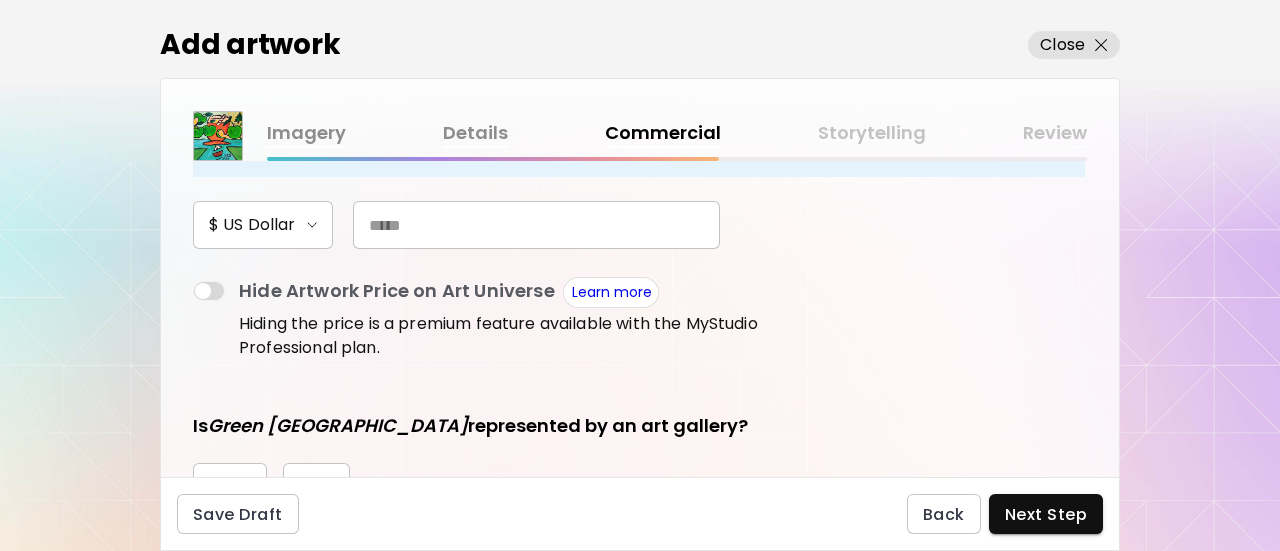 scroll, scrollTop: 304, scrollLeft: 0, axis: vertical 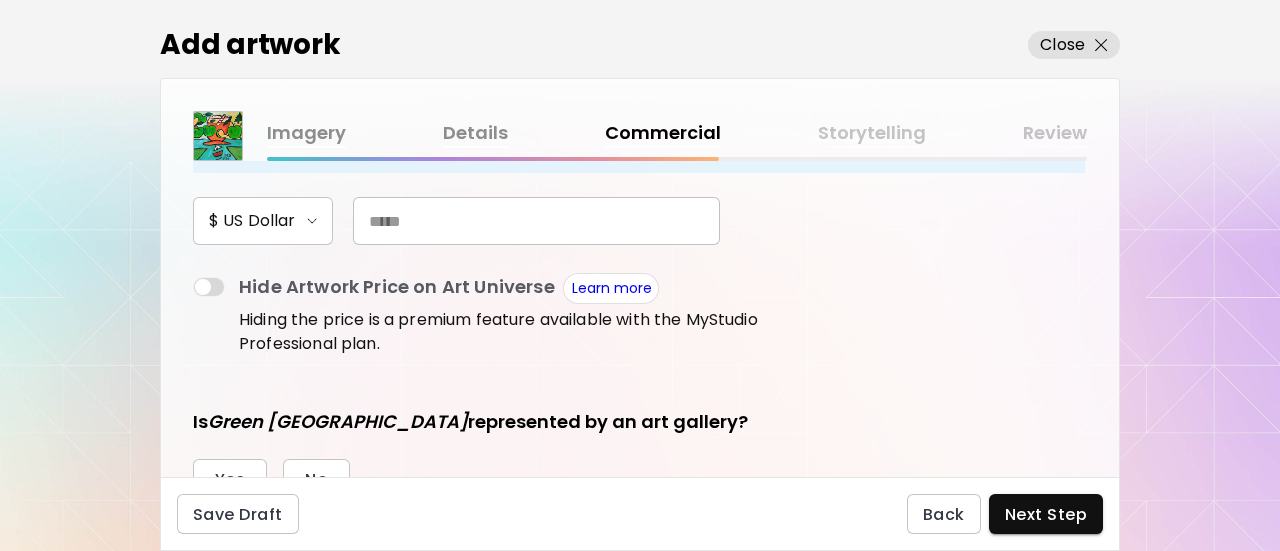 click at bounding box center [536, 221] 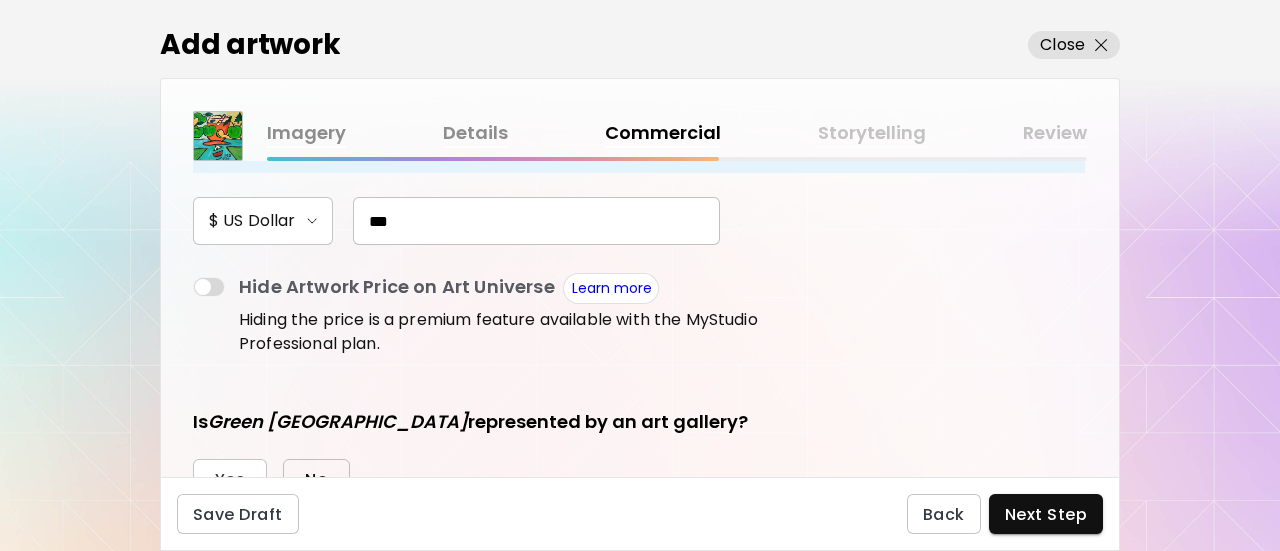 type on "***" 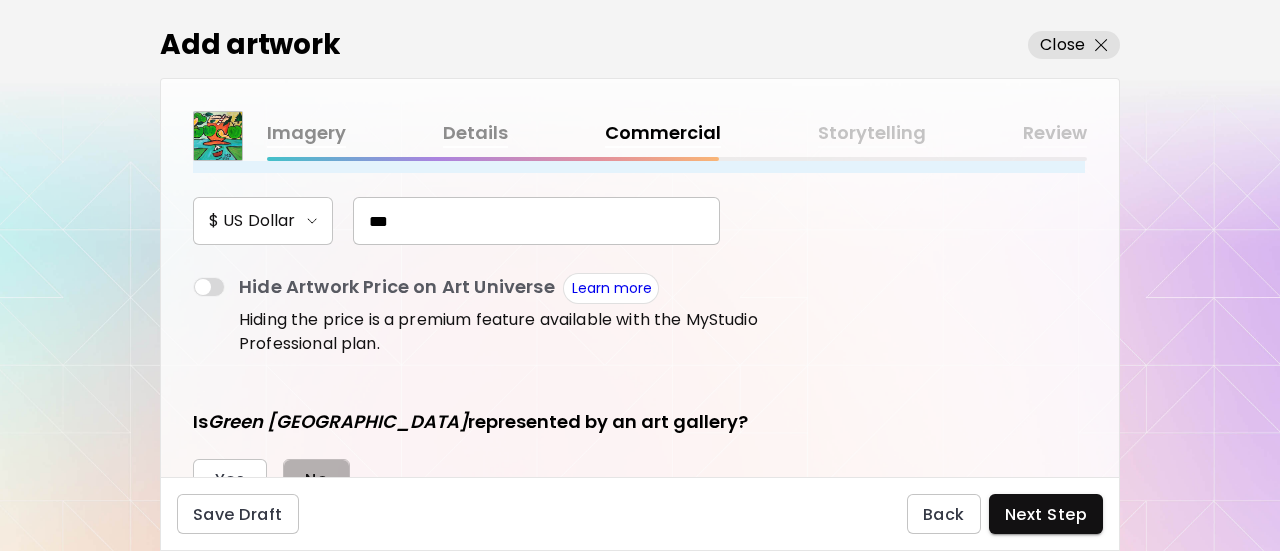 click on "No" at bounding box center (316, 479) 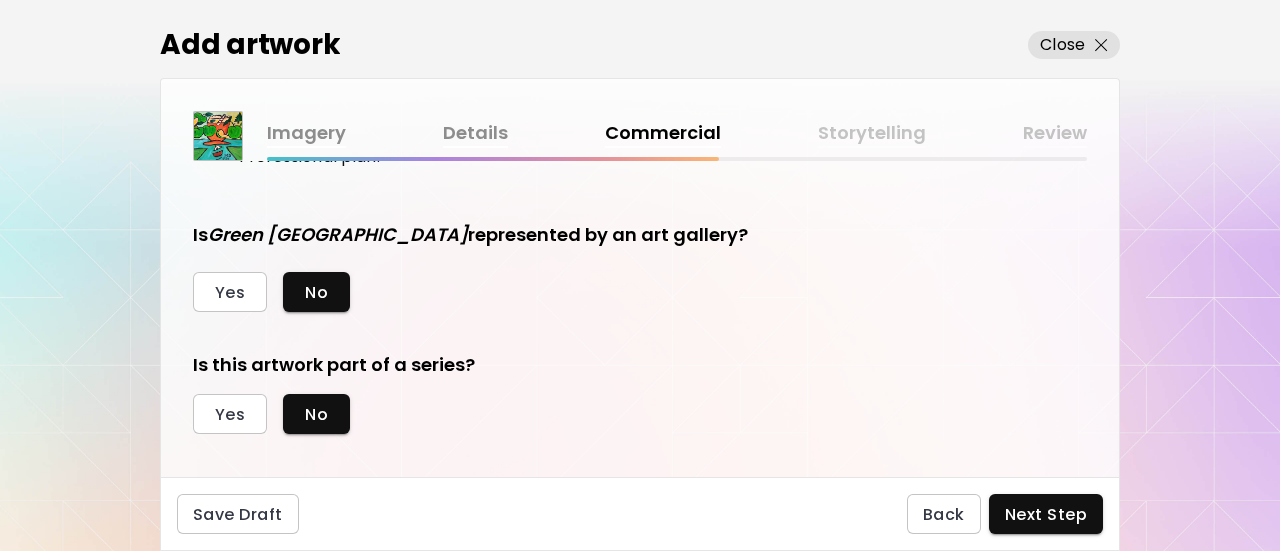 scroll, scrollTop: 508, scrollLeft: 0, axis: vertical 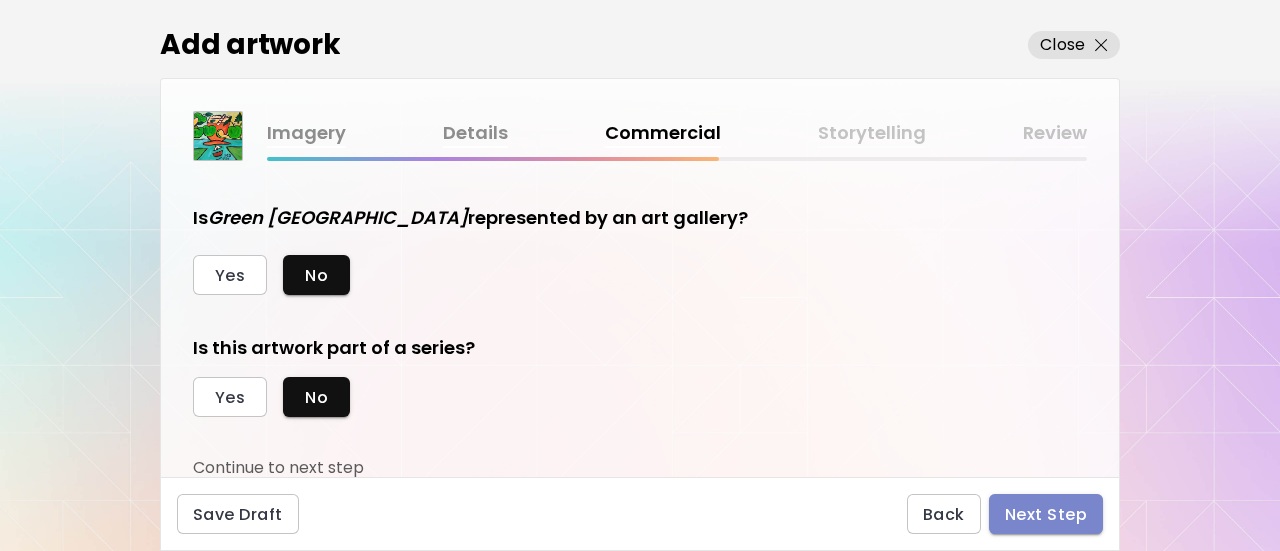 click on "Next Step" at bounding box center (1046, 514) 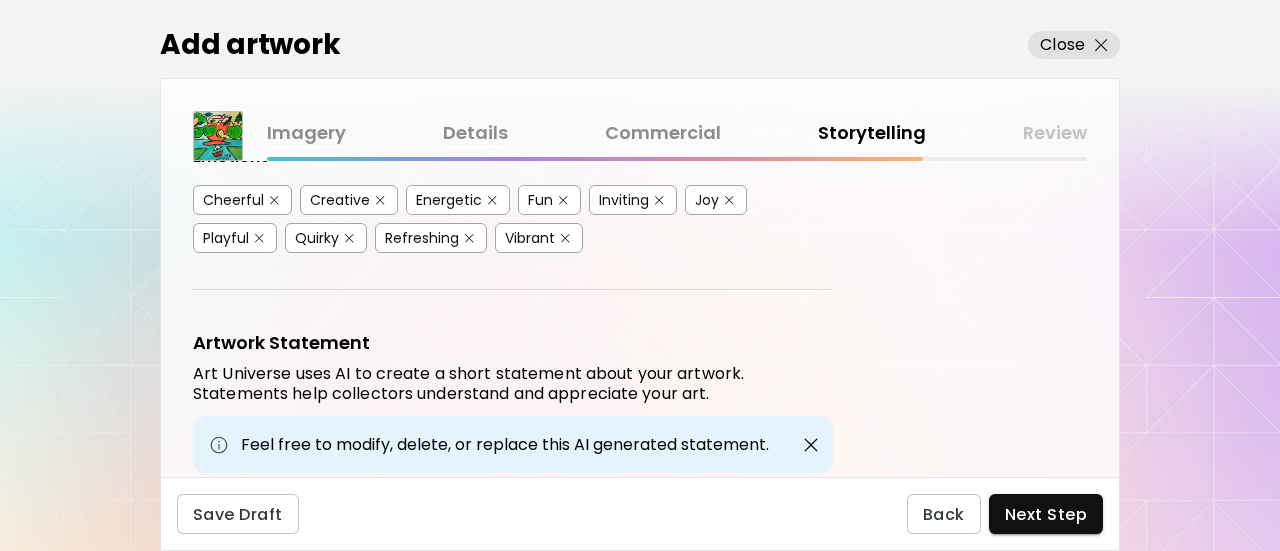 scroll, scrollTop: 714, scrollLeft: 0, axis: vertical 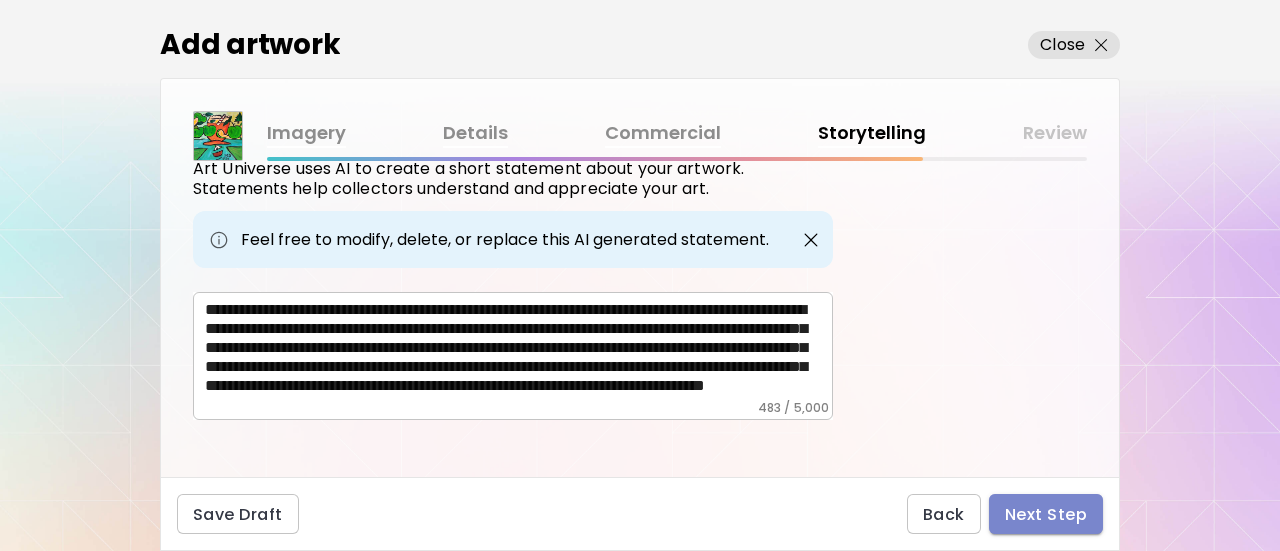 click on "Next Step" at bounding box center [1046, 514] 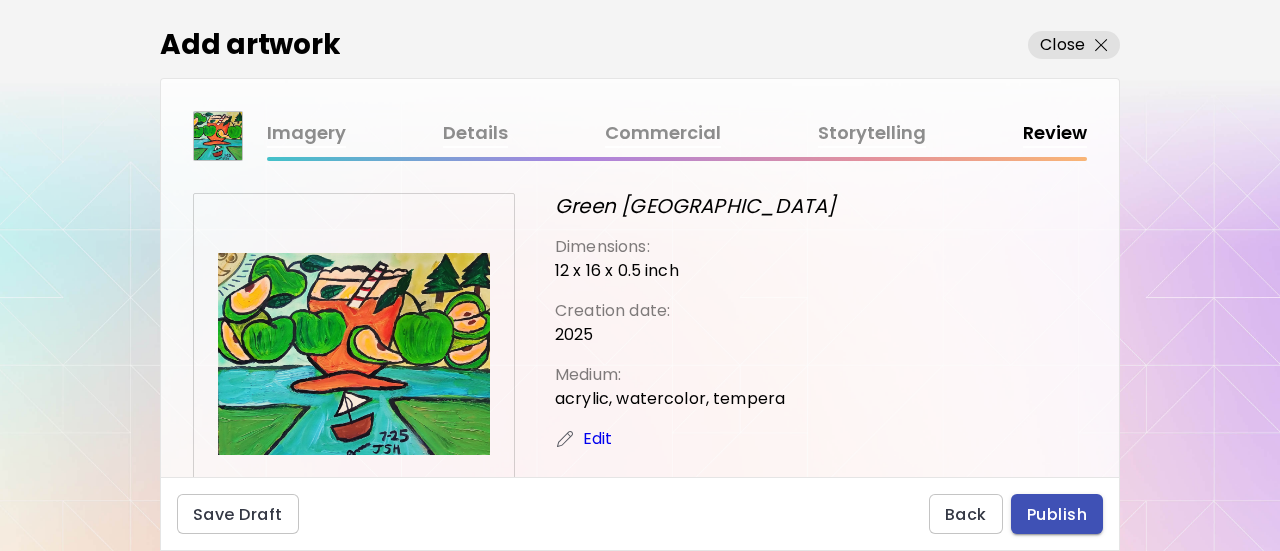 click on "Publish" at bounding box center [1057, 514] 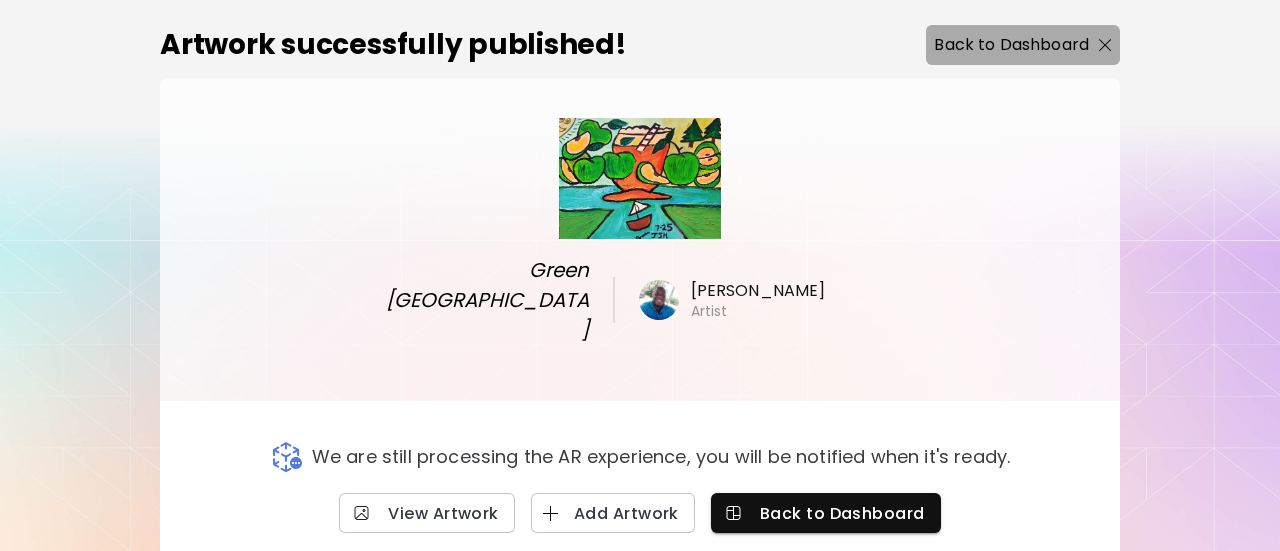 click on "Back to Dashboard" at bounding box center [1011, 45] 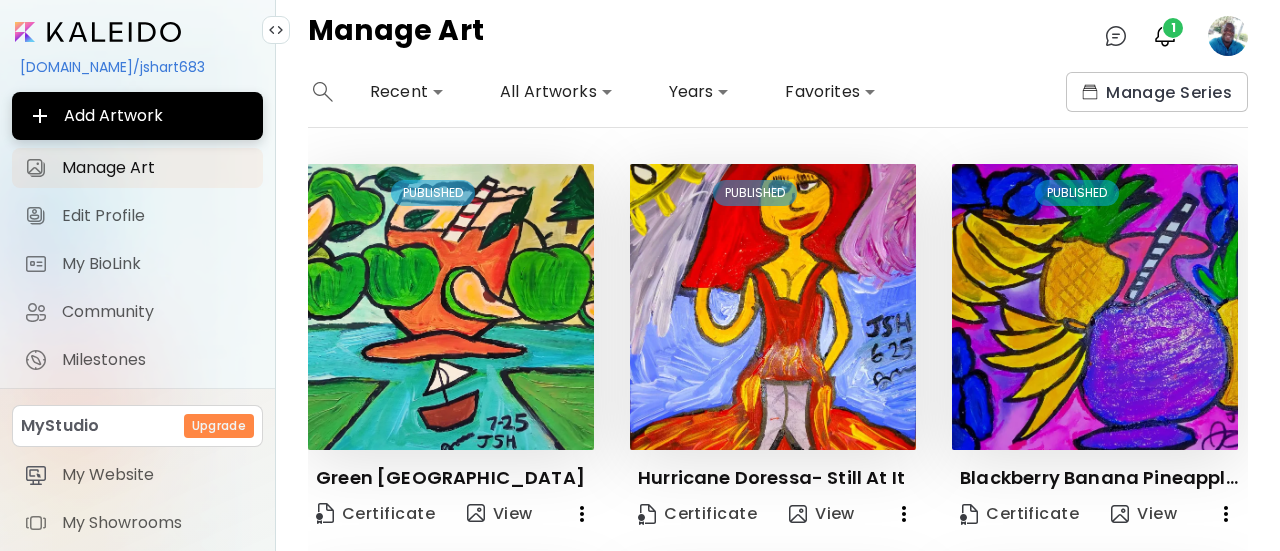 drag, startPoint x: 1249, startPoint y: 135, endPoint x: 1244, endPoint y: 168, distance: 33.37664 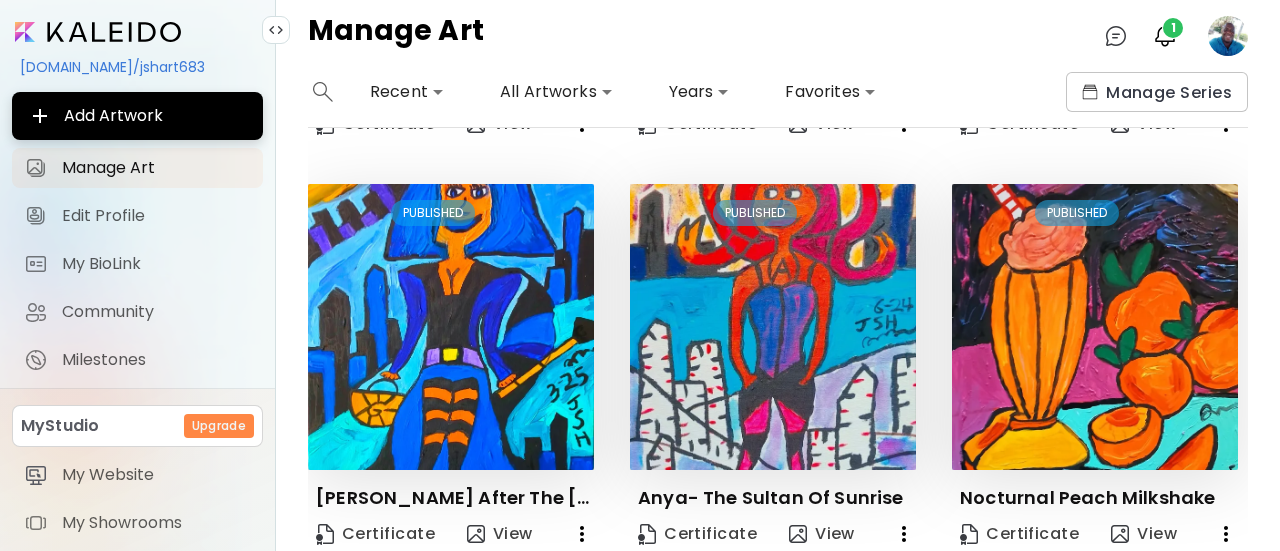 scroll, scrollTop: 1316, scrollLeft: 0, axis: vertical 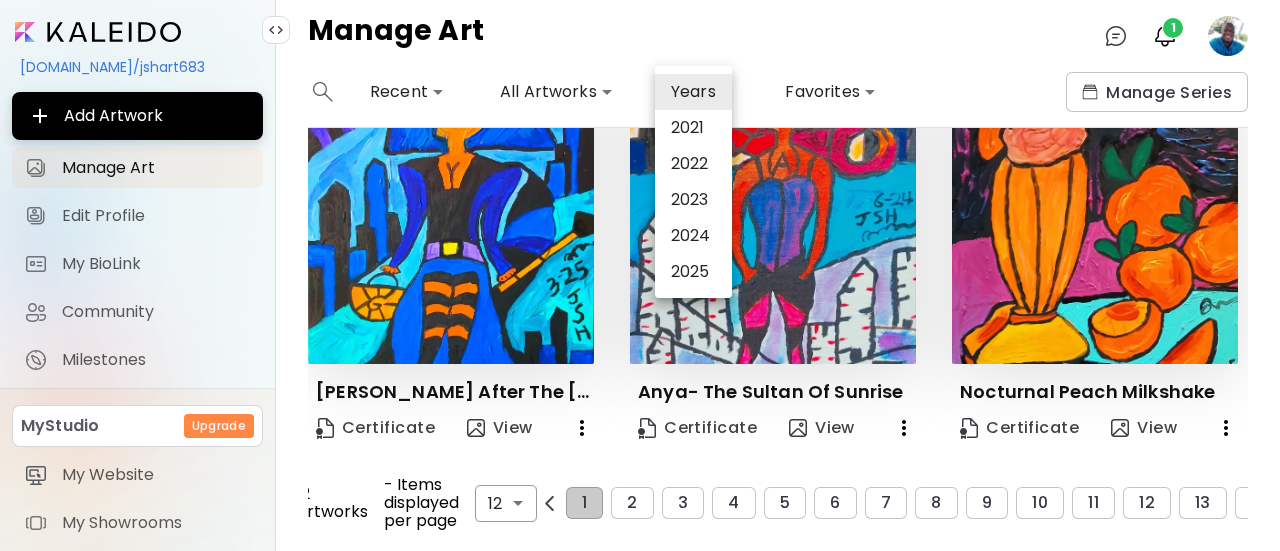 click on "**********" at bounding box center [640, 275] 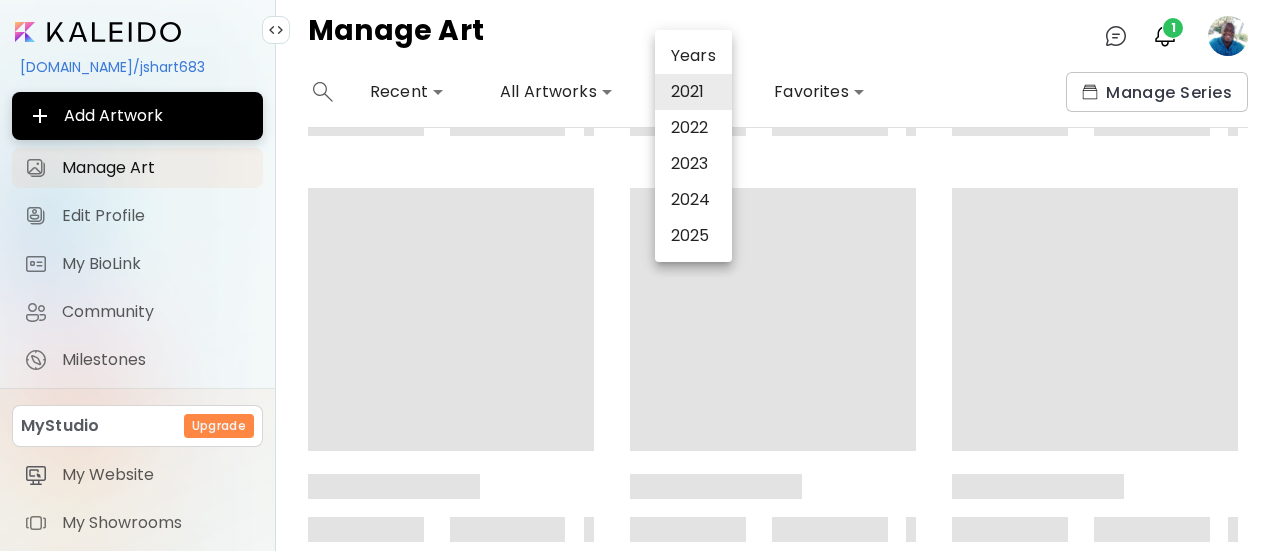 scroll, scrollTop: 0, scrollLeft: 0, axis: both 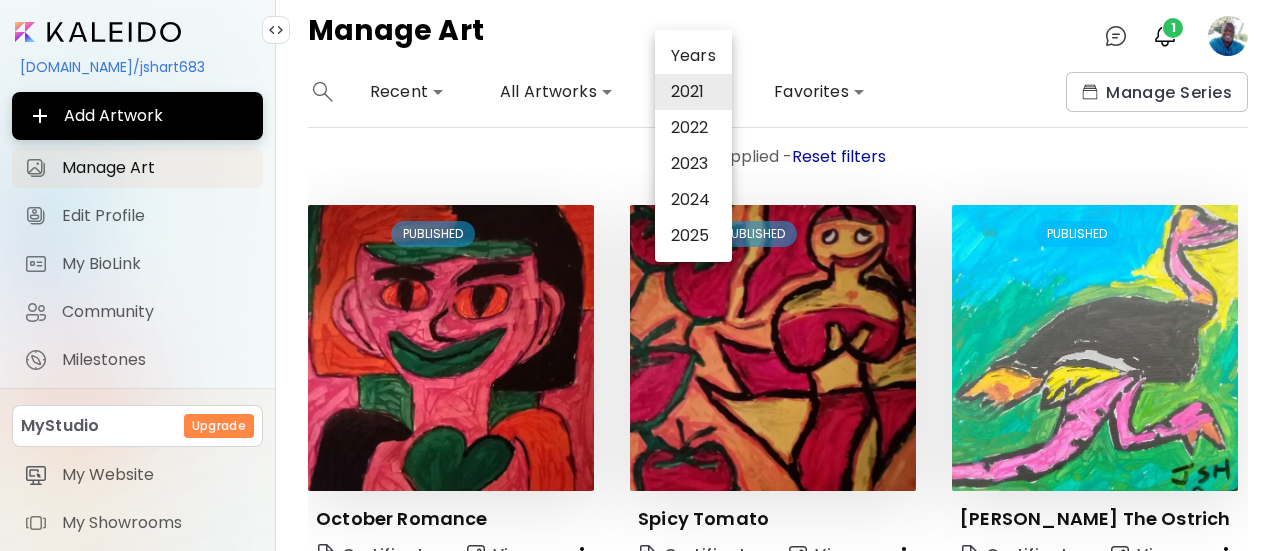 click at bounding box center [640, 275] 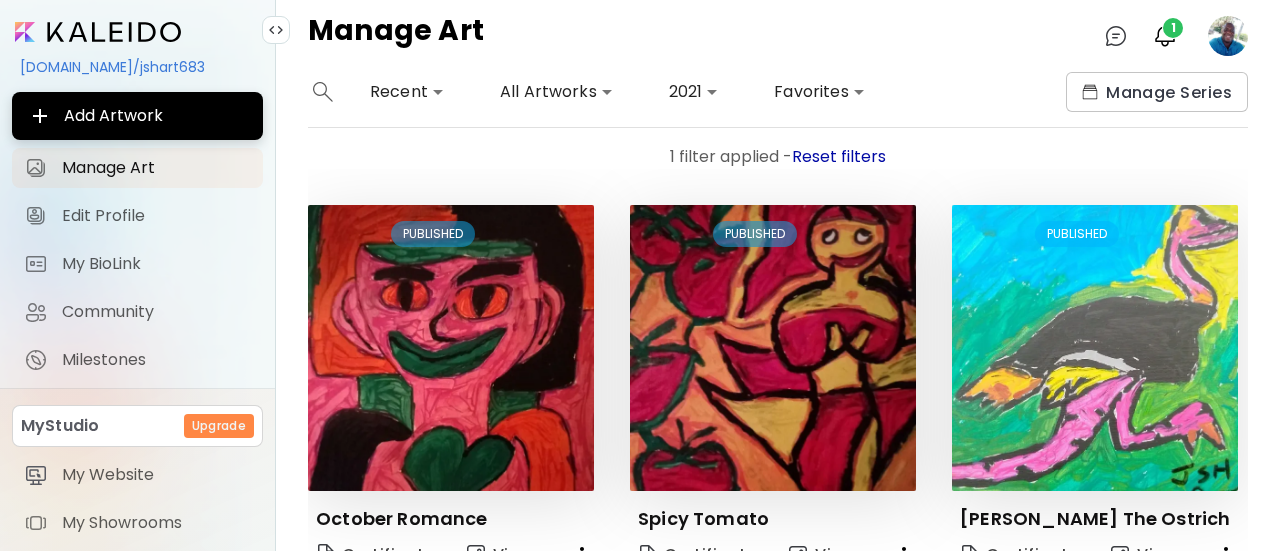drag, startPoint x: 1242, startPoint y: 191, endPoint x: 1258, endPoint y: 205, distance: 21.260292 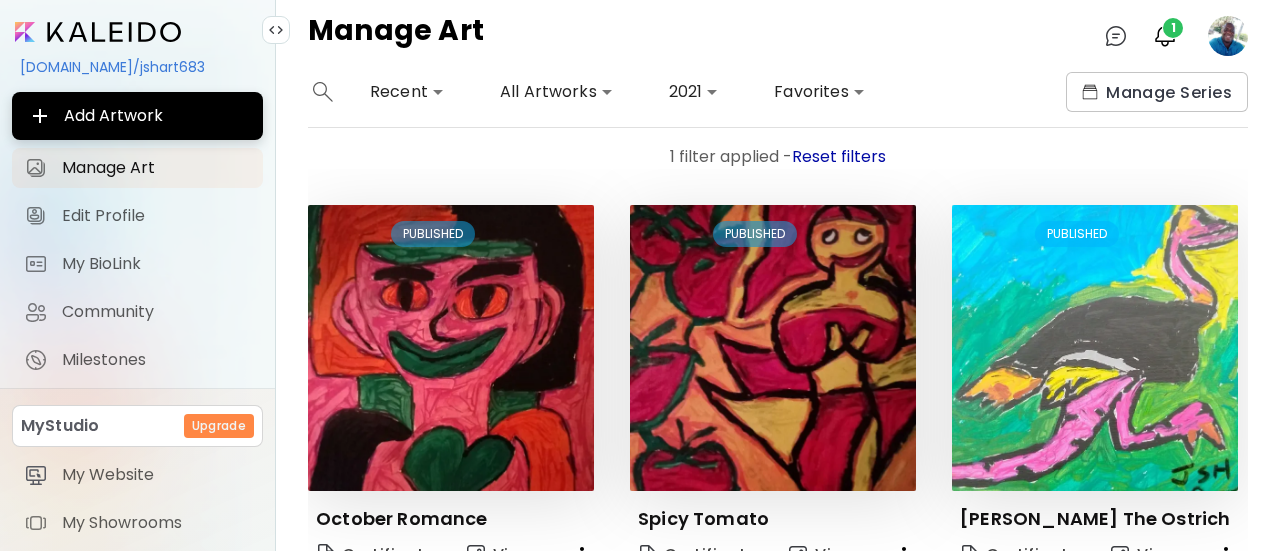 click on "**********" at bounding box center [778, 311] 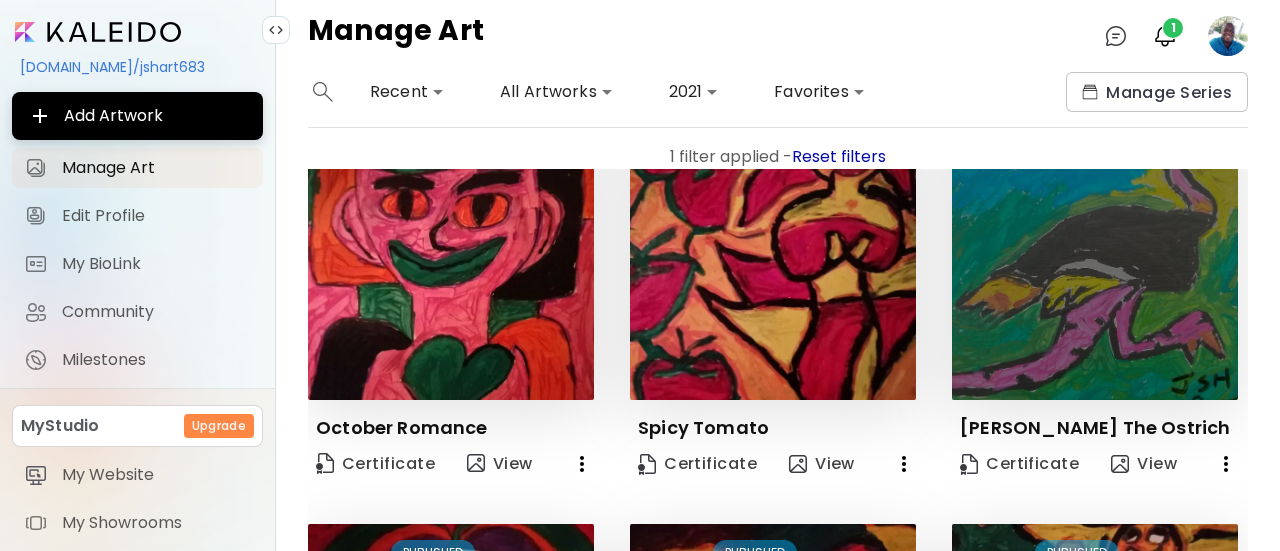 scroll, scrollTop: 94, scrollLeft: 0, axis: vertical 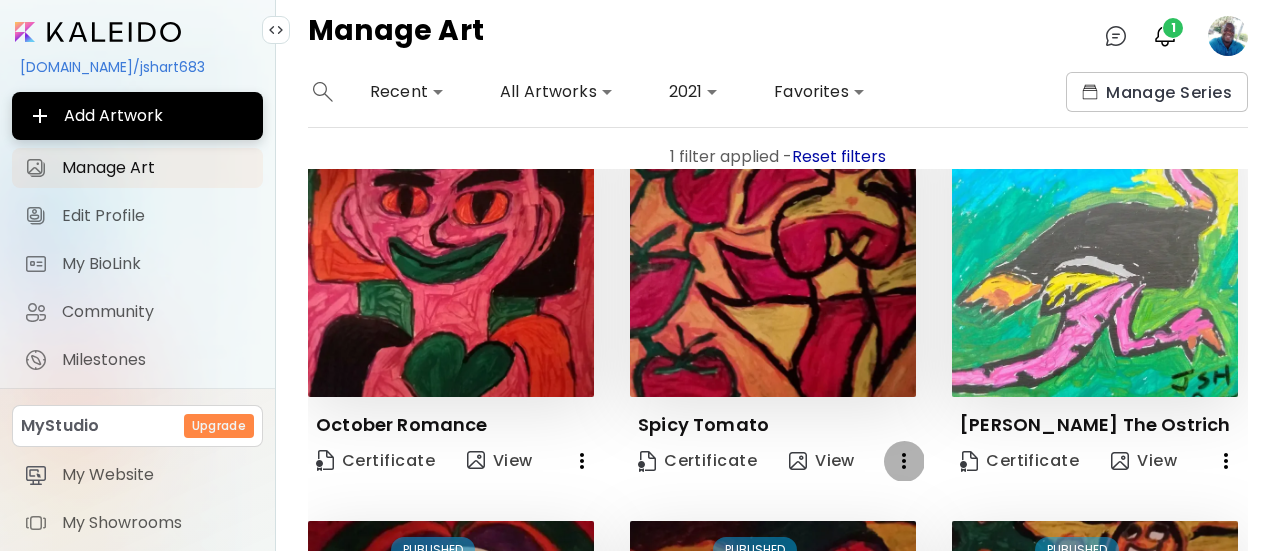 click 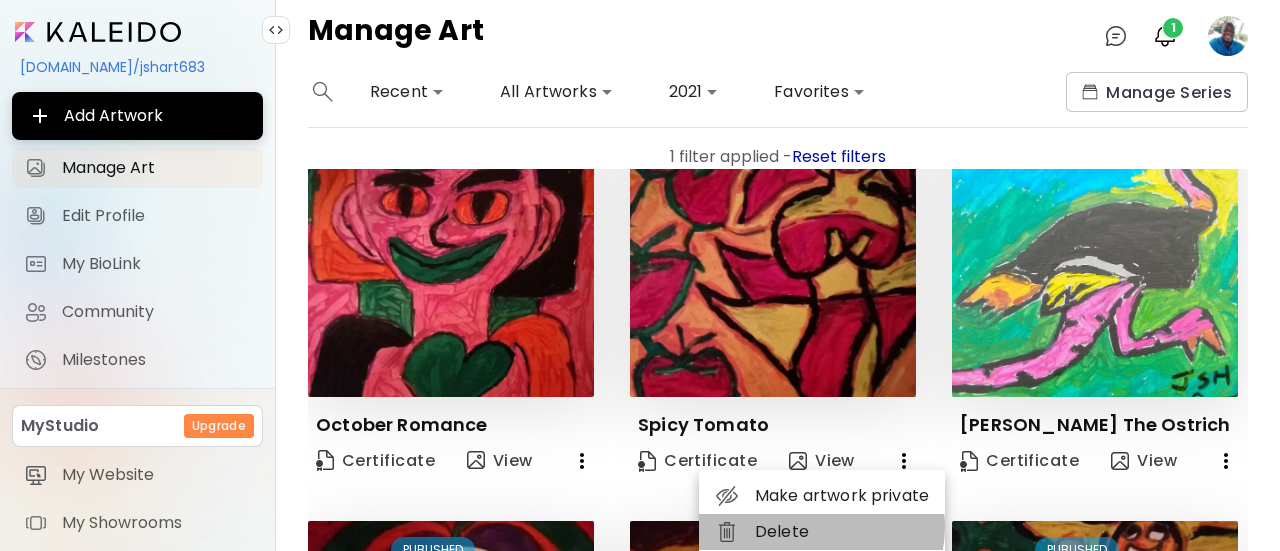 click on "Delete" at bounding box center [822, 532] 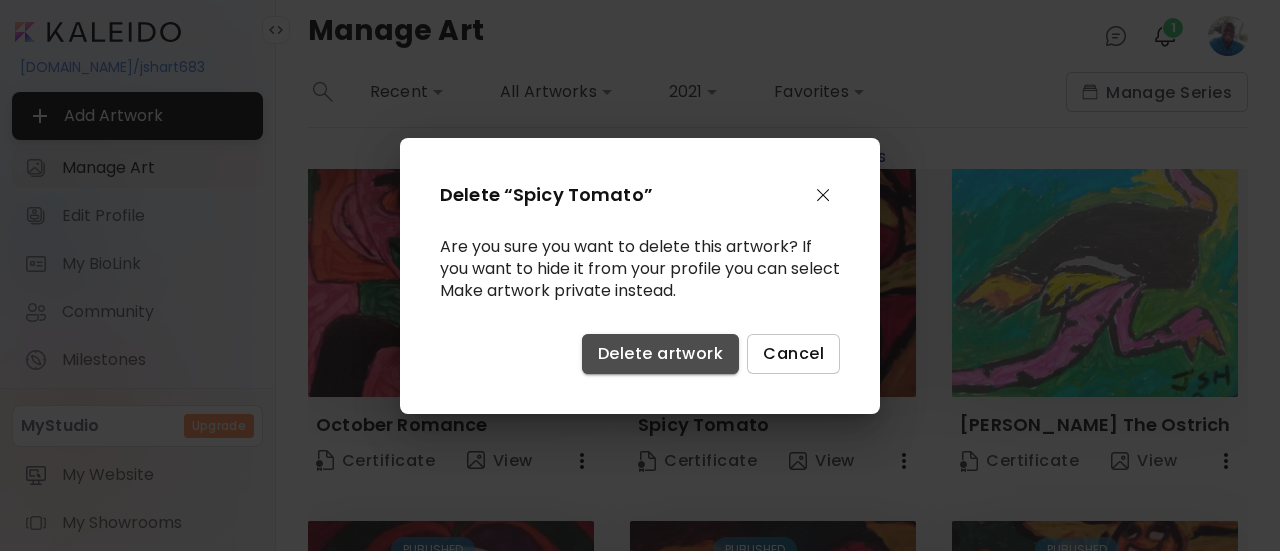 click on "Delete artwork" at bounding box center [660, 353] 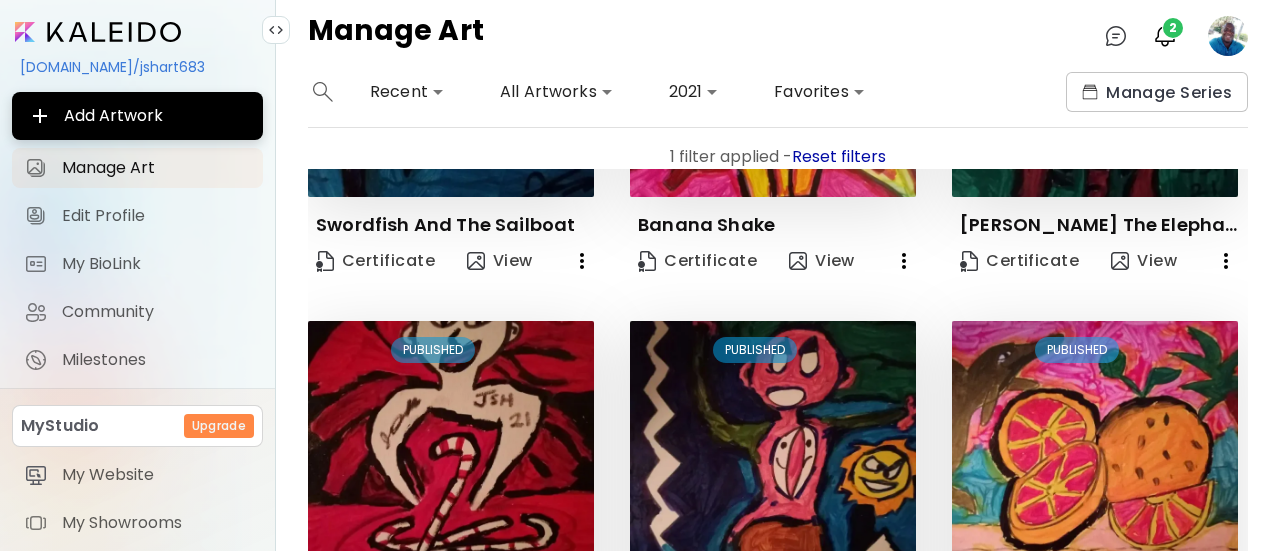 scroll, scrollTop: 1288, scrollLeft: 0, axis: vertical 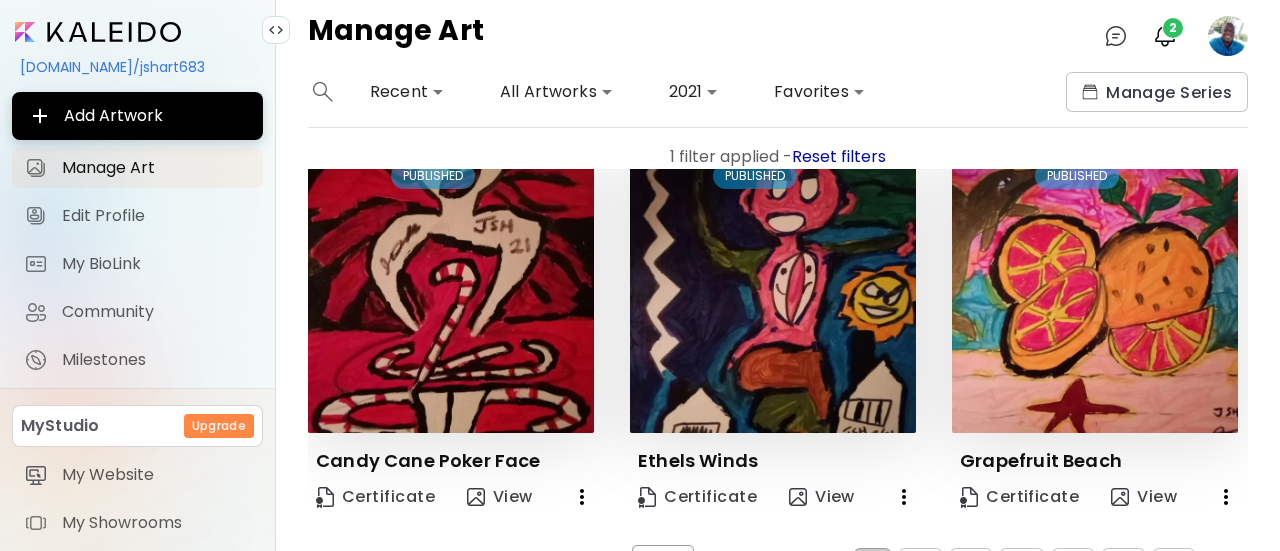 click 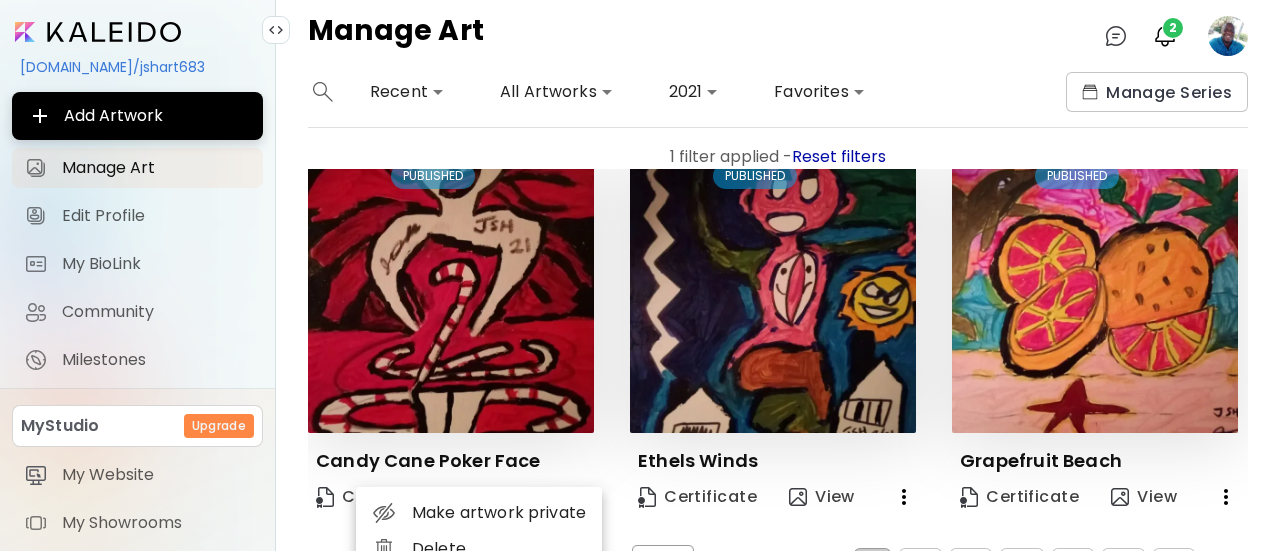 click on "Delete" at bounding box center [479, 549] 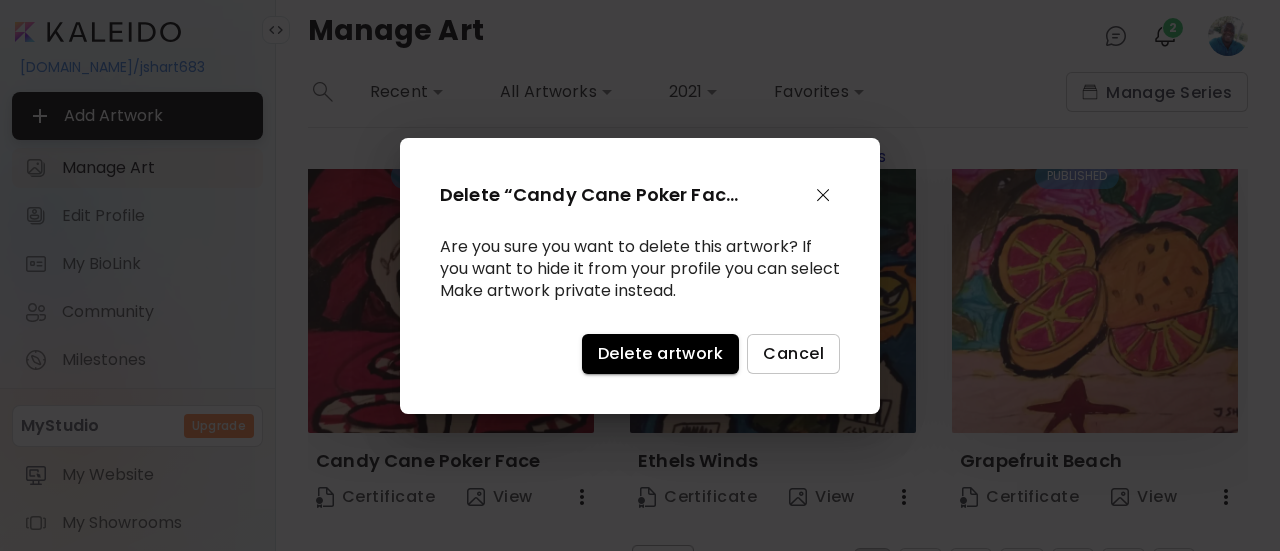 click on "Delete artwork" at bounding box center (660, 353) 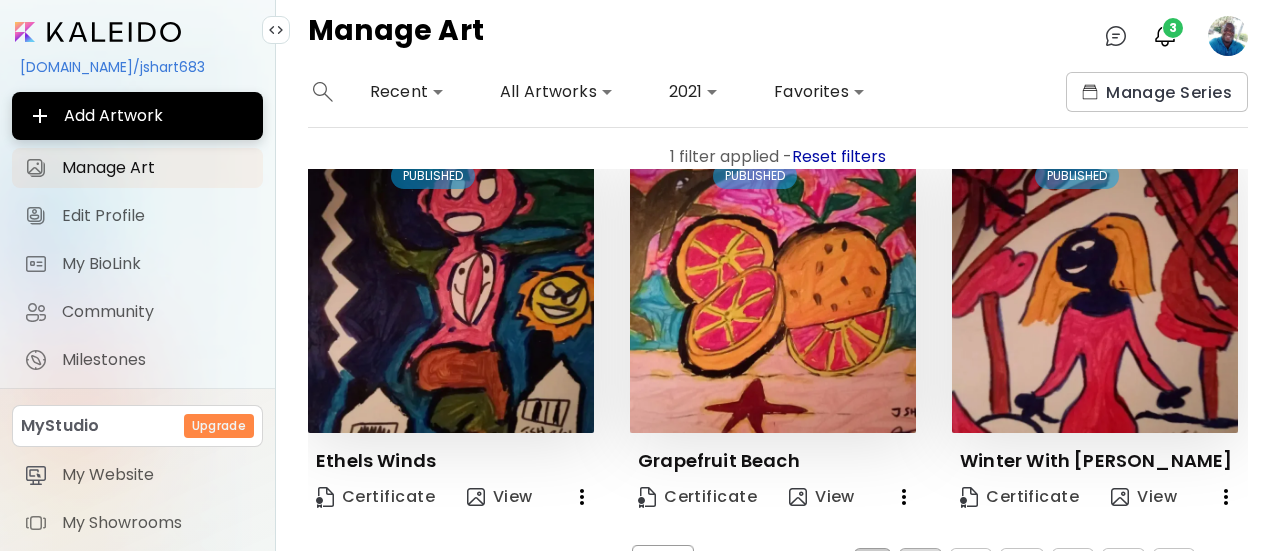 click on "2" at bounding box center (920, 564) 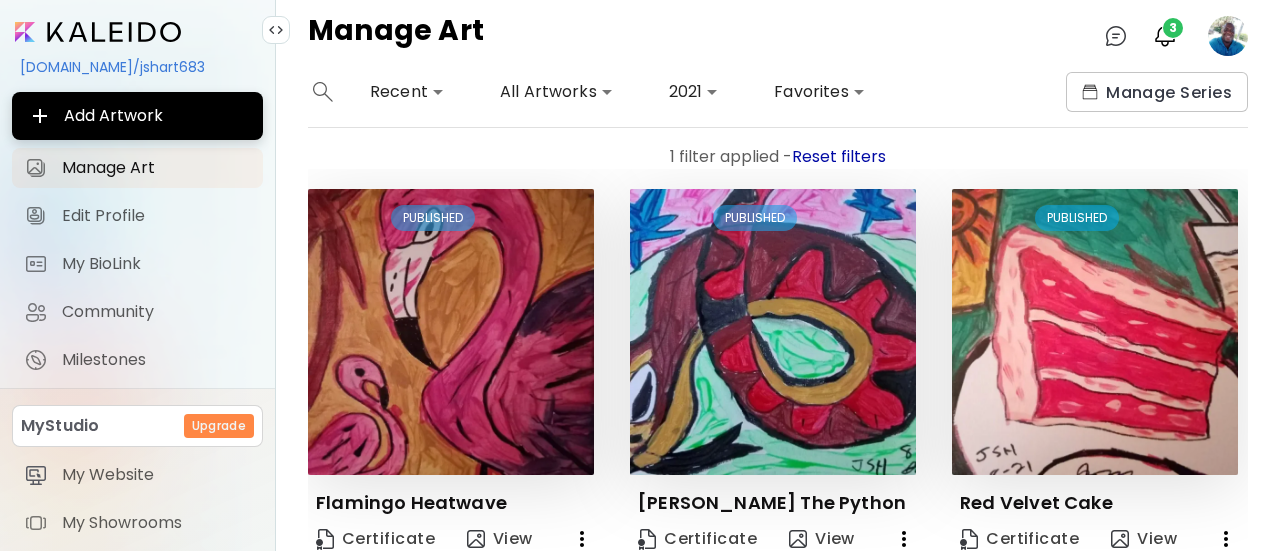 scroll, scrollTop: 1025, scrollLeft: 0, axis: vertical 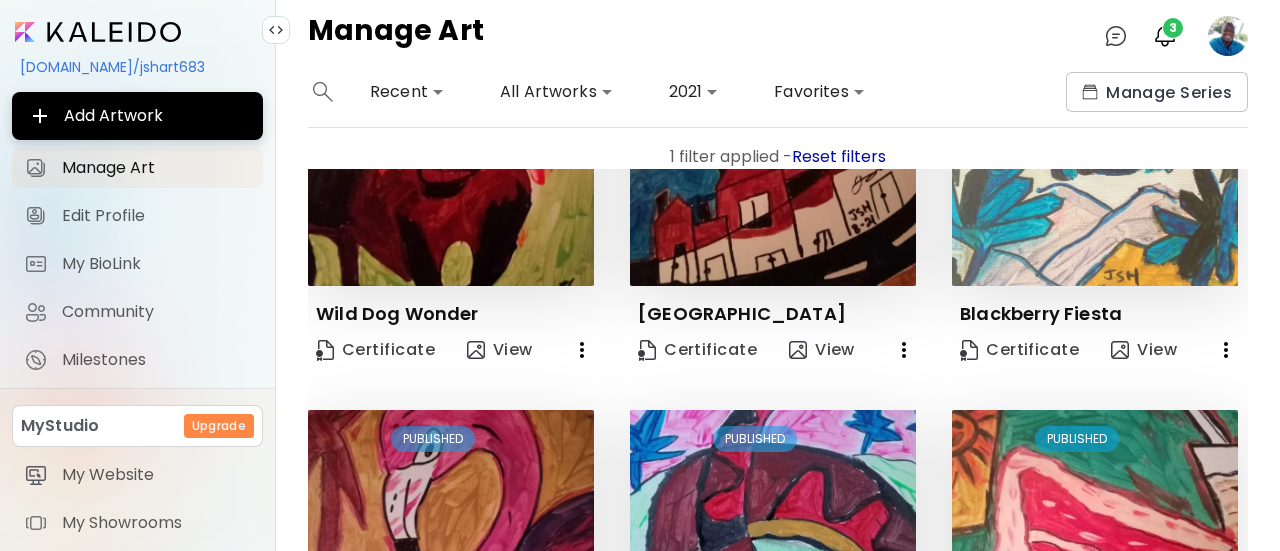 click on "Edit PUBLISHED Craig The Crow Certificate View Edit PUBLISHED Cranberry Lake Certificate View Edit PUBLISHED Geenah The Giraffe Certificate View Edit PUBLISHED Cherry Pie Afternoon Certificate View Edit PUBLISHED Lime Colada Nightfall Certificate View Edit PUBLISHED Peggy The Mountain Lion Certificate View Edit PUBLISHED Wild Dog Wonder Certificate View Edit PUBLISHED Alexandria Certificate View Edit PUBLISHED Blackberry Fiesta Certificate View Edit PUBLISHED Flamingo Heatwave Certificate View Edit PUBLISHED Penelope The Python Certificate View Edit PUBLISHED Red Velvet Cake Certificate View" at bounding box center [760, -18] 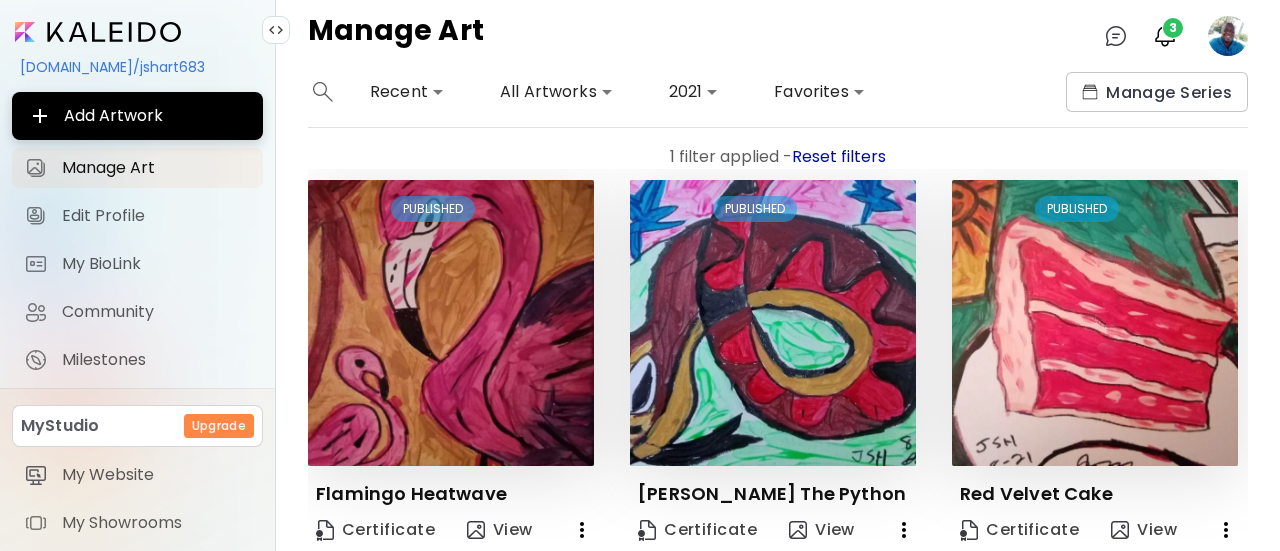 scroll, scrollTop: 1288, scrollLeft: 0, axis: vertical 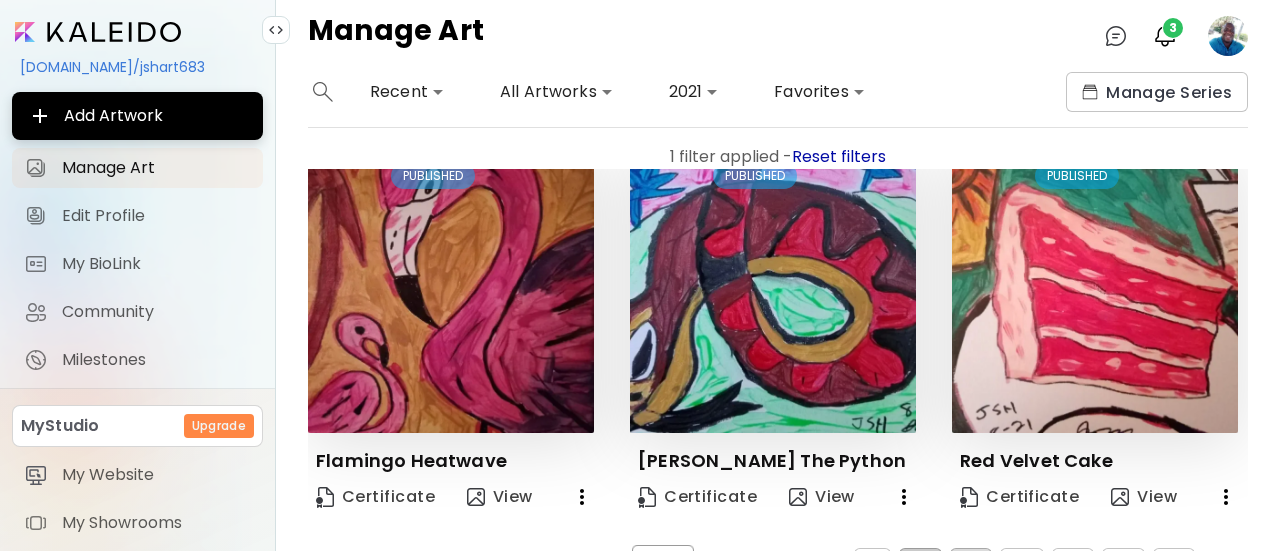 click on "3" at bounding box center (971, 564) 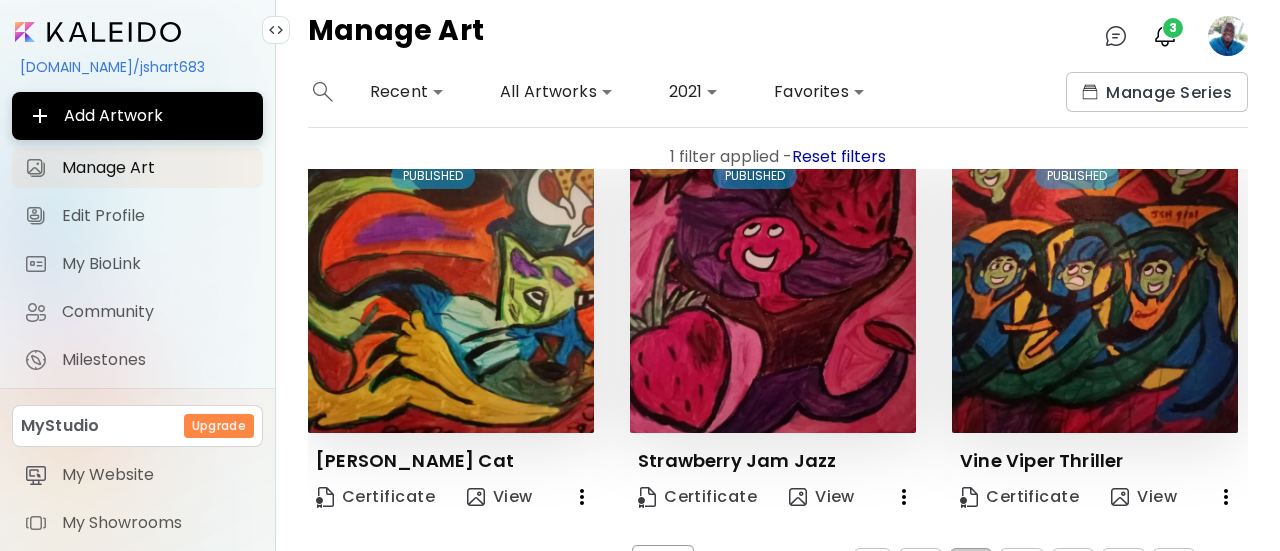 click on "Edit PUBLISHED Strawberry Milkshake Certificate View Edit PUBLISHED The Next Day Certificate View Edit PUBLISHED Weeping  Black Widow Certificate View Edit PUBLISHED Paradise Certificate View Edit PUBLISHED Theory Certificate View Edit PUBLISHED The Bull Left Bilbao Certificate View Edit PUBLISHED Home At Dania Beach Certificate View Edit PUBLISHED Oatis The Orca Returns Certificate View Edit PUBLISHED Genie Of The Purple Desert Certificate View Edit PUBLISHED Samson J Cat Certificate View Edit PUBLISHED Strawberry Jam Jazz Certificate View Edit PUBLISHED Vine Viper Thriller Certificate View" at bounding box center [760, -281] 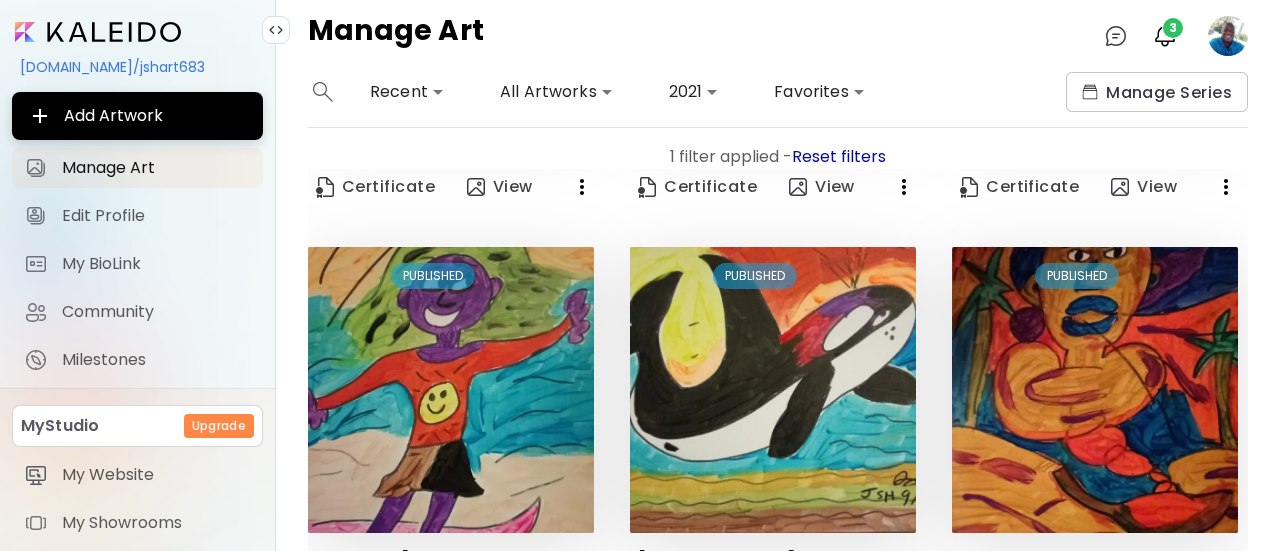 scroll, scrollTop: 775, scrollLeft: 0, axis: vertical 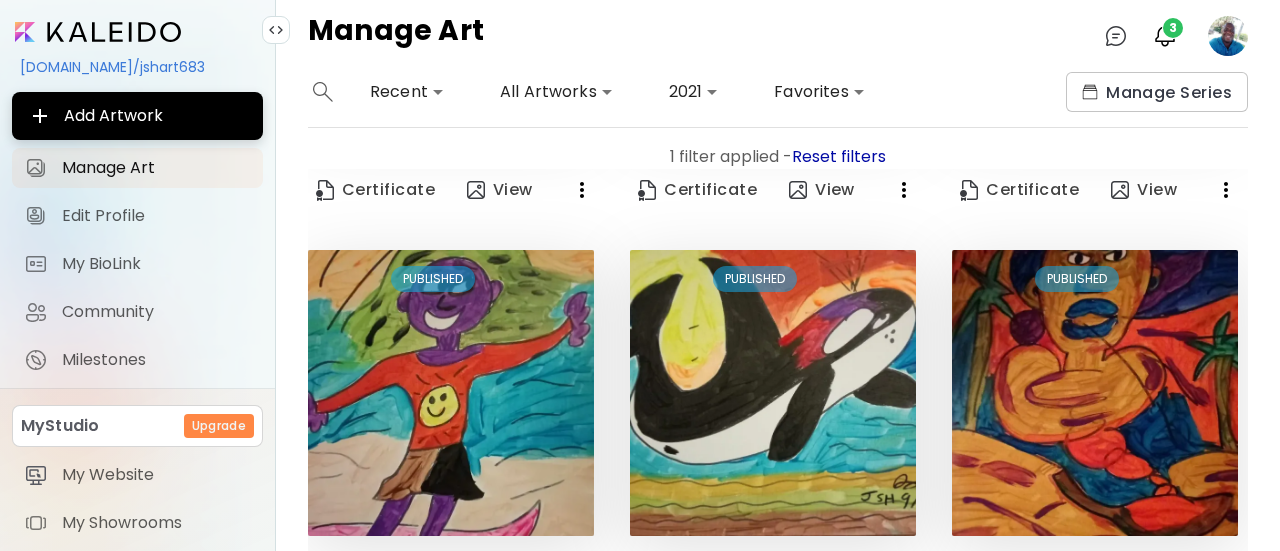 click on "Edit PUBLISHED Strawberry Milkshake Certificate View Edit PUBLISHED The Next Day Certificate View Edit PUBLISHED Weeping  Black Widow Certificate View Edit PUBLISHED Paradise Certificate View Edit PUBLISHED Theory Certificate View Edit PUBLISHED The Bull Left Bilbao Certificate View Edit PUBLISHED Home At Dania Beach Certificate View Edit PUBLISHED Oatis The Orca Returns Certificate View Edit PUBLISHED Genie Of The Purple Desert Certificate View Edit PUBLISHED Samson J Cat Certificate View Edit PUBLISHED Strawberry Jam Jazz Certificate View Edit PUBLISHED Vine Viper Thriller Certificate View" at bounding box center [760, 232] 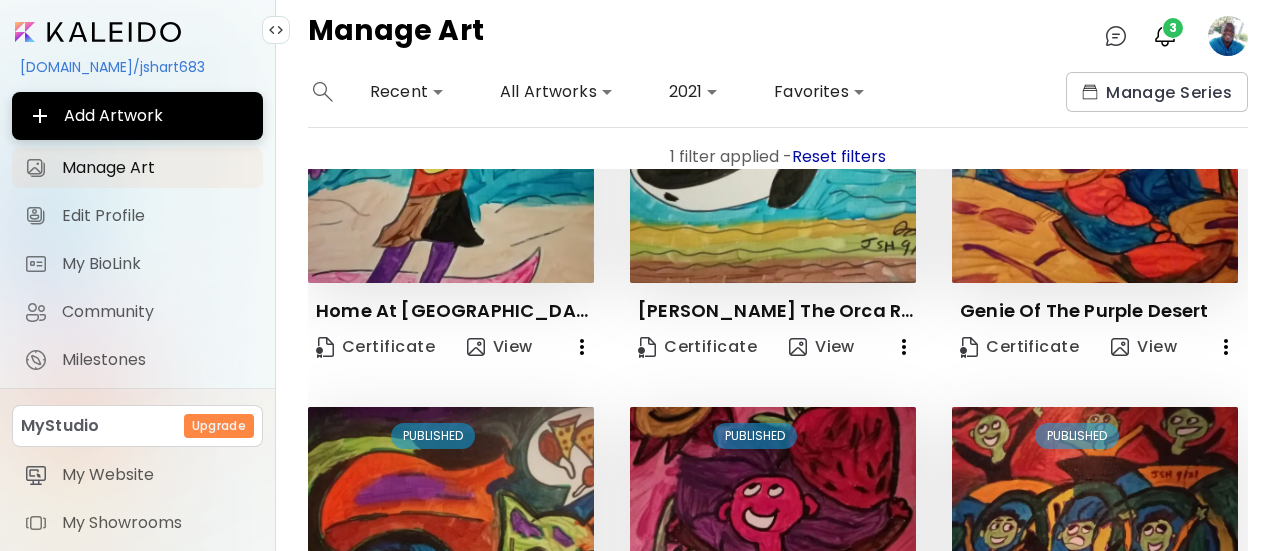 scroll, scrollTop: 1030, scrollLeft: 0, axis: vertical 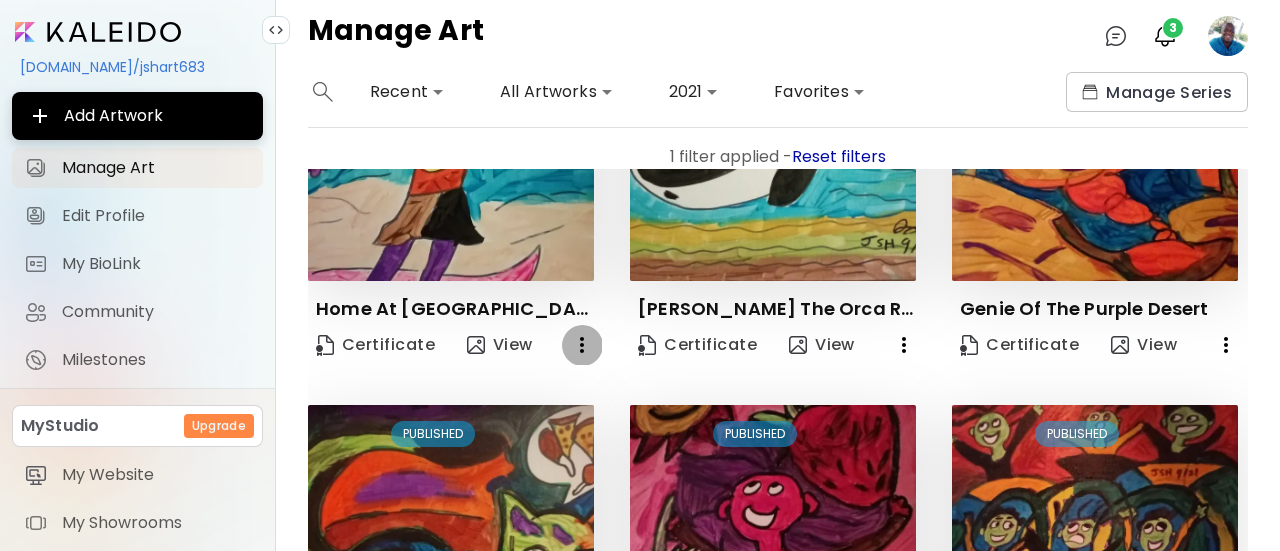 click 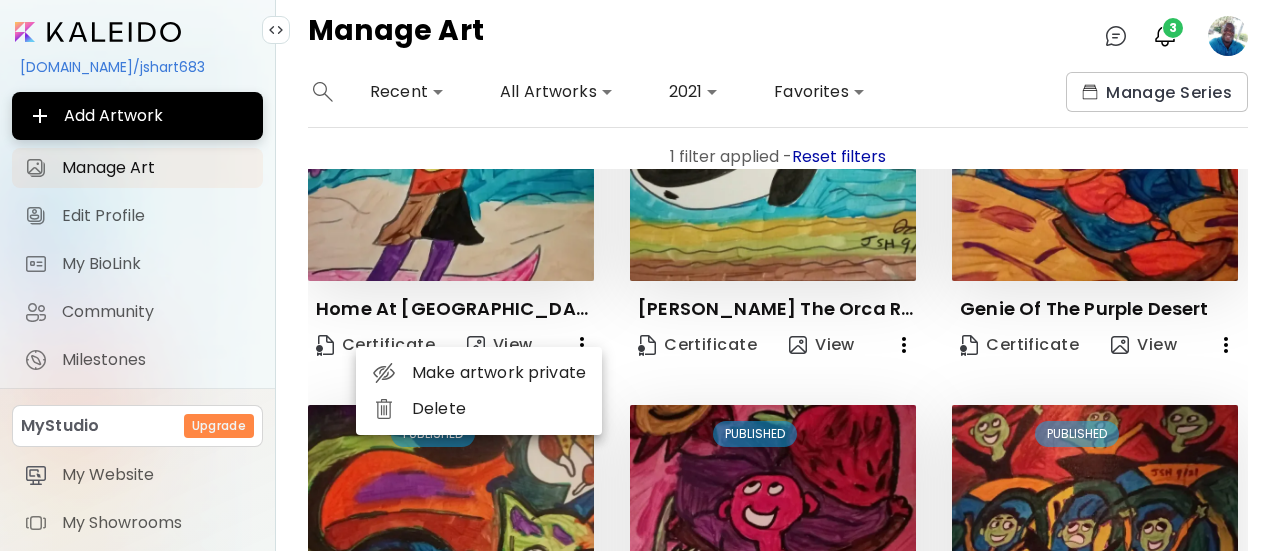 click on "Delete" at bounding box center (479, 409) 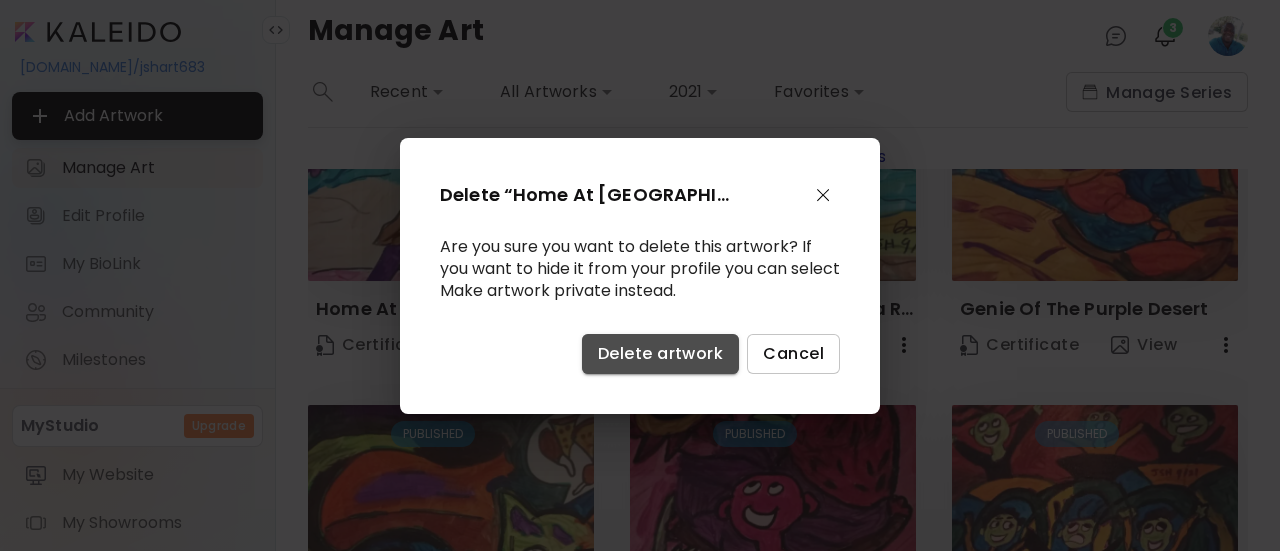 click on "Delete artwork" at bounding box center [660, 353] 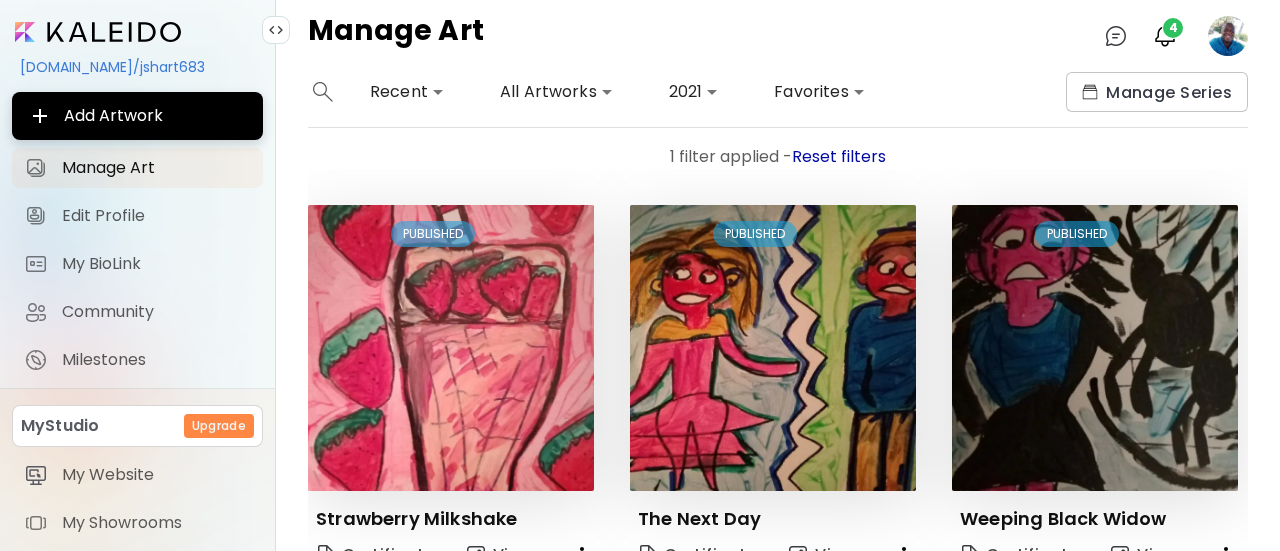 scroll, scrollTop: 1288, scrollLeft: 0, axis: vertical 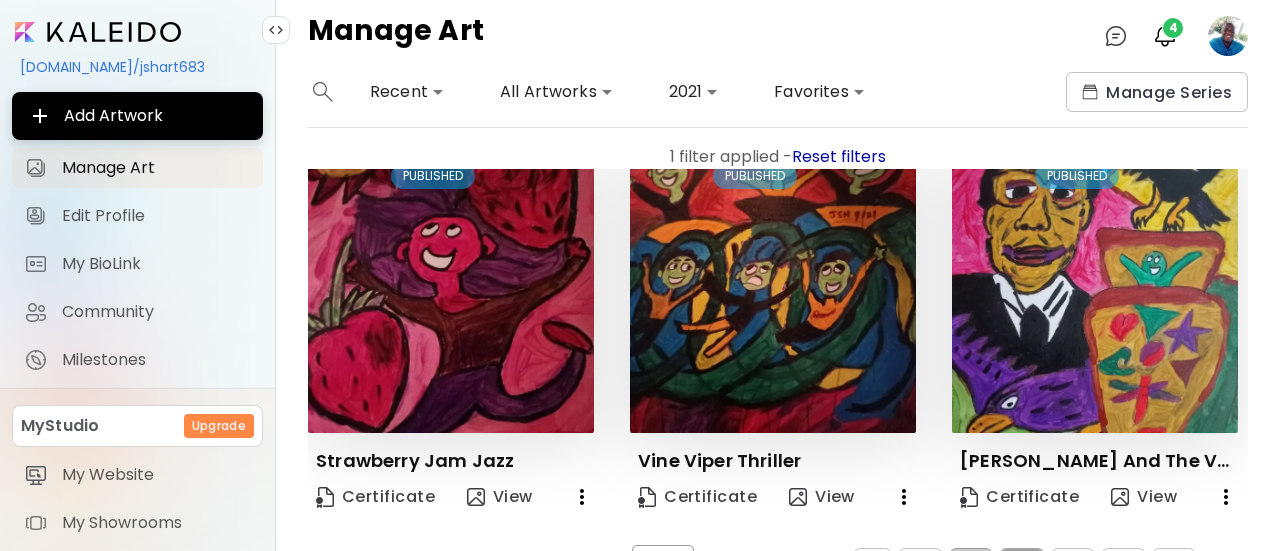 click on "4" at bounding box center (1021, 564) 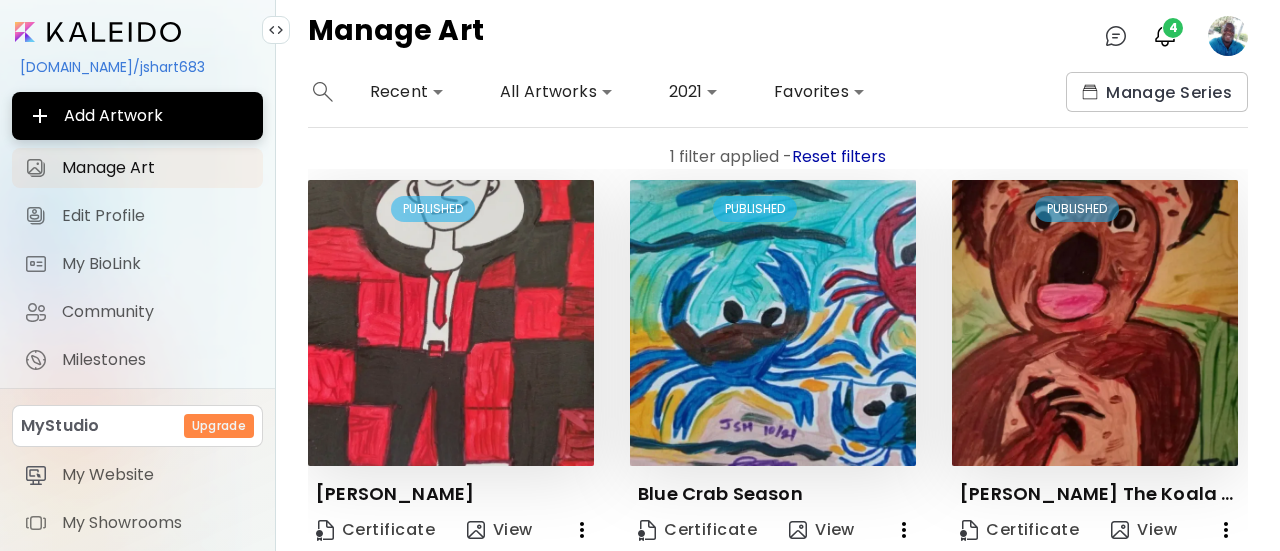 scroll, scrollTop: 1288, scrollLeft: 0, axis: vertical 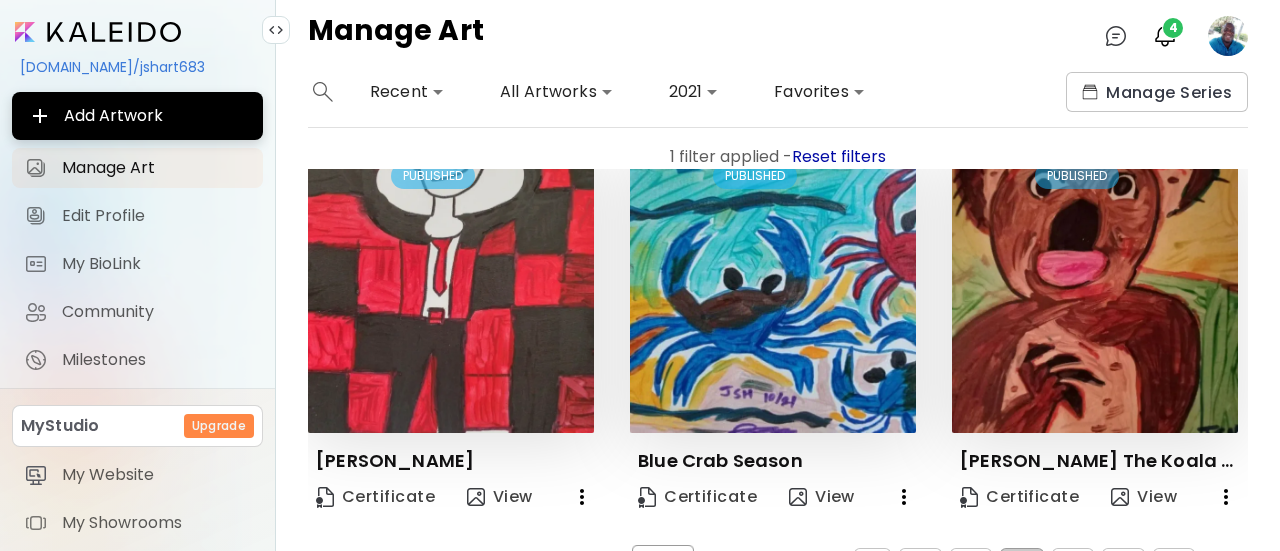 click at bounding box center [1226, 497] 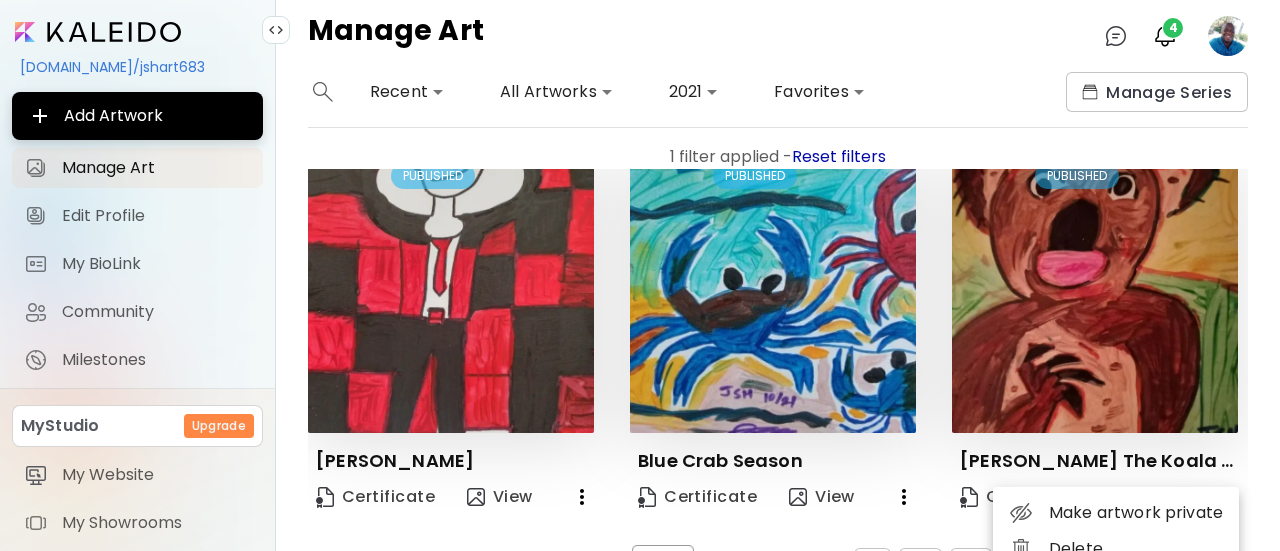 click on "Delete" at bounding box center [1116, 549] 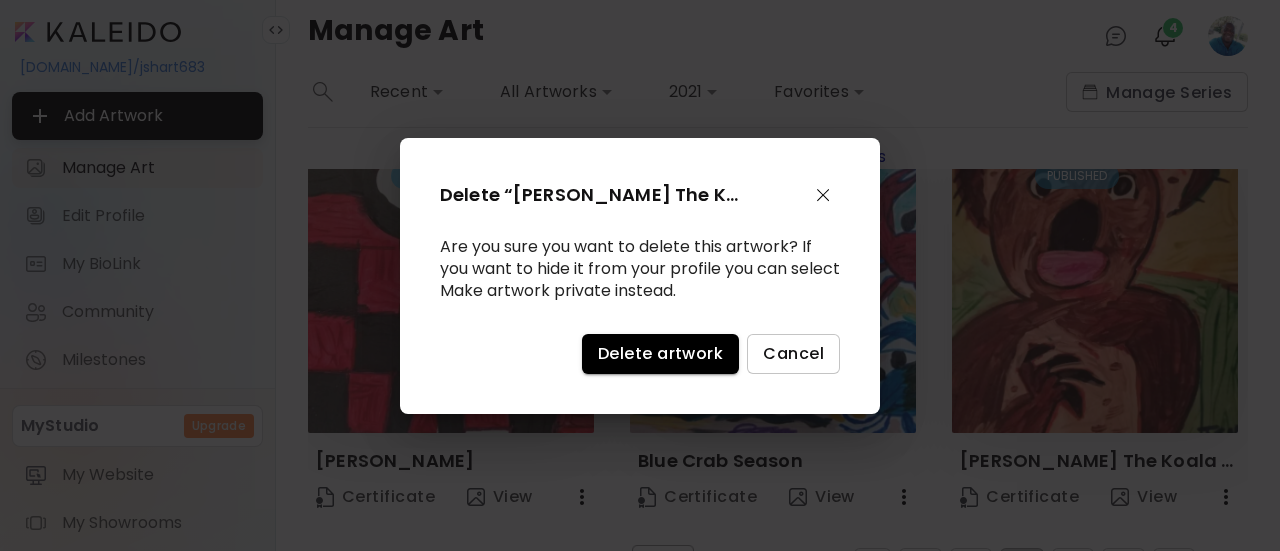 click on "Delete artwork" at bounding box center [660, 354] 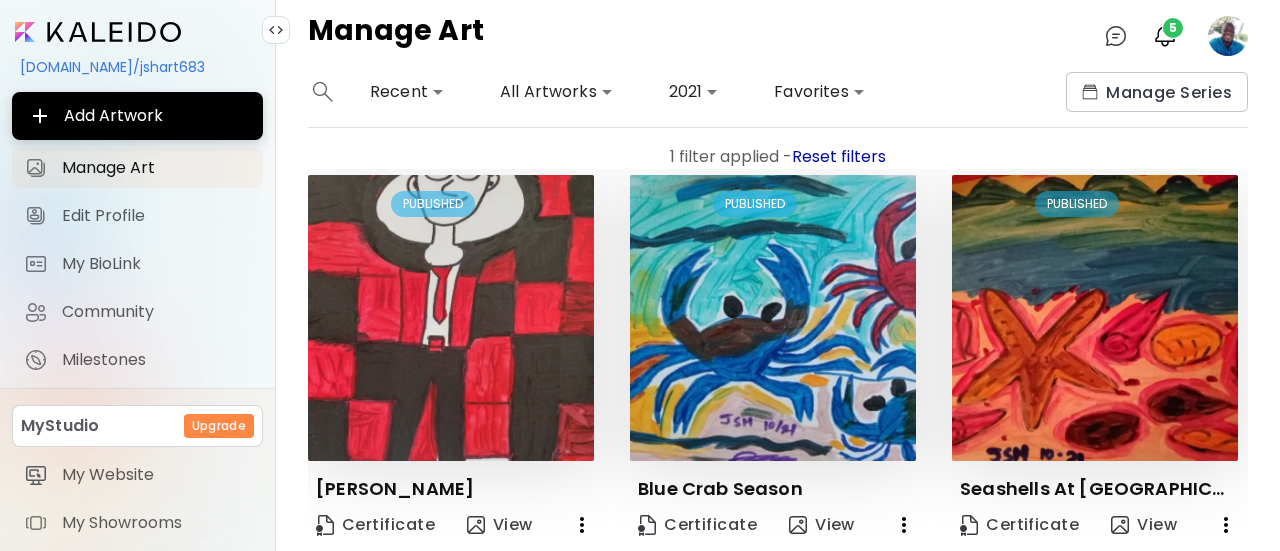 scroll, scrollTop: 1288, scrollLeft: 0, axis: vertical 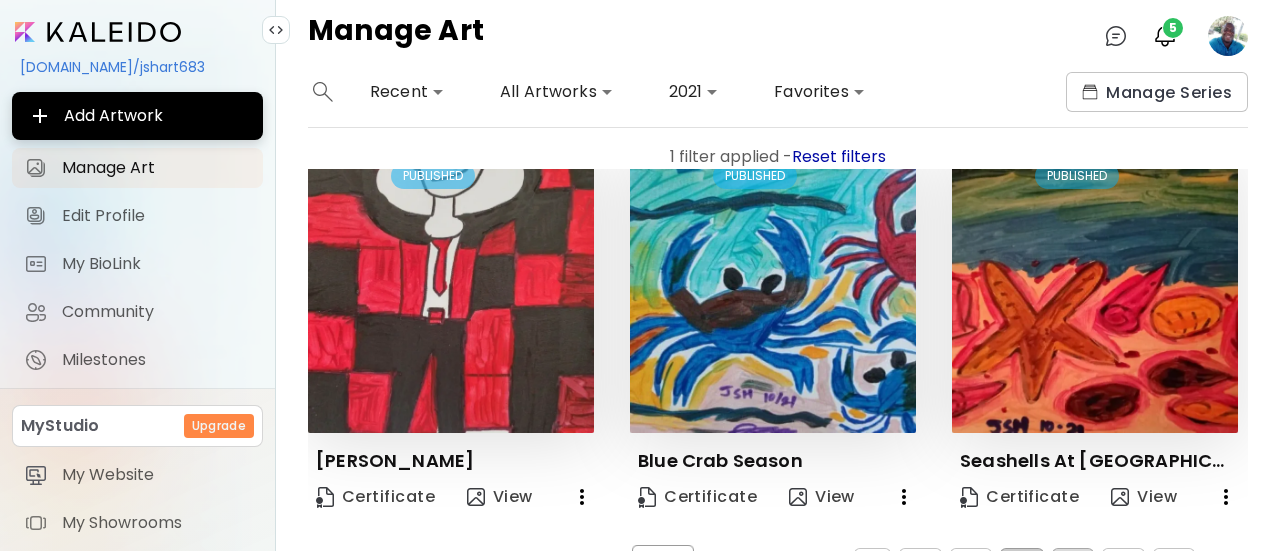 click on "5" at bounding box center [1073, 564] 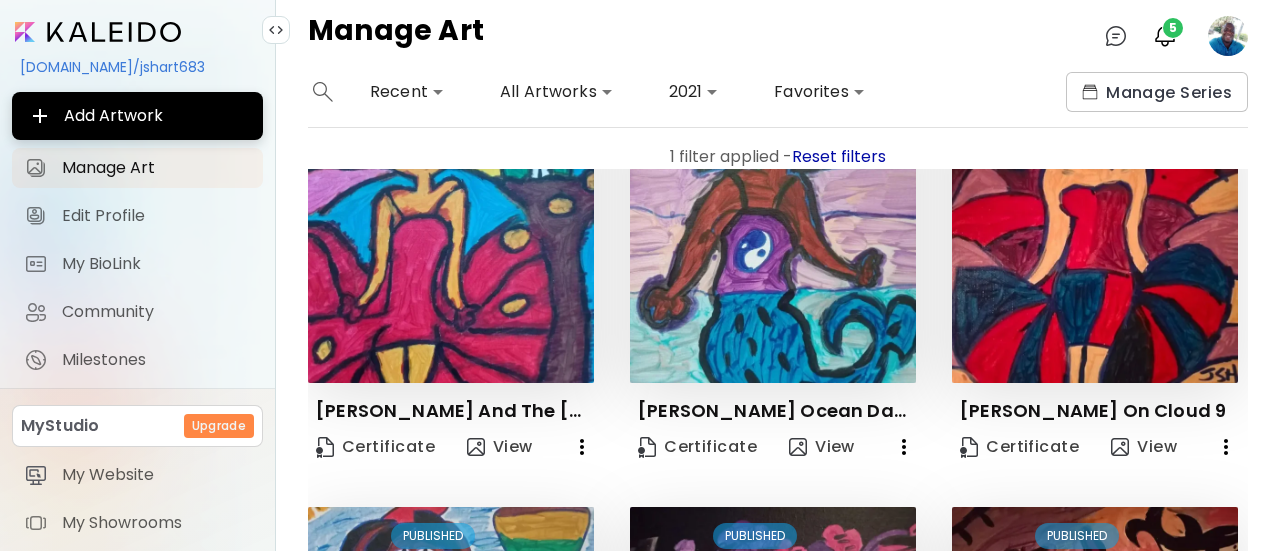 scroll, scrollTop: 524, scrollLeft: 0, axis: vertical 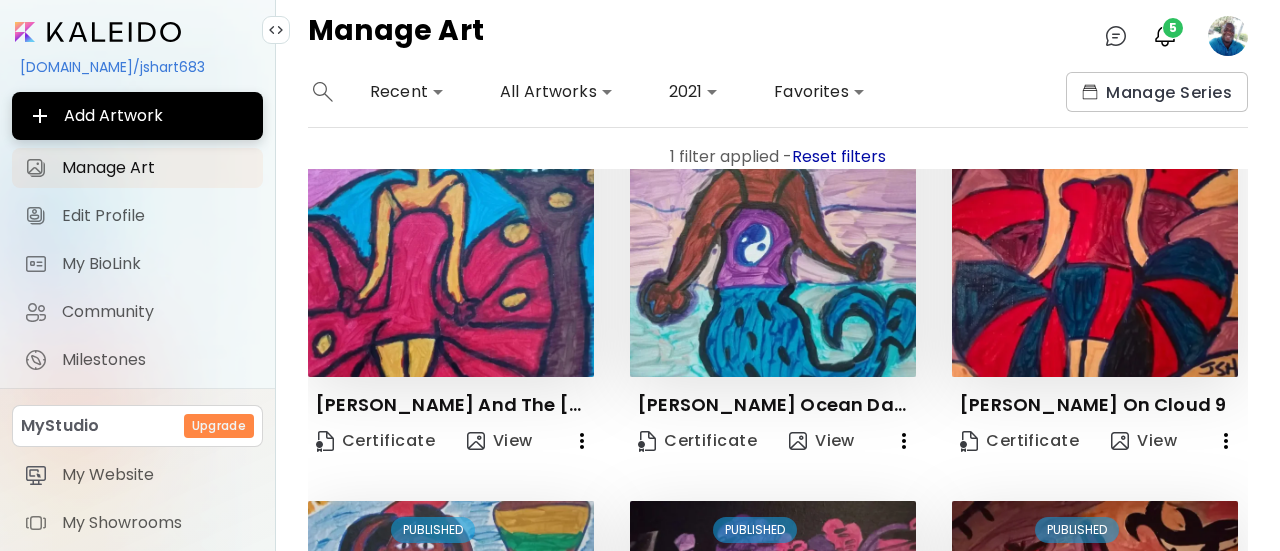 click 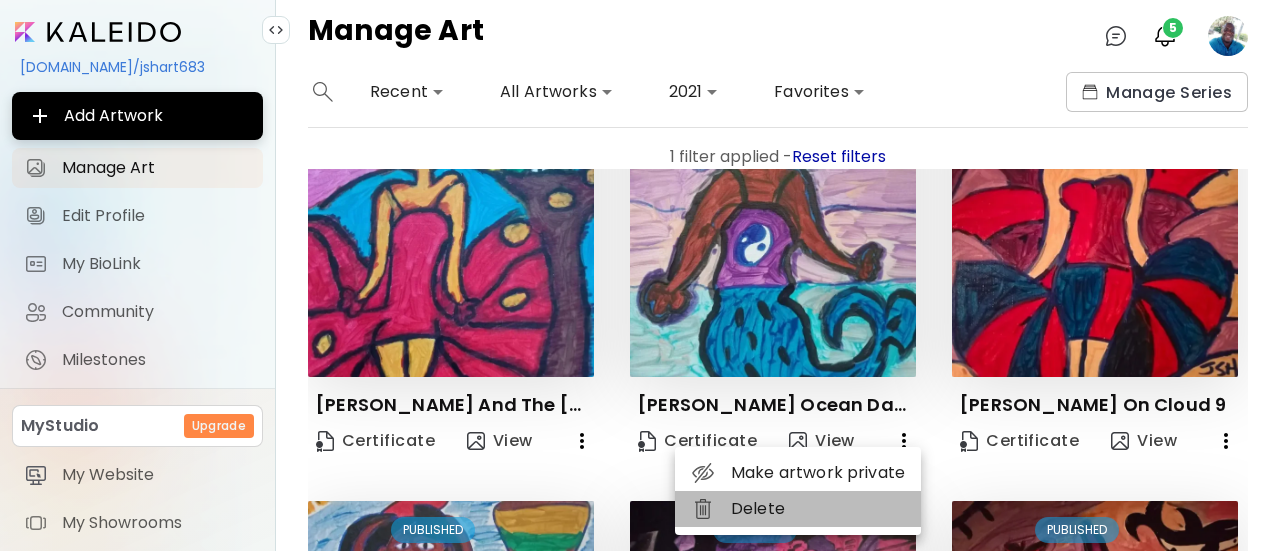 click on "Delete" at bounding box center (798, 509) 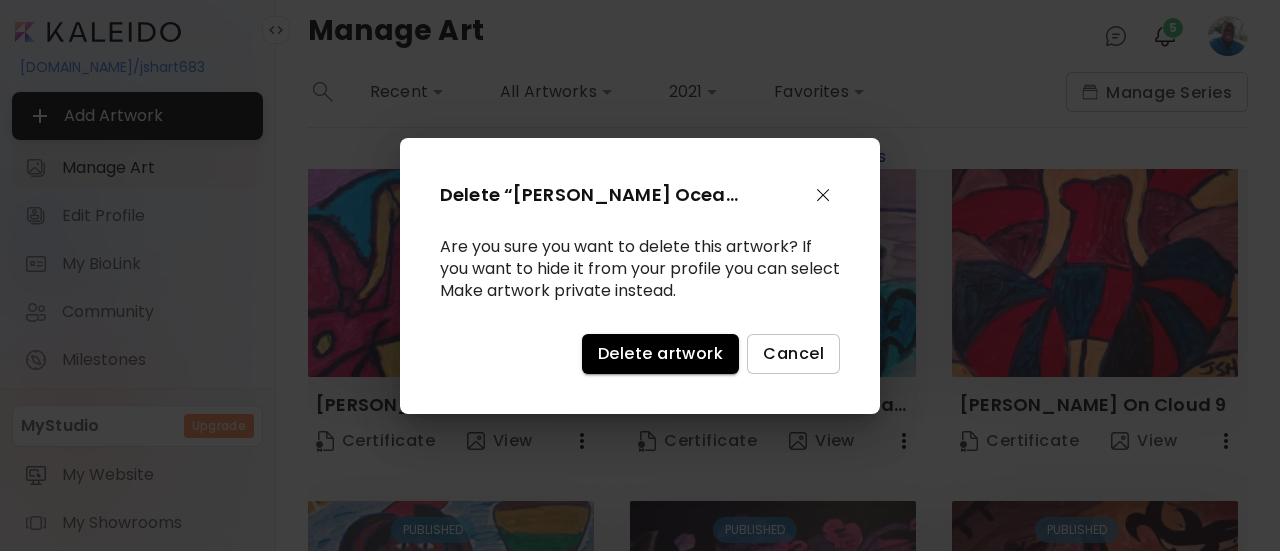 click on "Delete artwork" at bounding box center (660, 353) 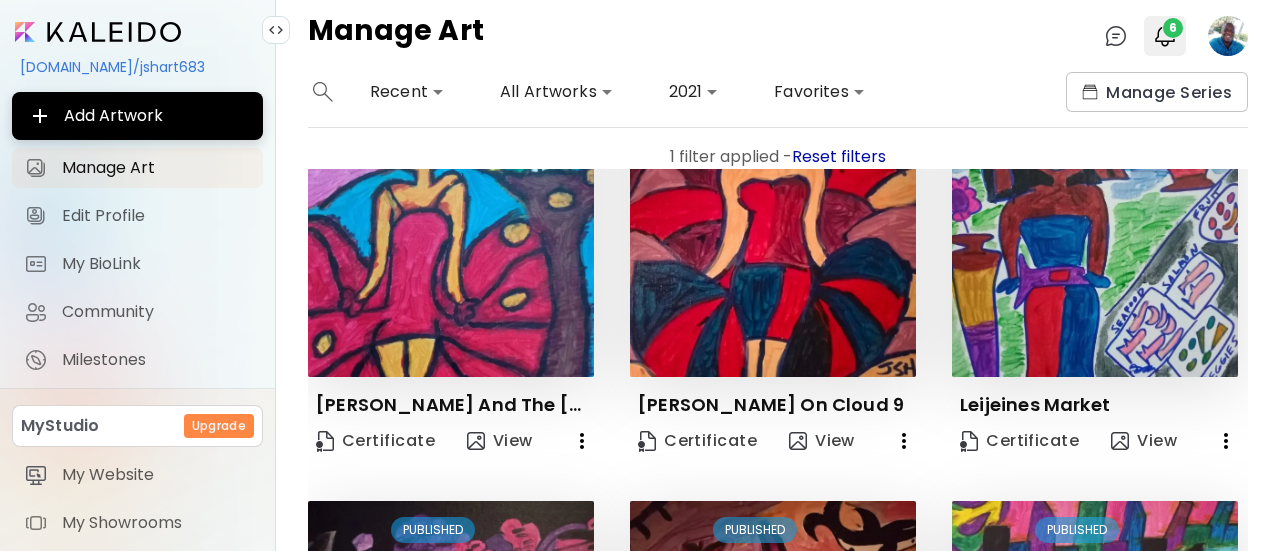click on "6" at bounding box center [1165, 36] 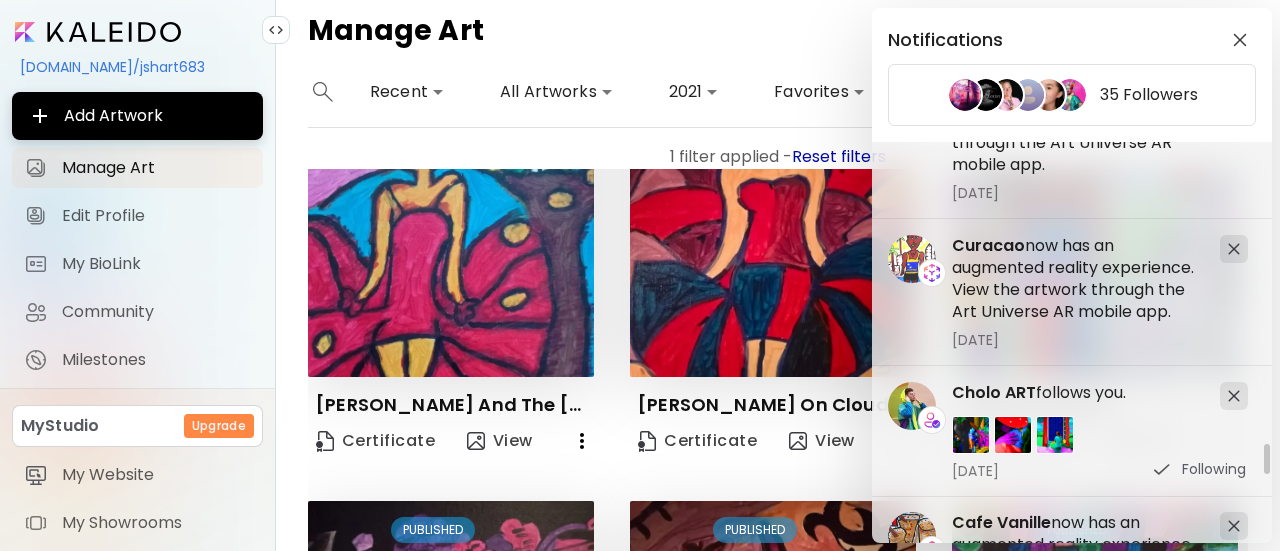 scroll, scrollTop: 23038, scrollLeft: 0, axis: vertical 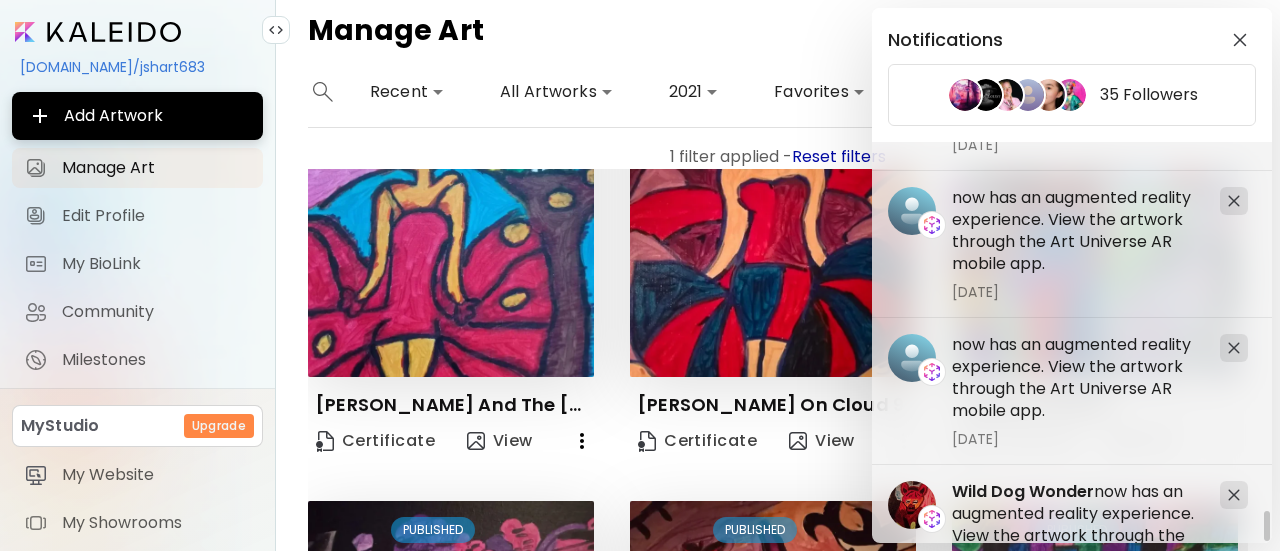 drag, startPoint x: 1266, startPoint y: 149, endPoint x: 1277, endPoint y: 550, distance: 401.15085 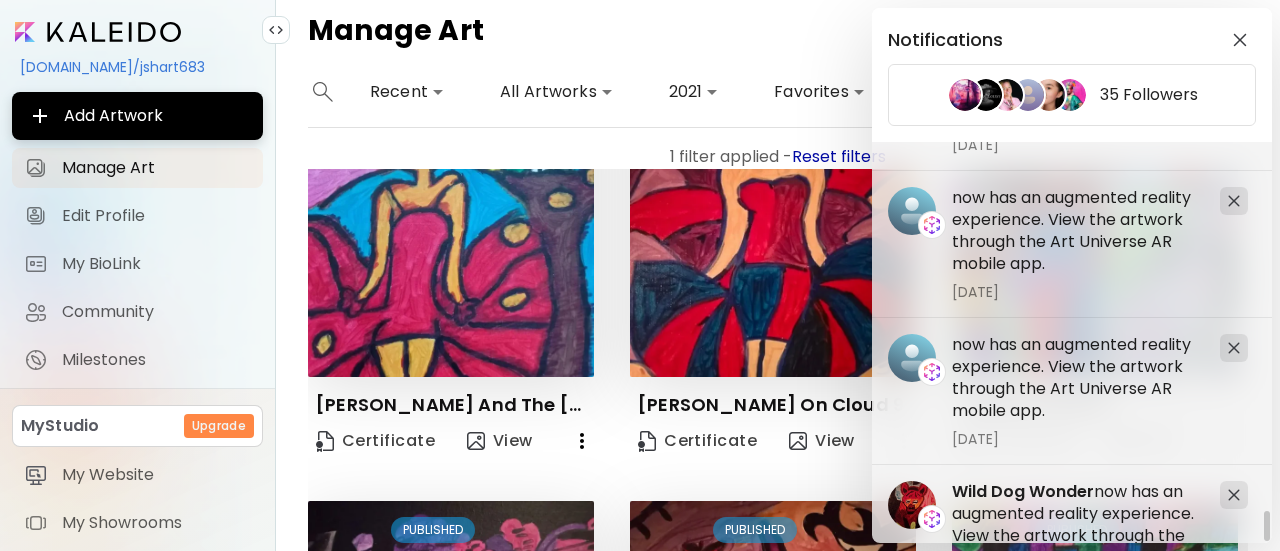 click on "Notifications 35 Followers  now has an augmented reality experience. View the artwork through the Art Universe AR mobile app. September 21, 2022 Peggy The Mountain Lion  now has an augmented reality experience. View the artwork through the Art Universe AR mobile app. September 21, 2022  now has an augmented reality experience. View the artwork through the Art Universe AR mobile app. September 21, 2022 Wild Dog Wonder  now has an augmented reality experience. View the artwork through the Art Universe AR mobile app. September 21, 2022  now has an augmented reality experience. View the artwork through the Art Universe AR mobile app. September 21, 2022 Lime Colada Nightfall  now has an augmented reality experience. View the artwork through the Art Universe AR mobile app. September 21, 2022" at bounding box center [640, 275] 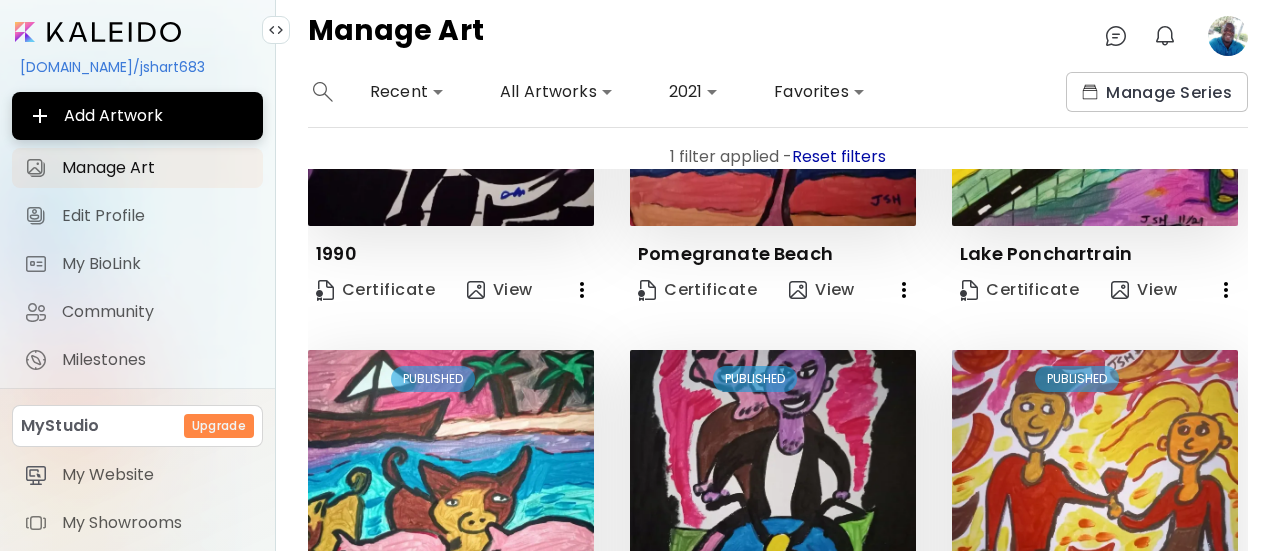 scroll, scrollTop: 1288, scrollLeft: 0, axis: vertical 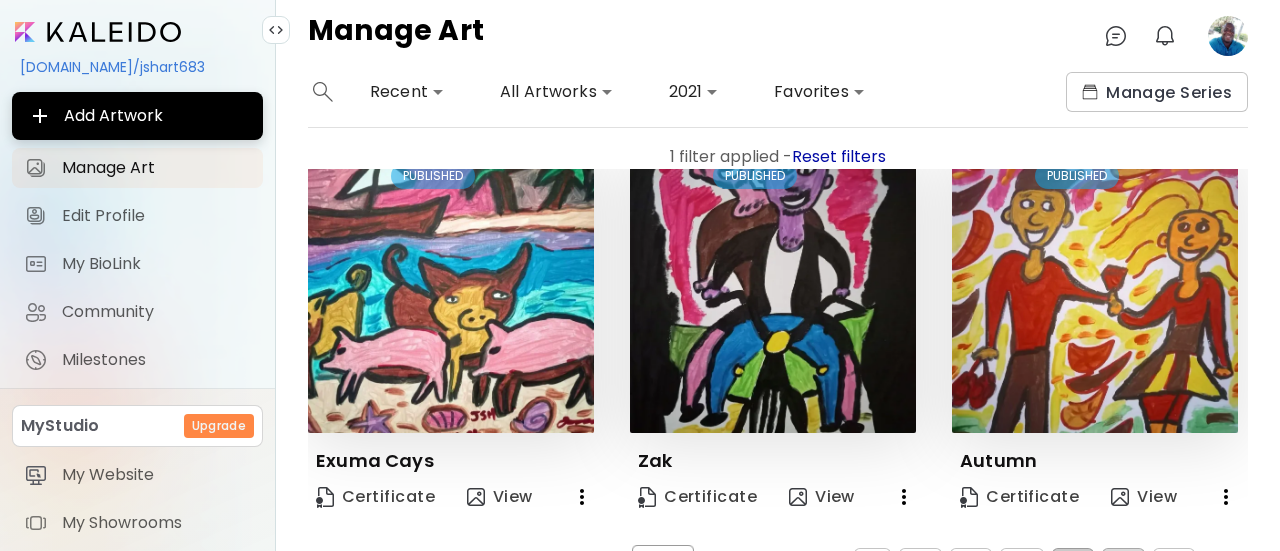 click on "6" at bounding box center (1123, 564) 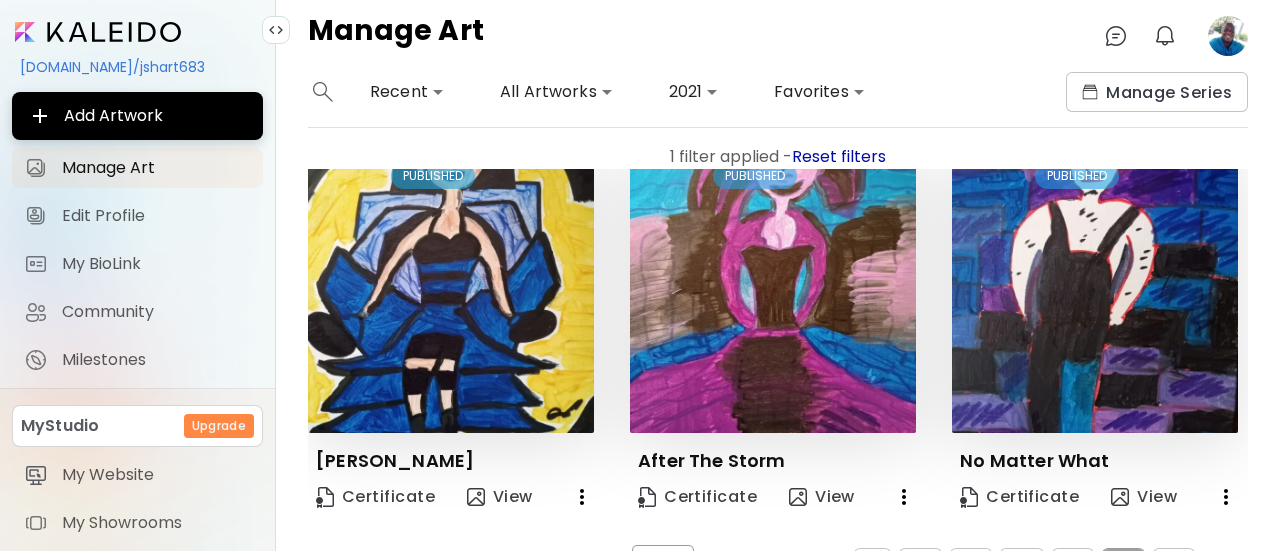 click on "6" at bounding box center (1123, 564) 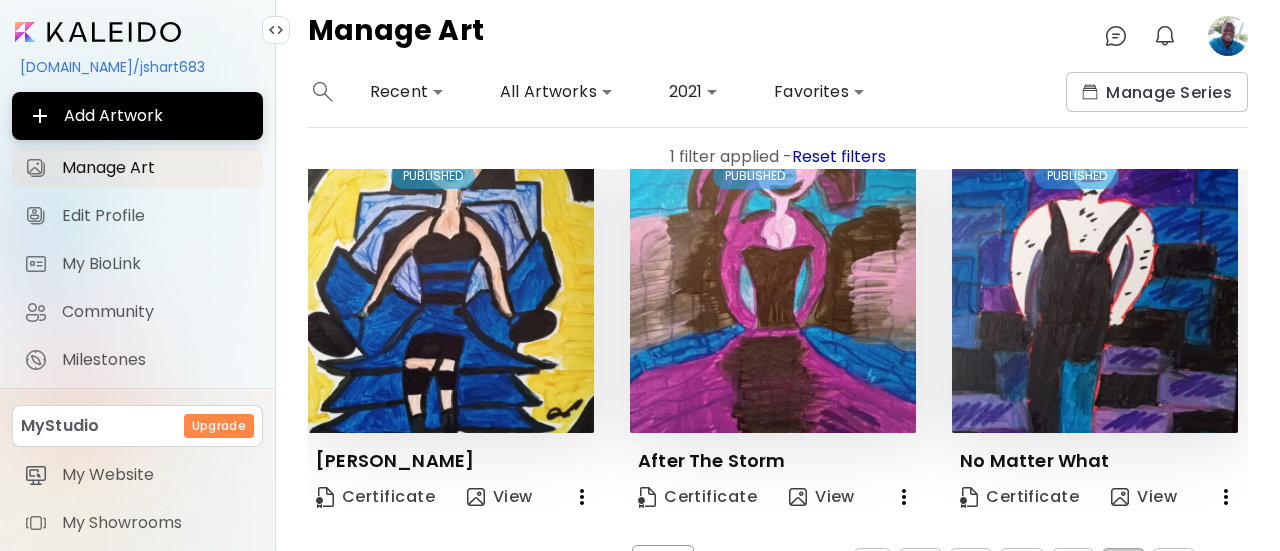 click 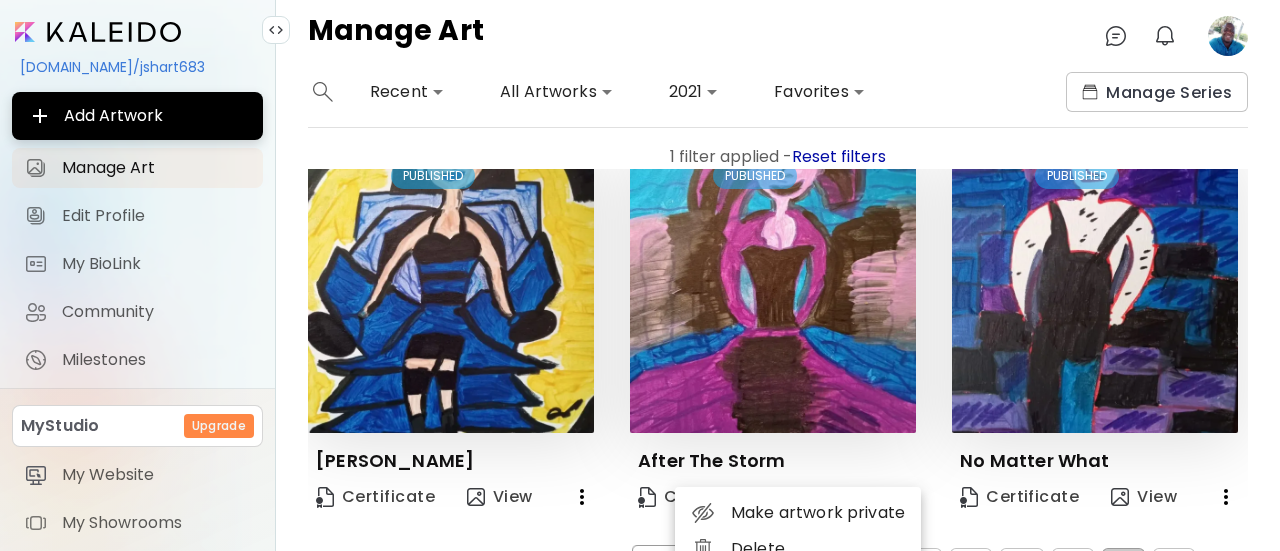 click on "Delete" at bounding box center (798, 549) 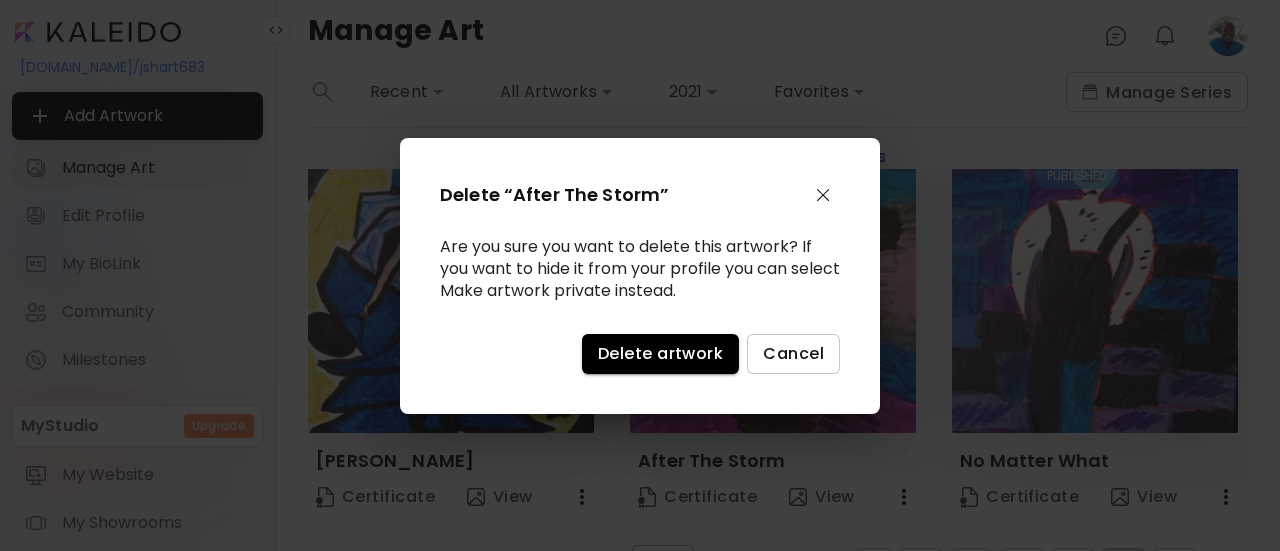 click on "Delete artwork" at bounding box center [660, 353] 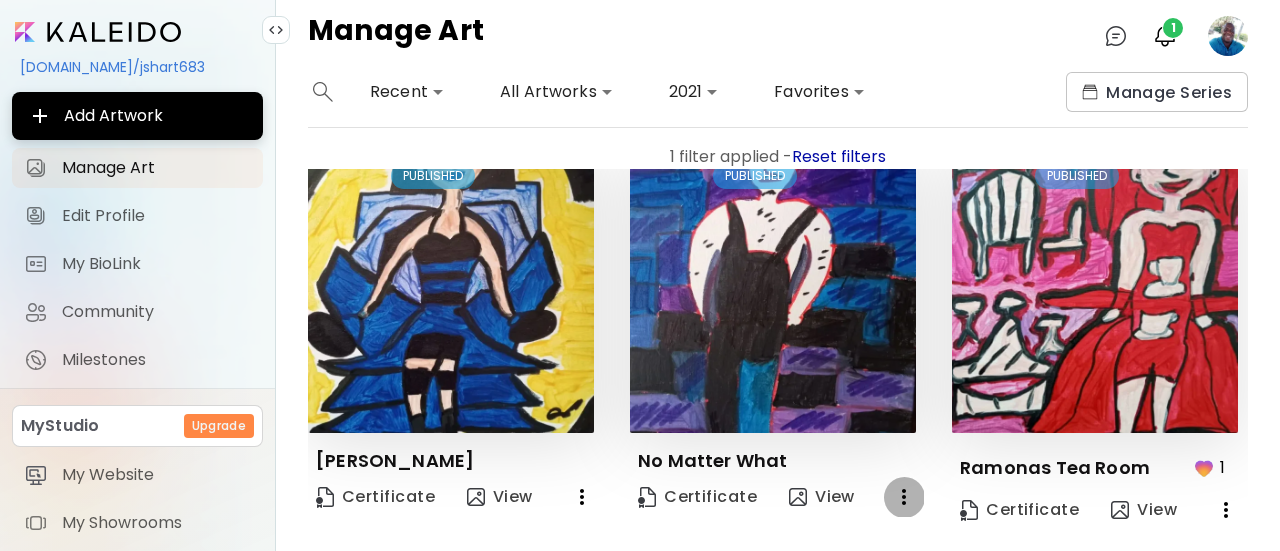 click 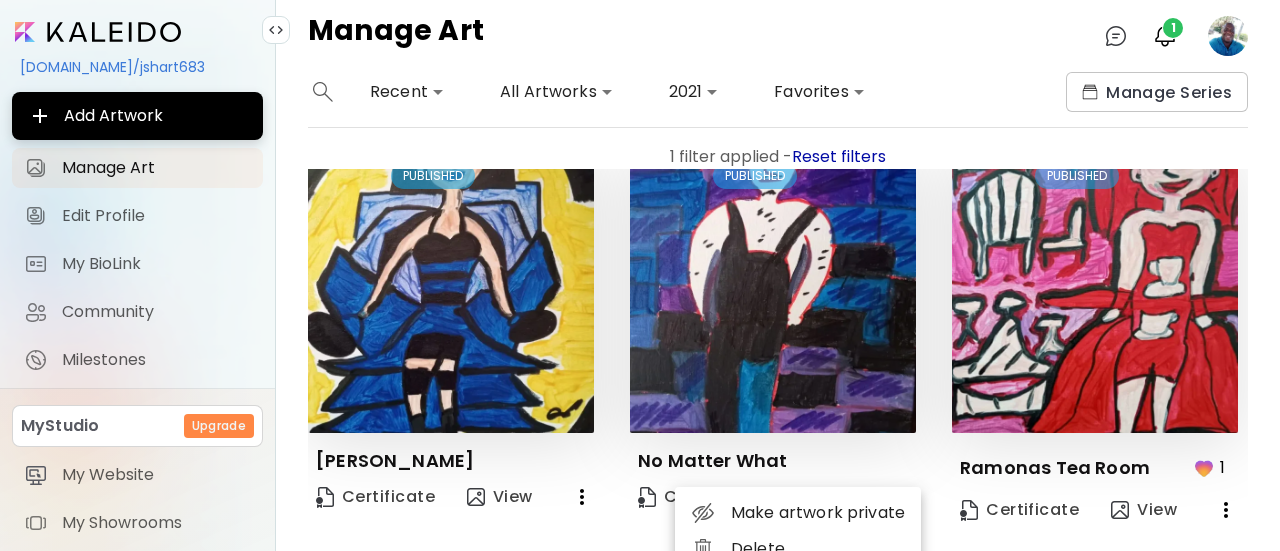 click on "Delete" at bounding box center (798, 549) 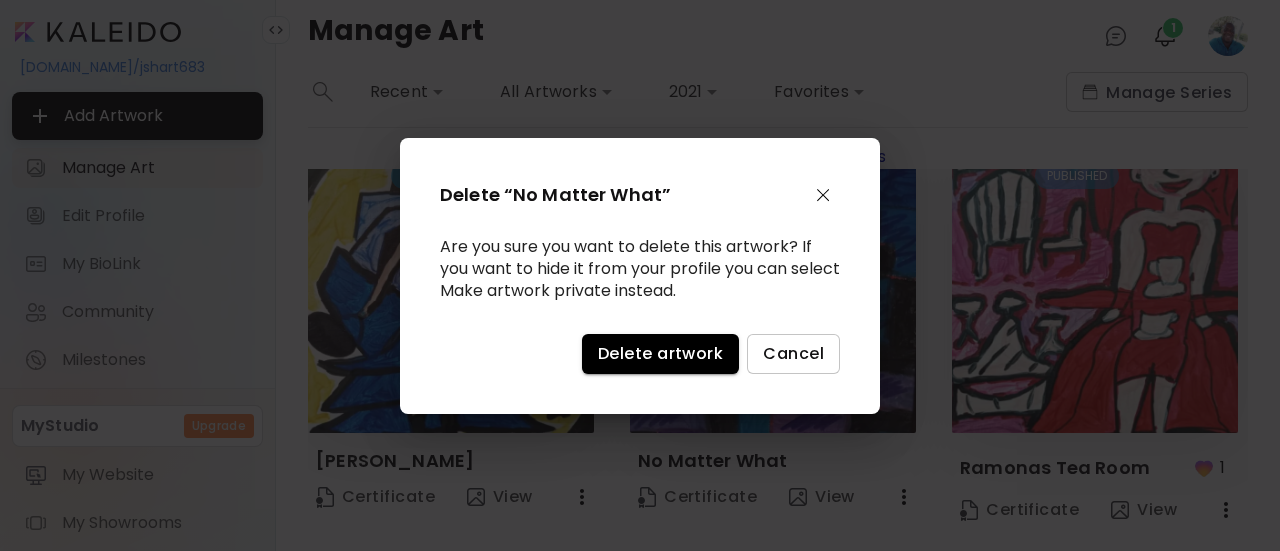 click on "Delete artwork" at bounding box center (660, 353) 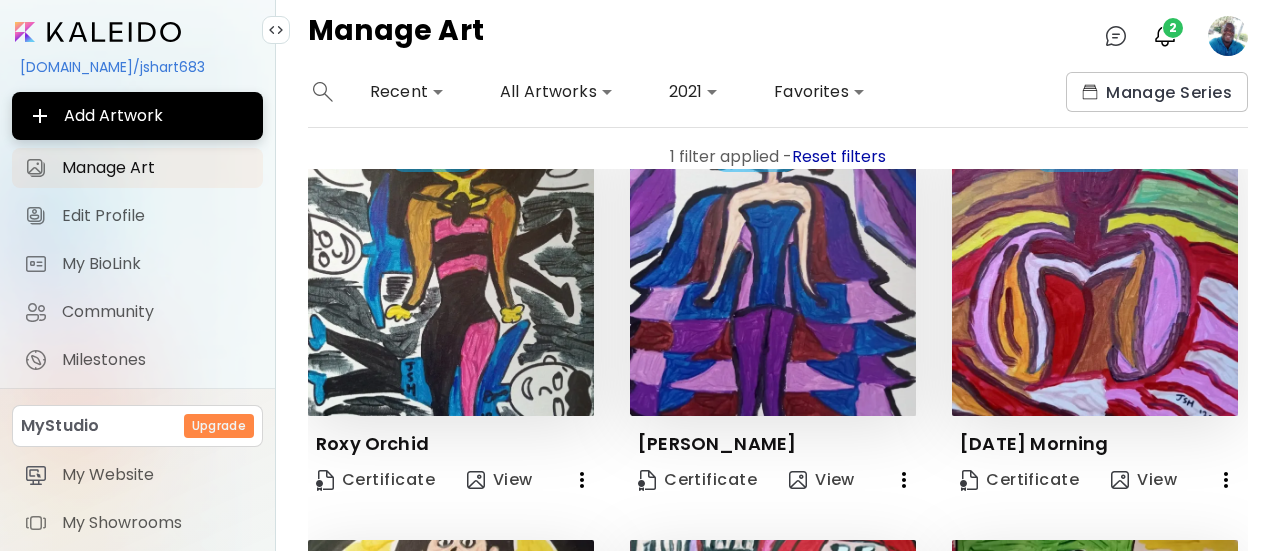 scroll, scrollTop: 1299, scrollLeft: 0, axis: vertical 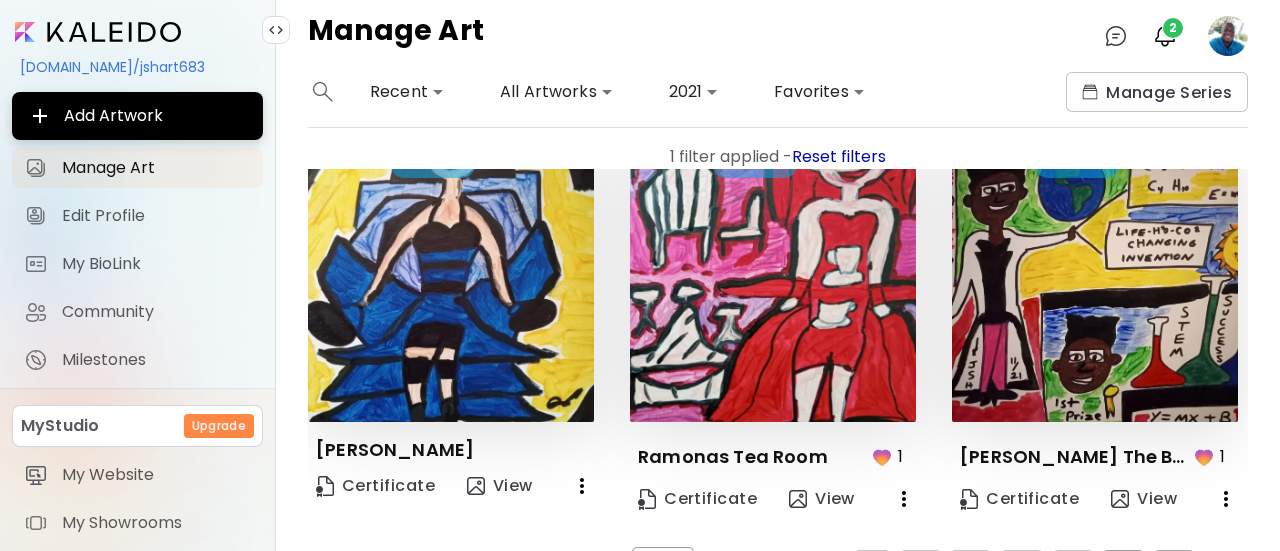 click on "7" at bounding box center [1174, 566] 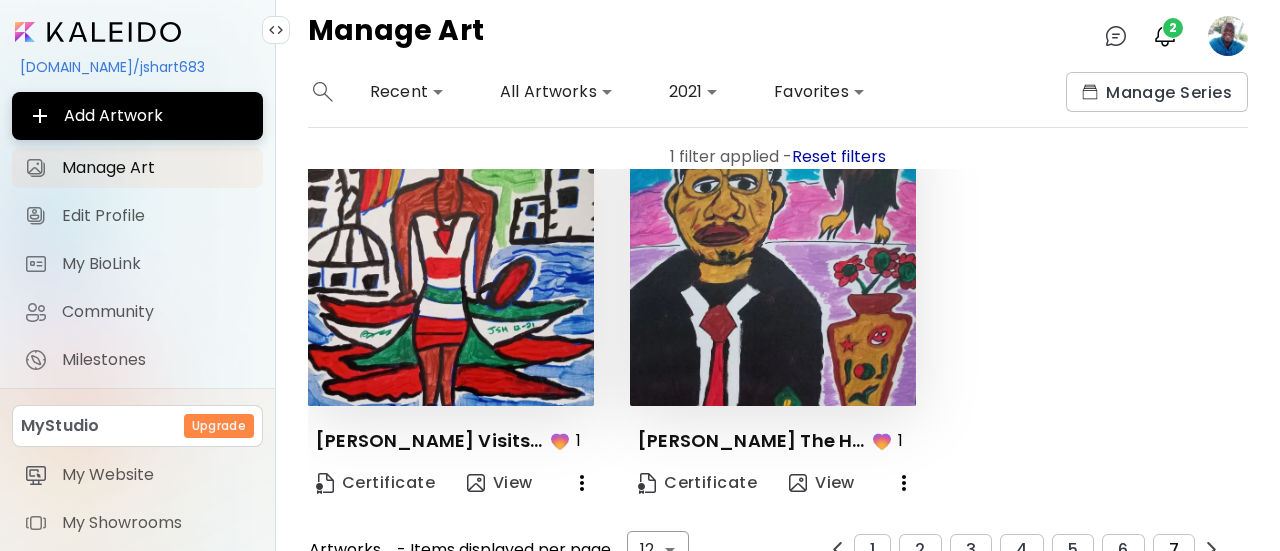 scroll, scrollTop: 79, scrollLeft: 0, axis: vertical 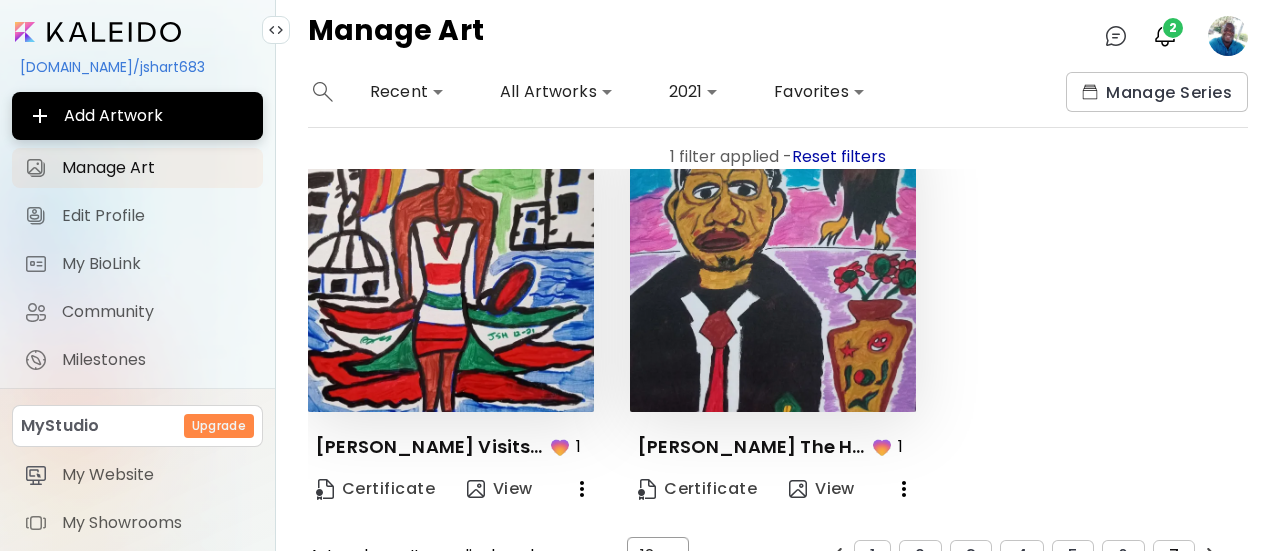 click on "7" at bounding box center (1174, 556) 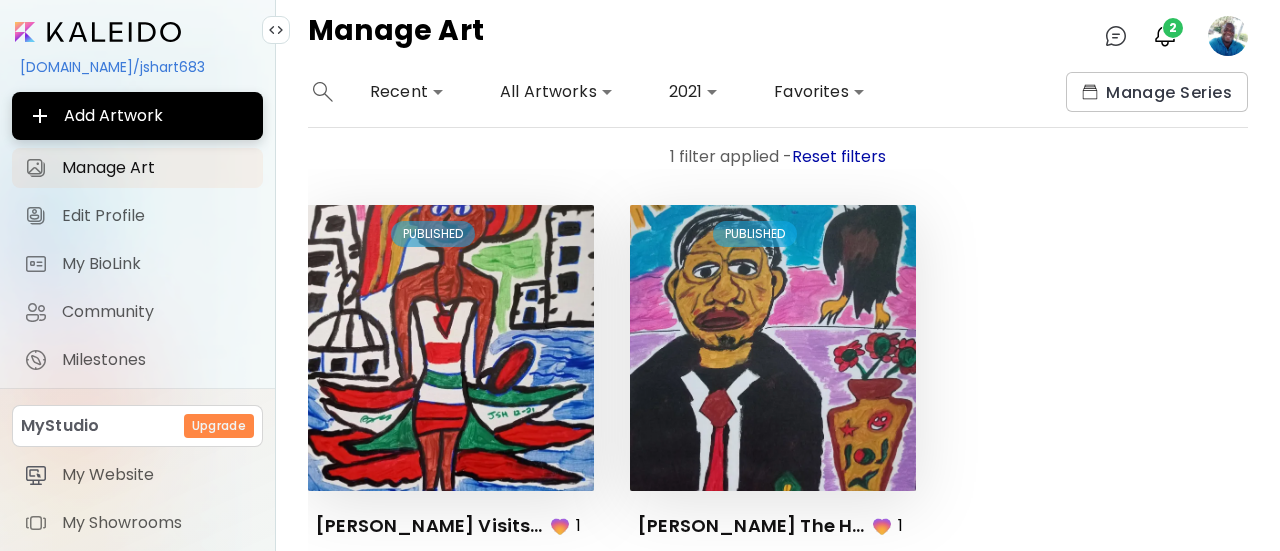 scroll, scrollTop: 79, scrollLeft: 0, axis: vertical 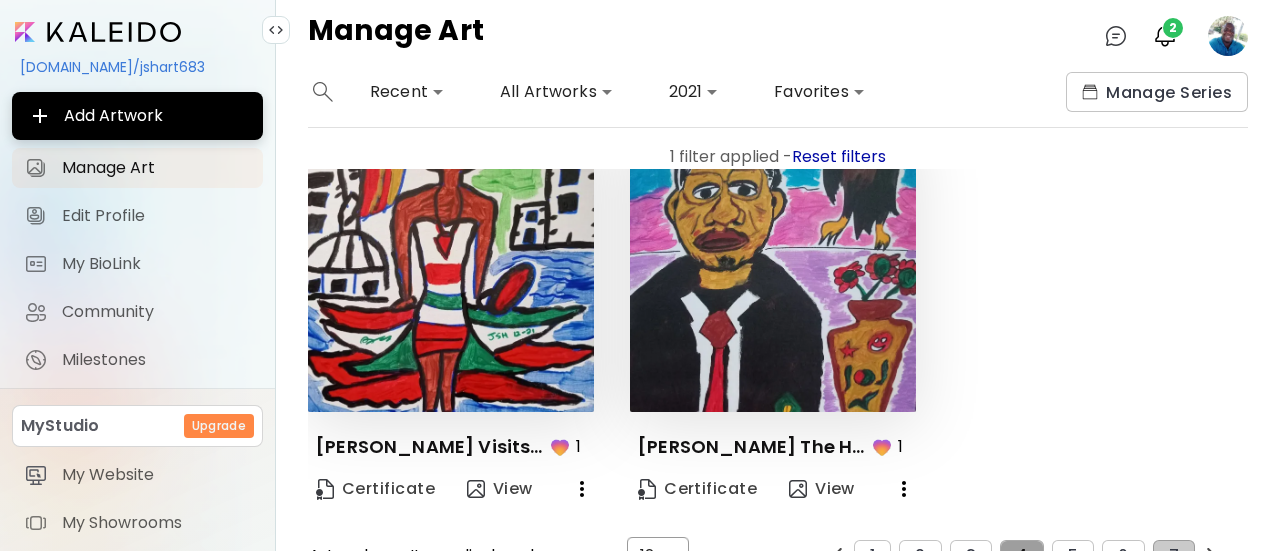 click on "4" at bounding box center [1021, 556] 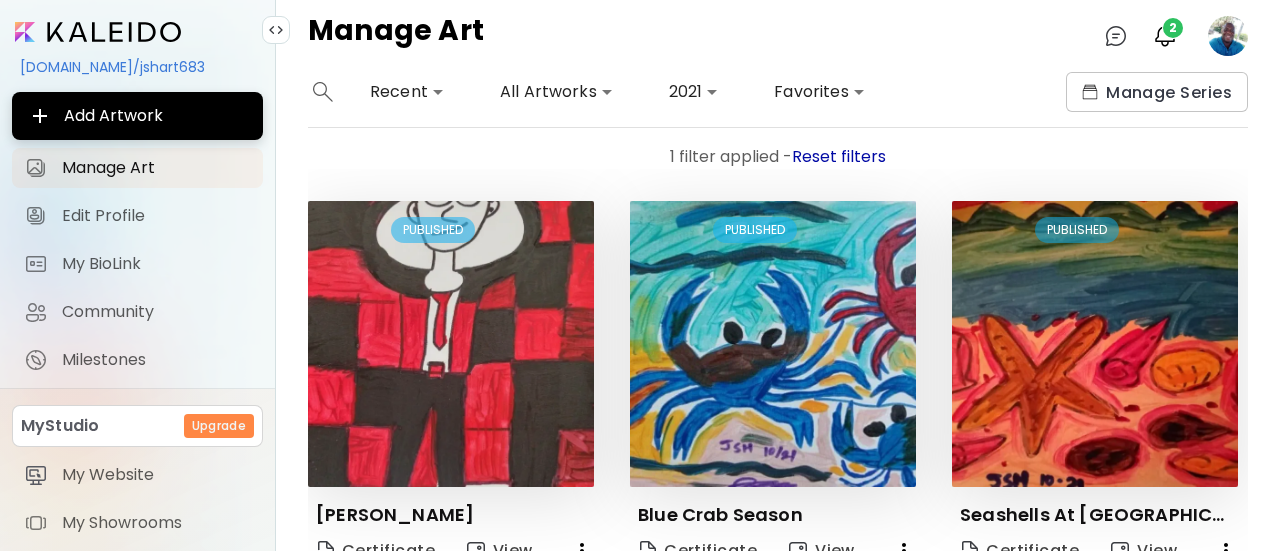 scroll, scrollTop: 1288, scrollLeft: 0, axis: vertical 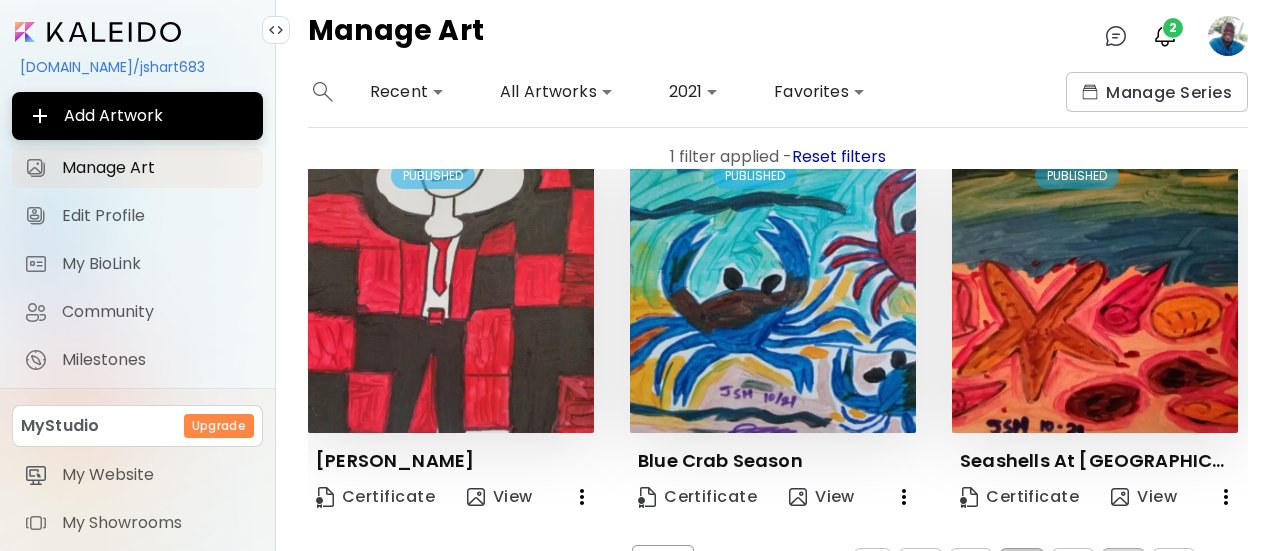 click on "6" at bounding box center [1123, 564] 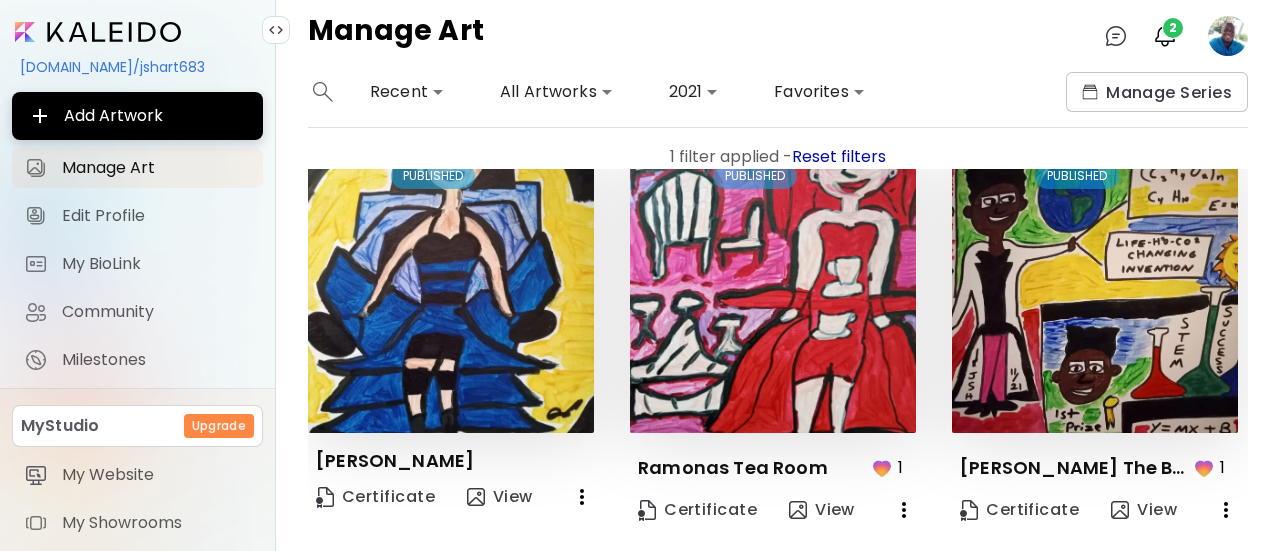 click on "7" at bounding box center [1174, 577] 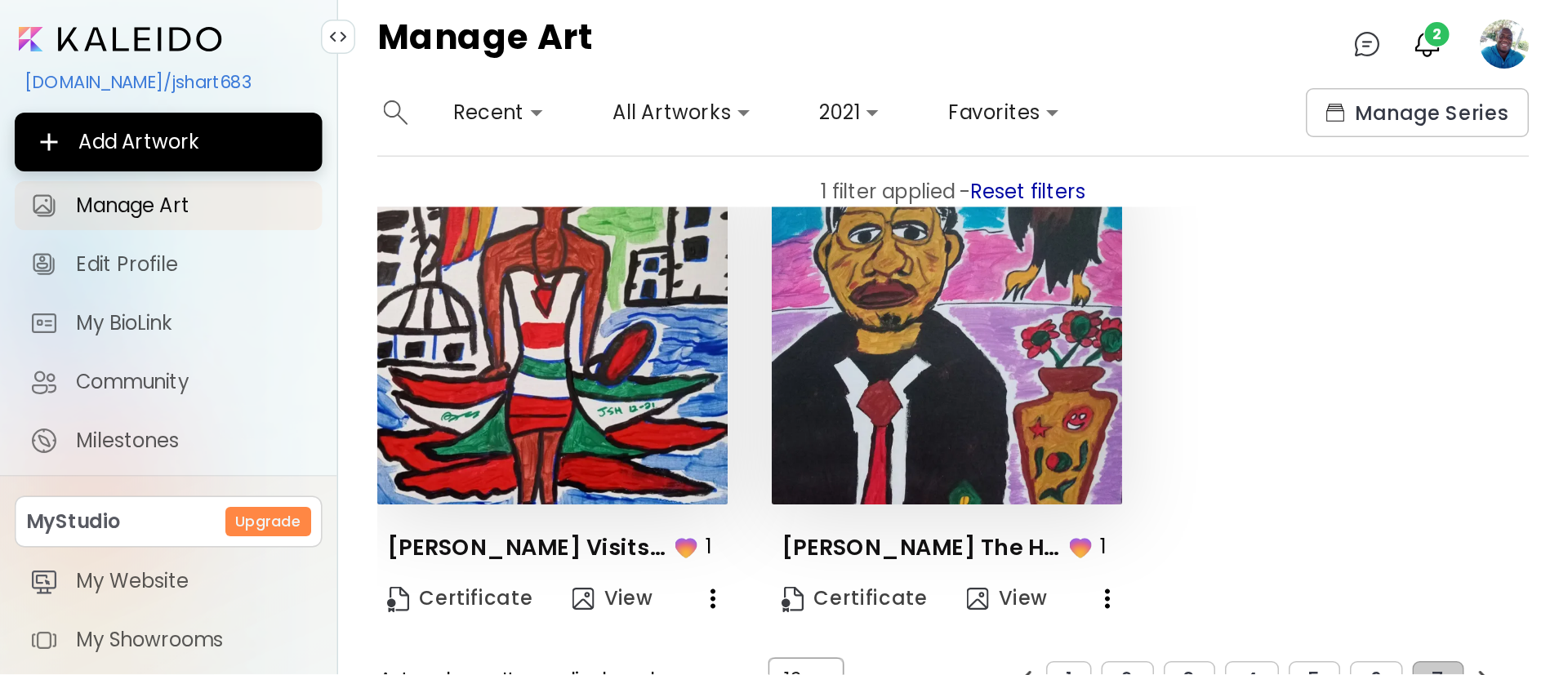 scroll, scrollTop: 0, scrollLeft: 0, axis: both 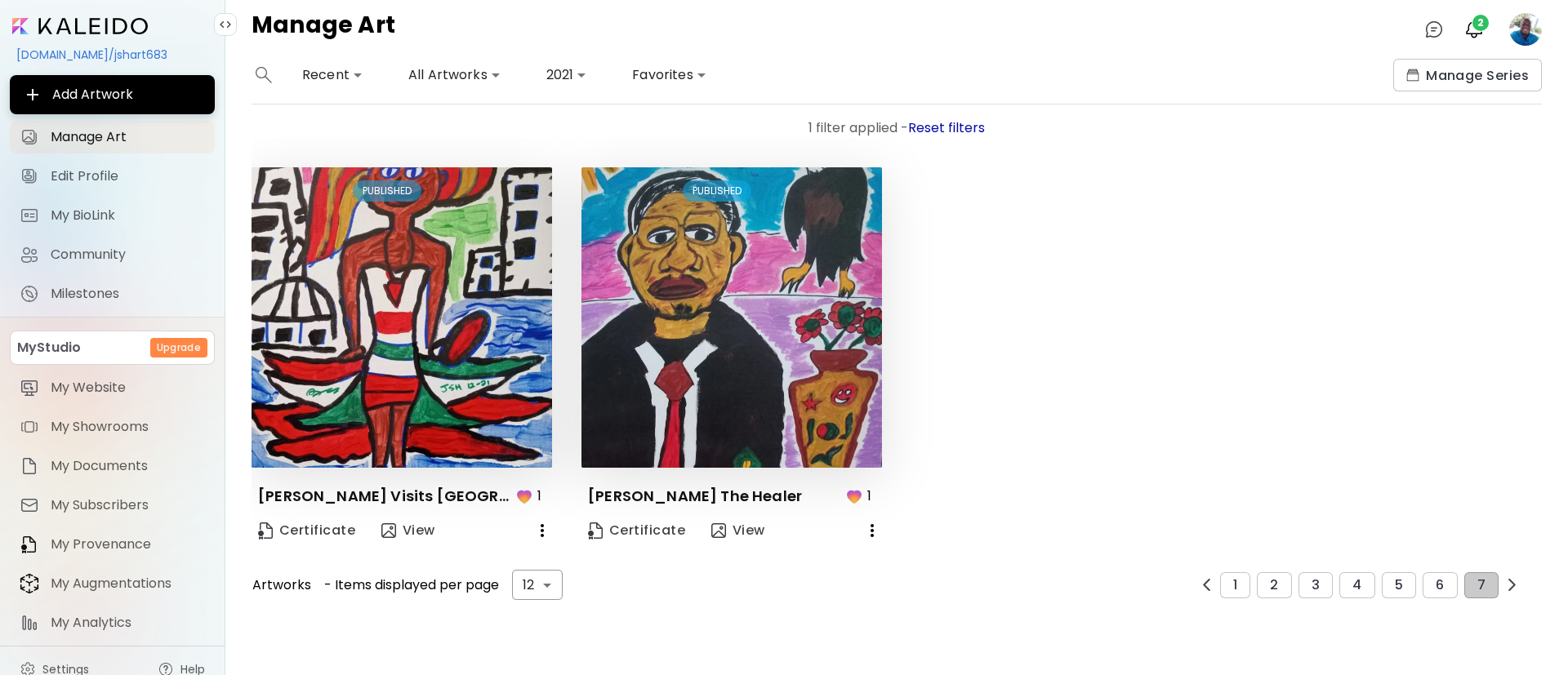 click at bounding box center [1512, 584] 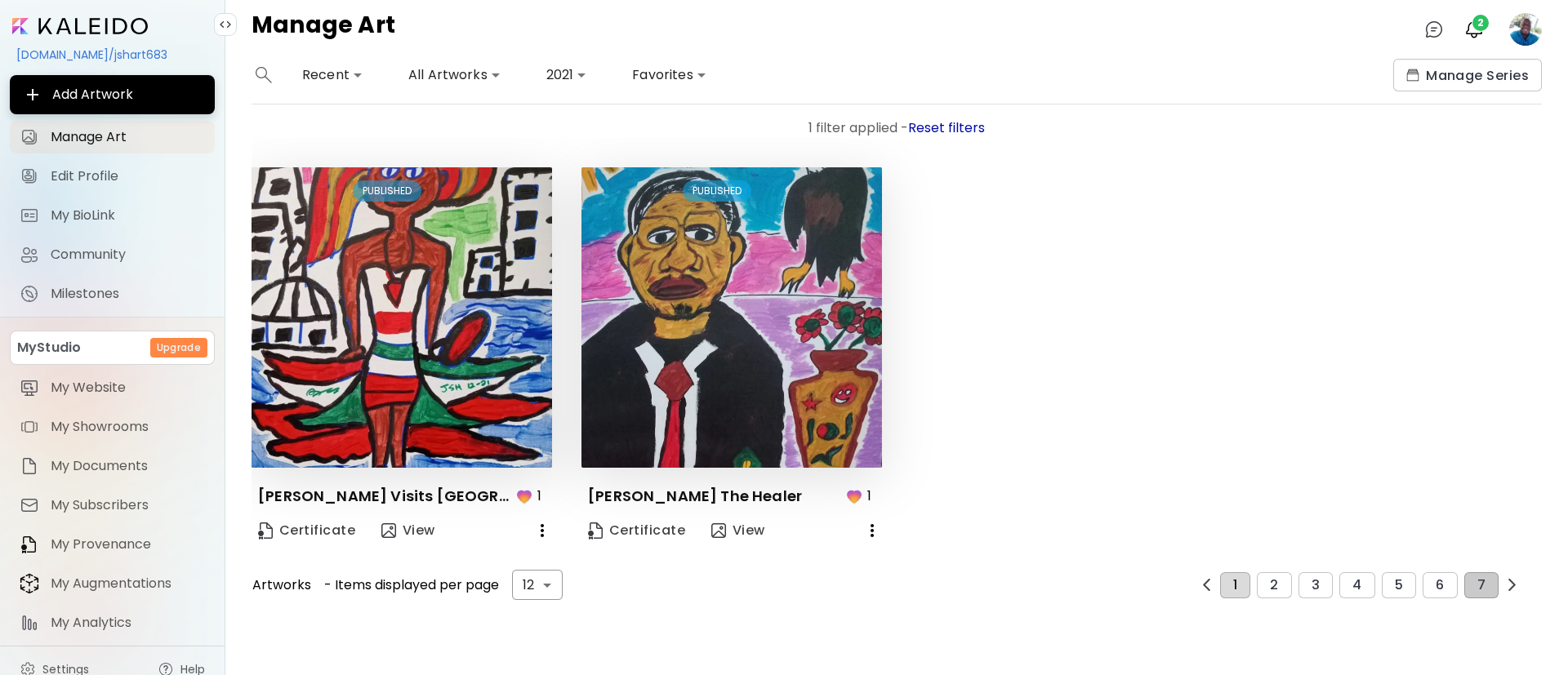 click on "1" at bounding box center (1235, 585) 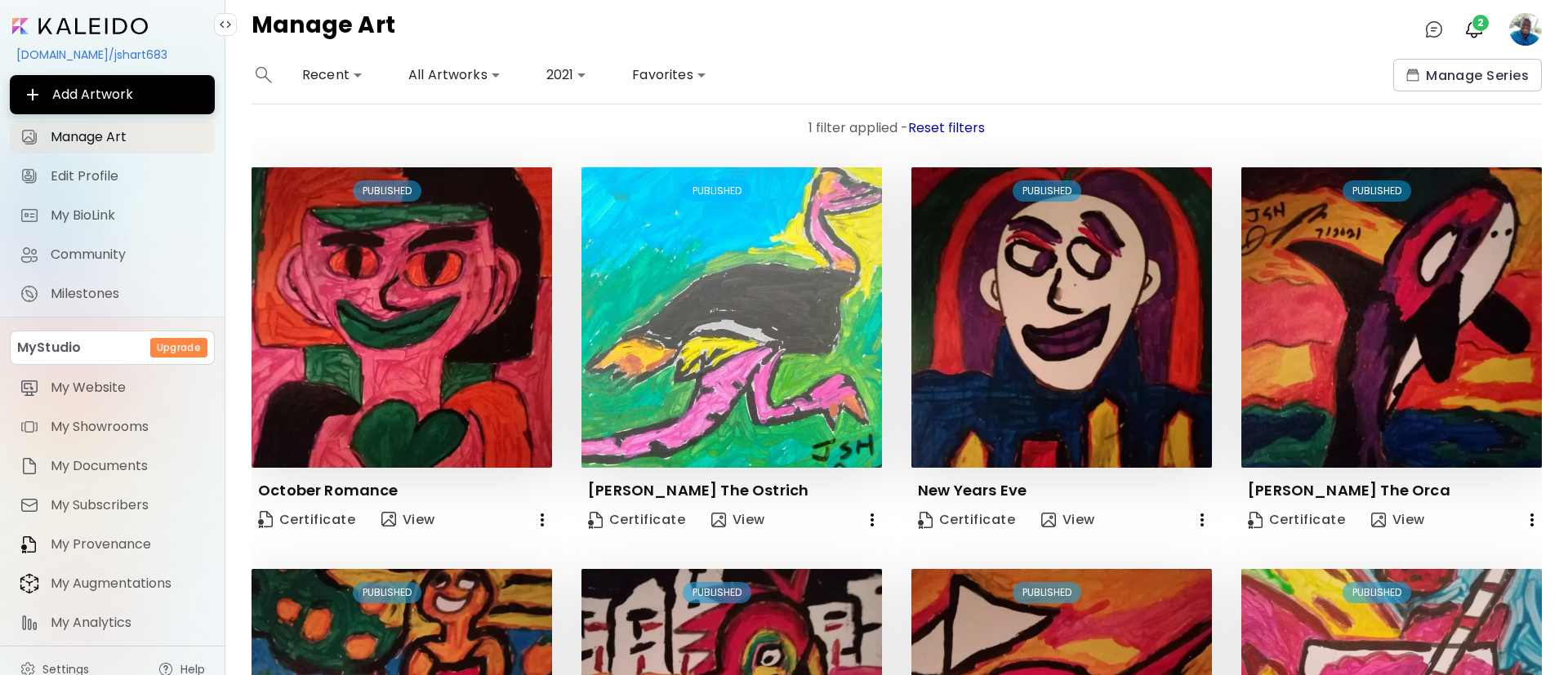 scroll, scrollTop: 707, scrollLeft: 0, axis: vertical 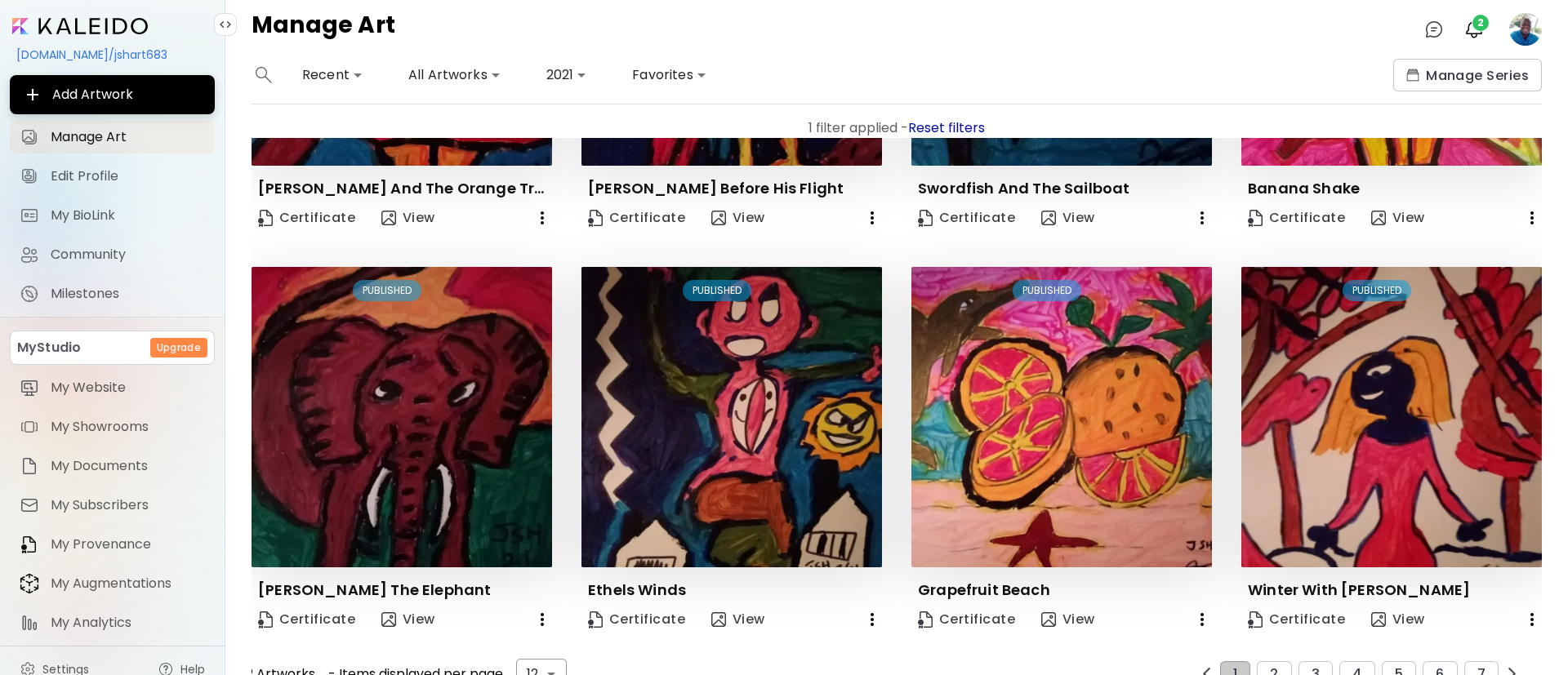 click on "**********" at bounding box center (784, 337) 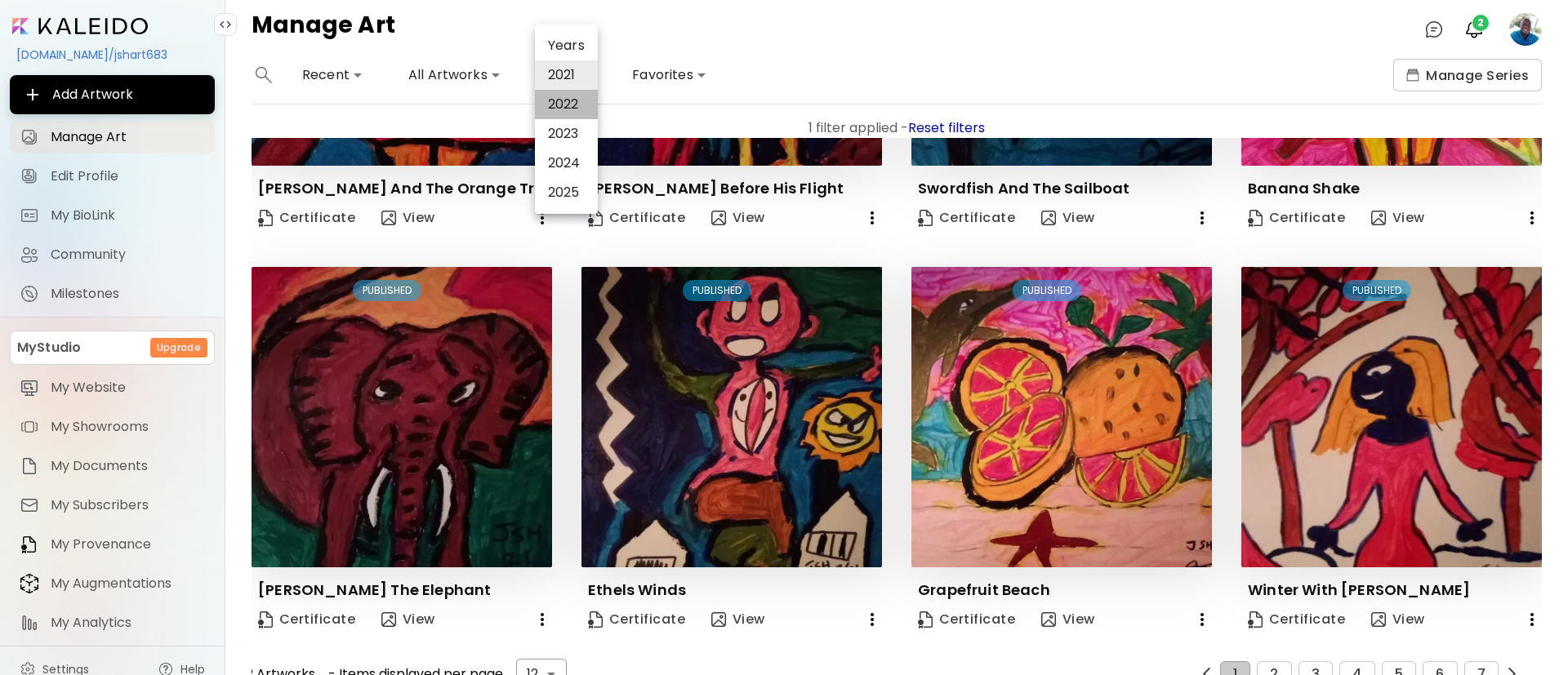 click on "2022" at bounding box center [566, 104] 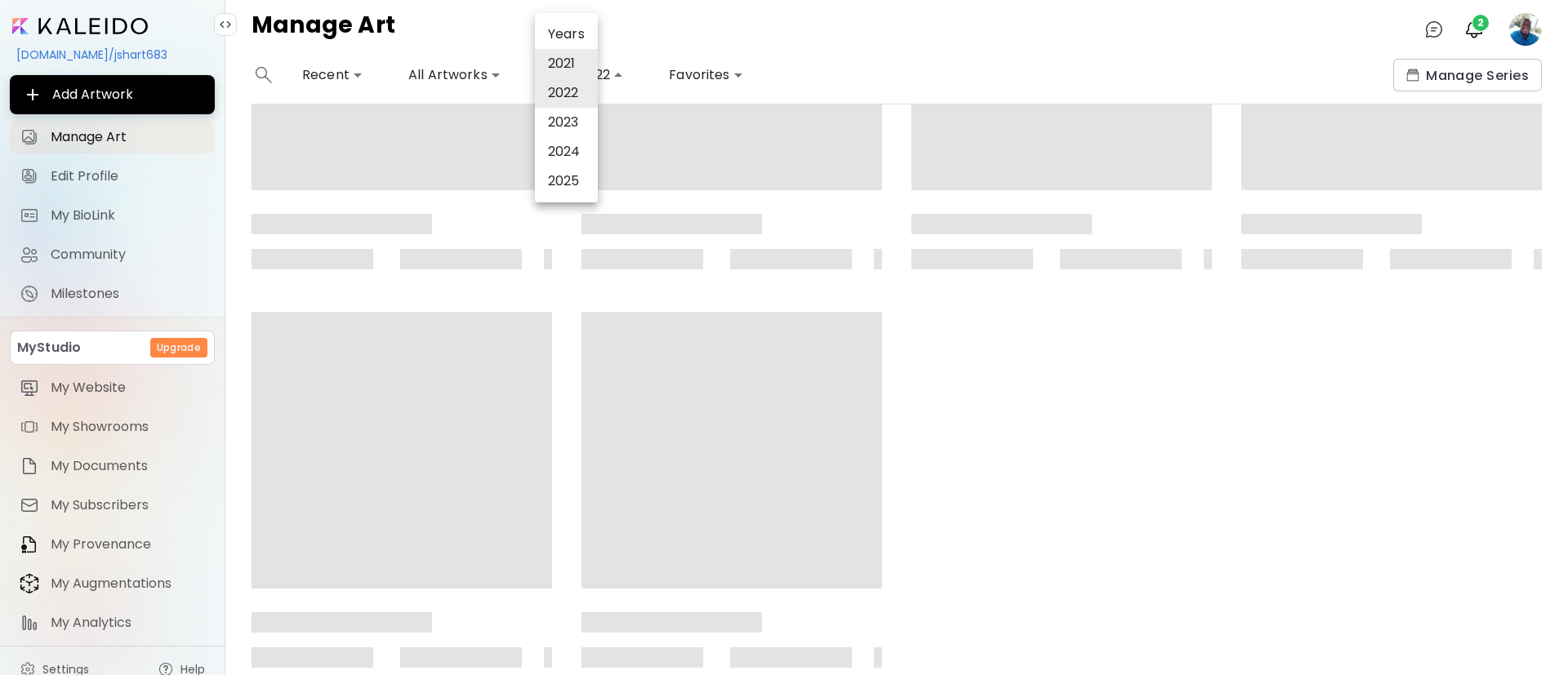 scroll, scrollTop: 0, scrollLeft: 0, axis: both 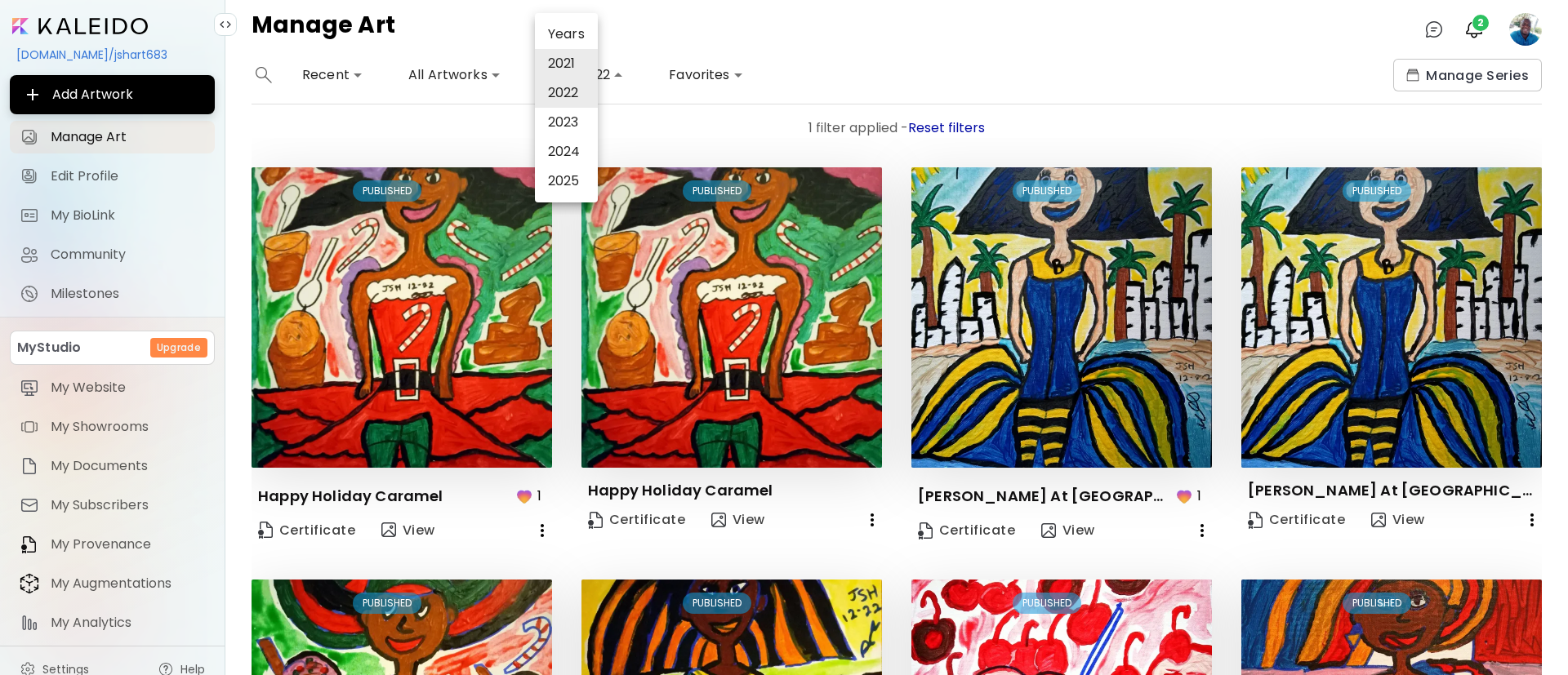 click at bounding box center [784, 337] 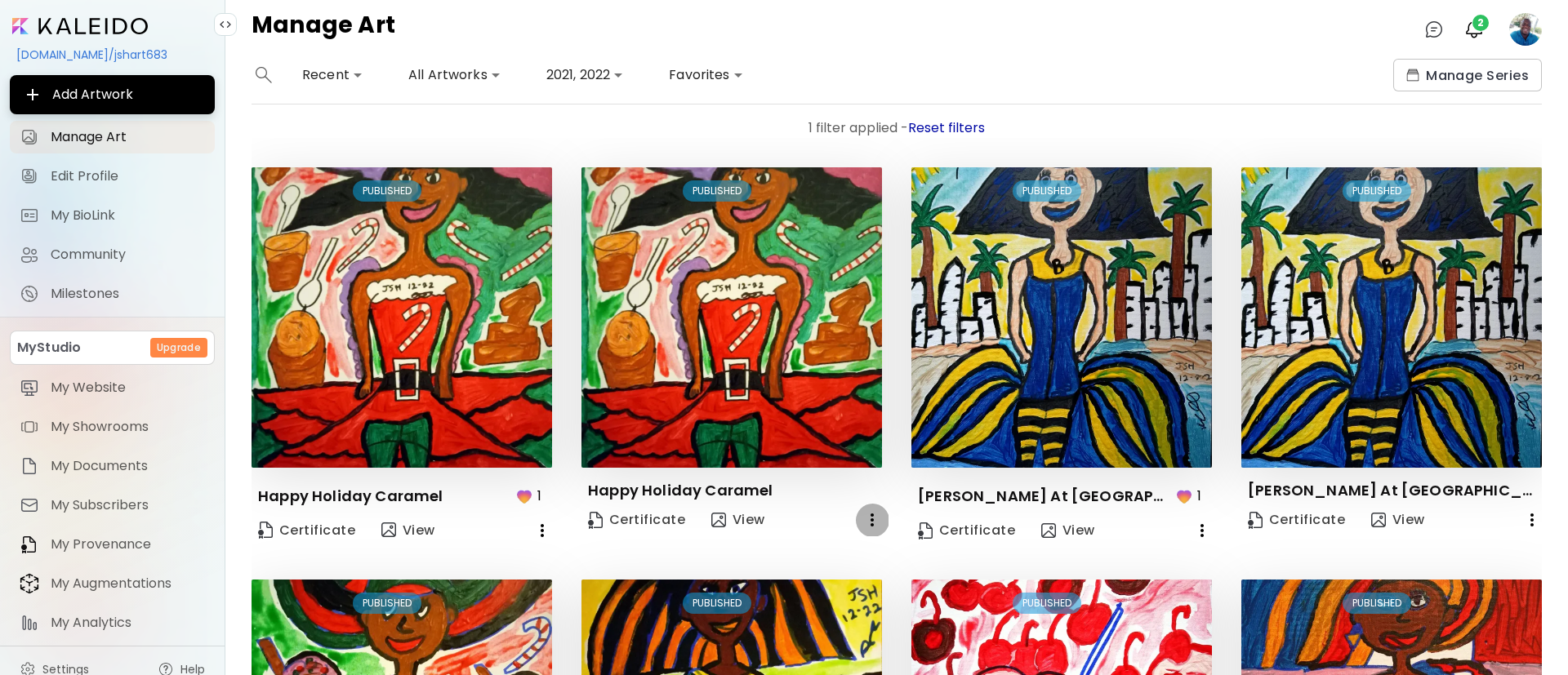 click 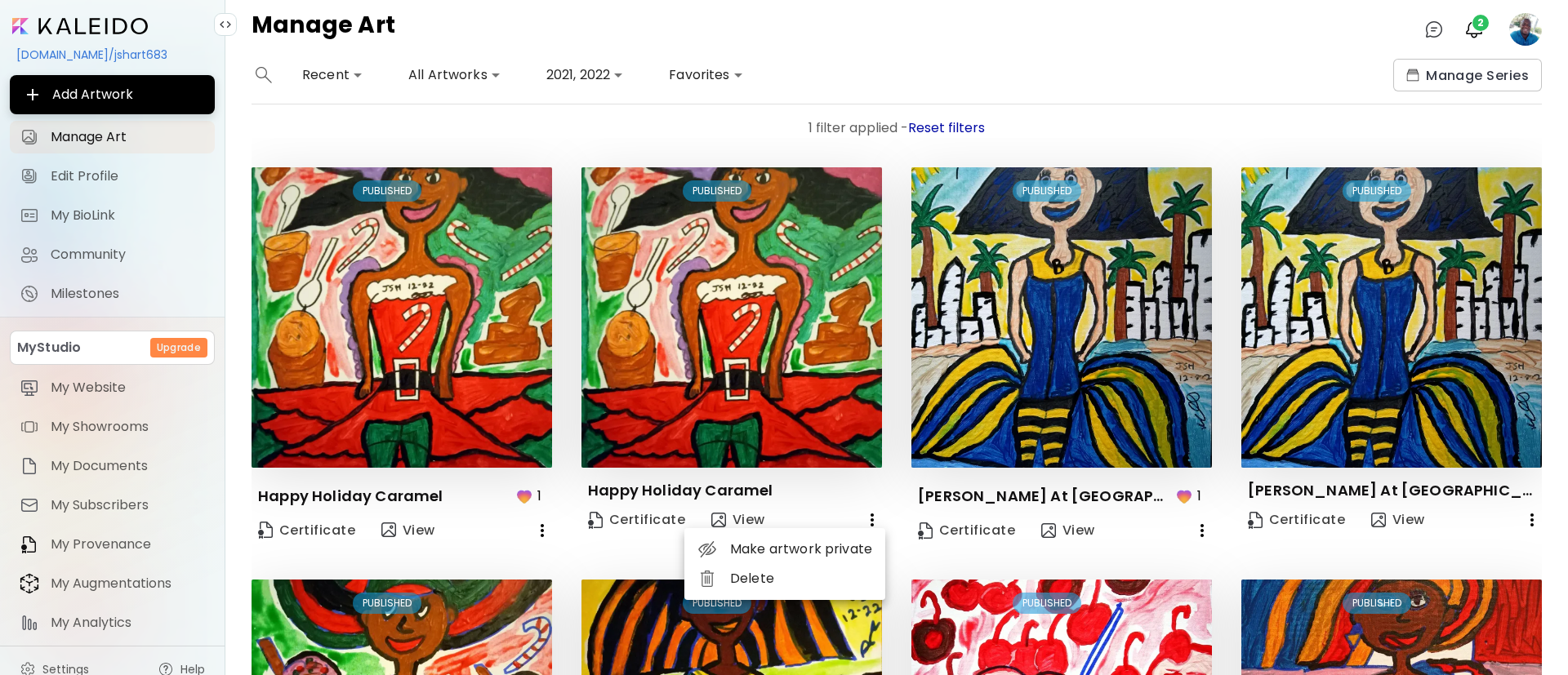 click on "Delete" at bounding box center (785, 579) 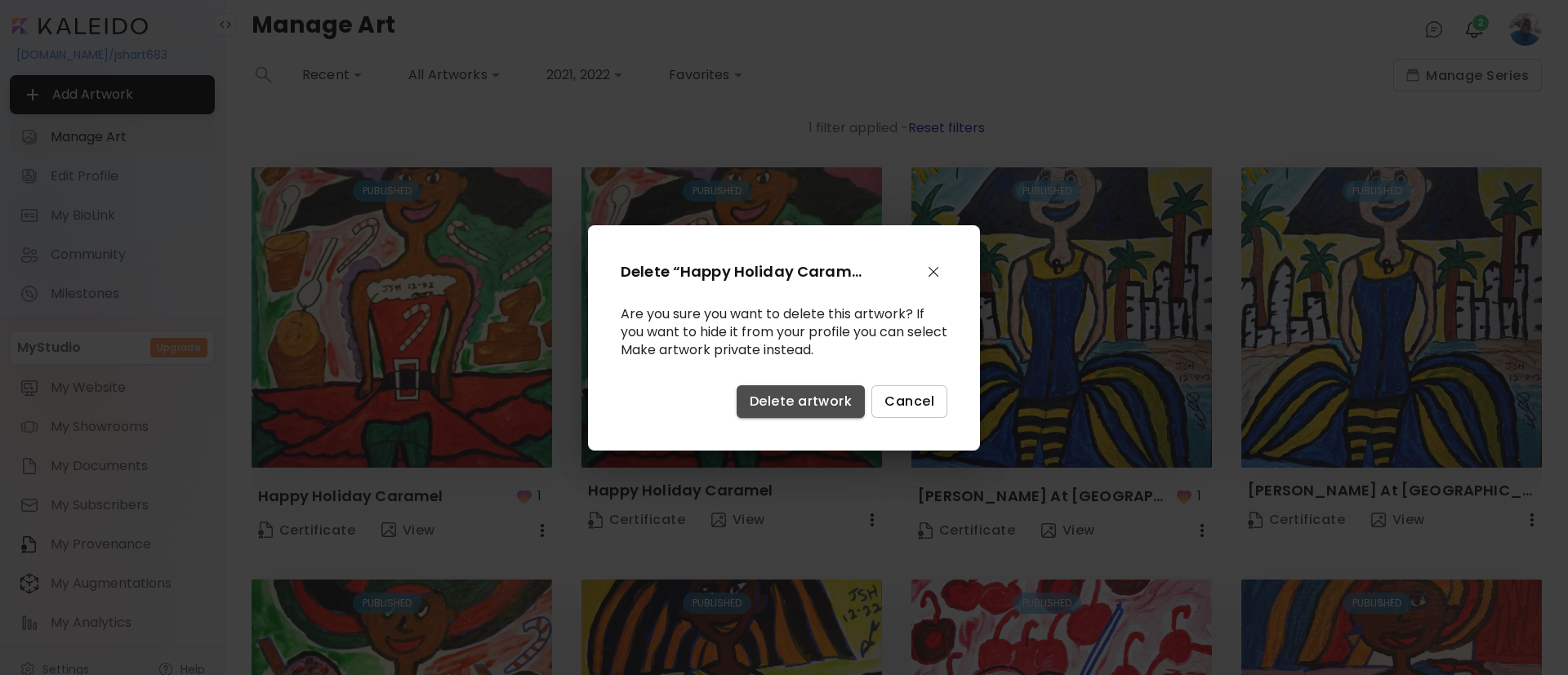 click on "Delete artwork" at bounding box center (800, 401) 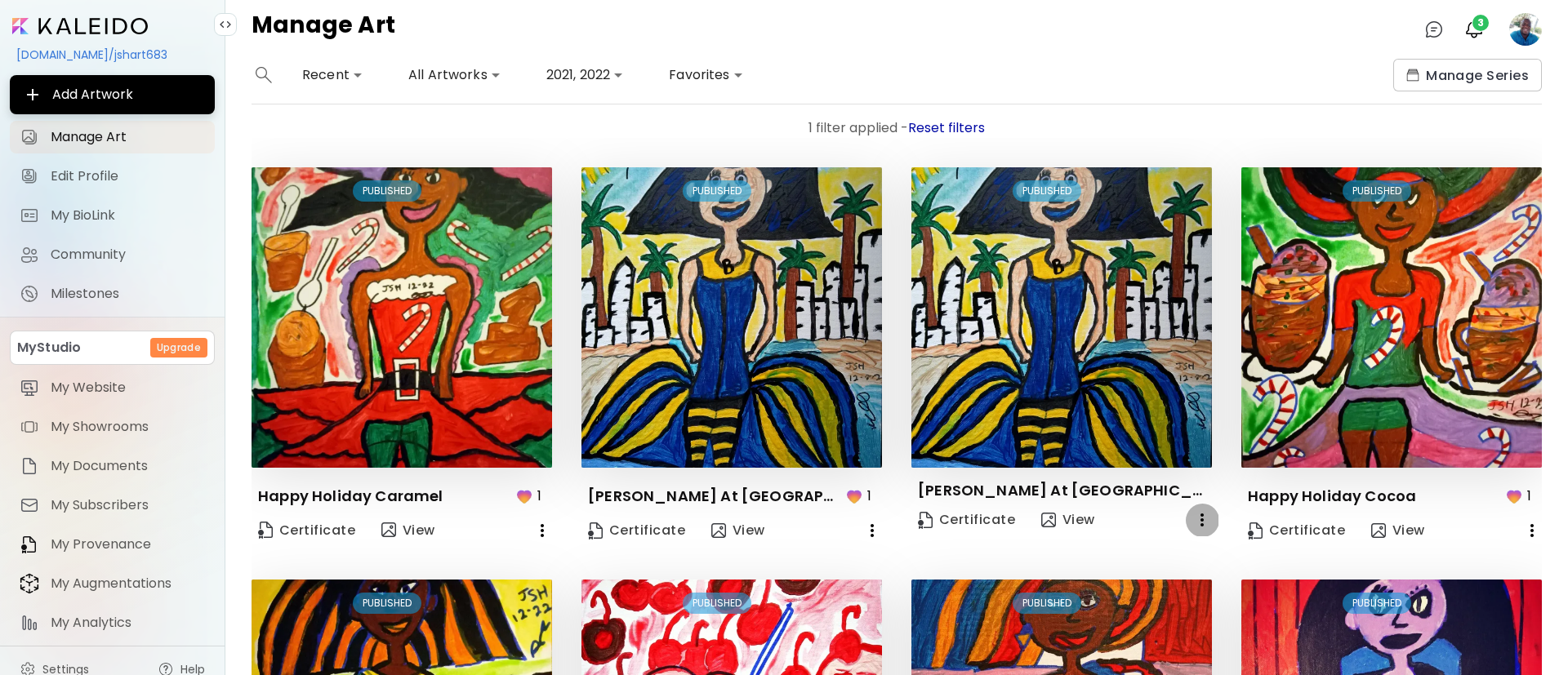 click 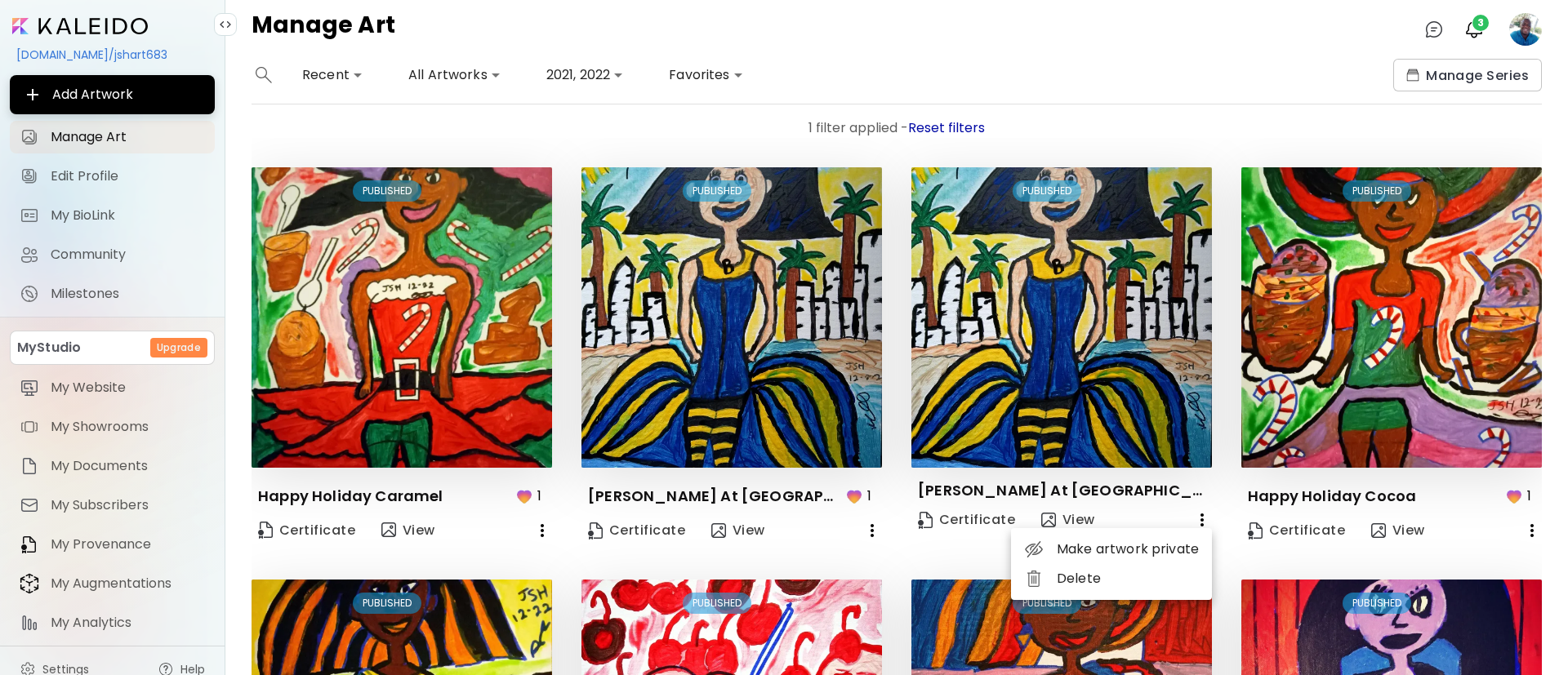 click on "Delete" at bounding box center (1111, 579) 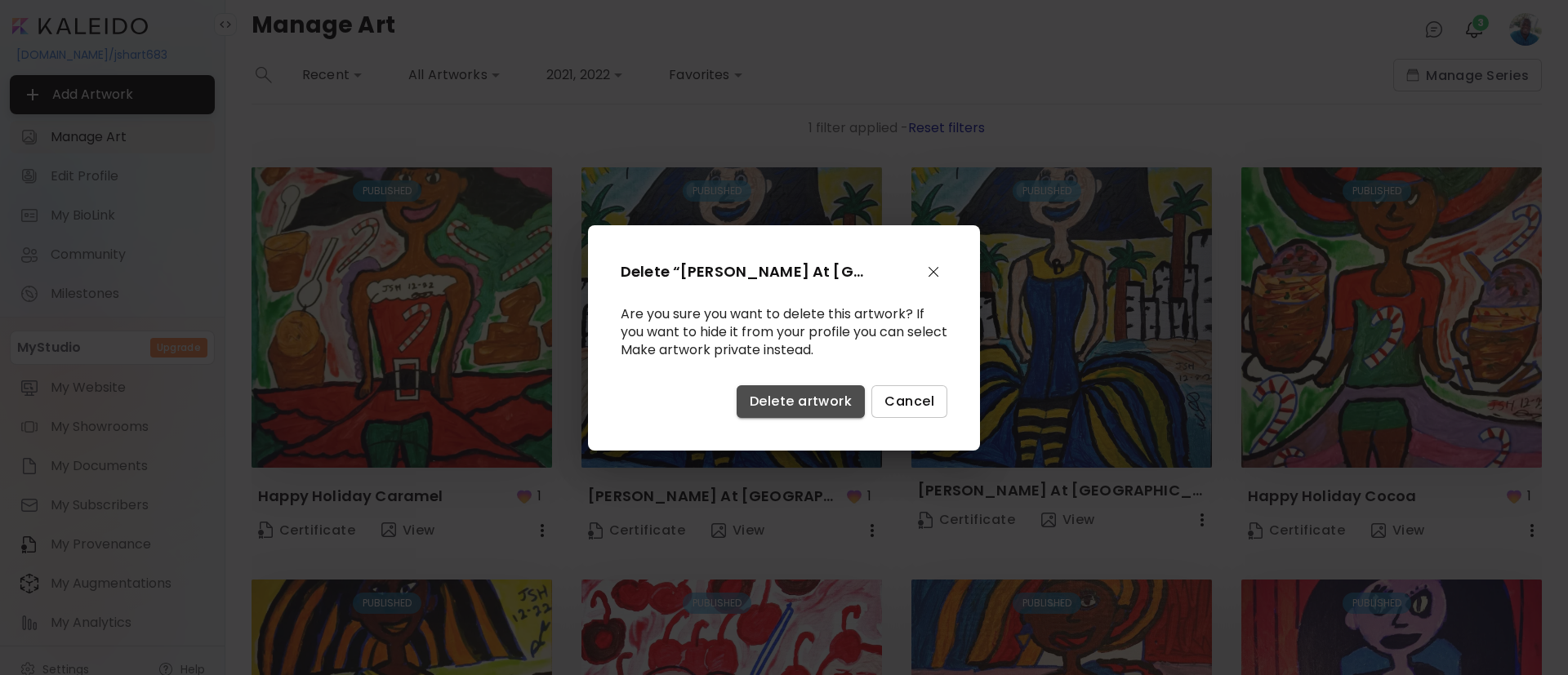 click on "Delete artwork" at bounding box center (800, 401) 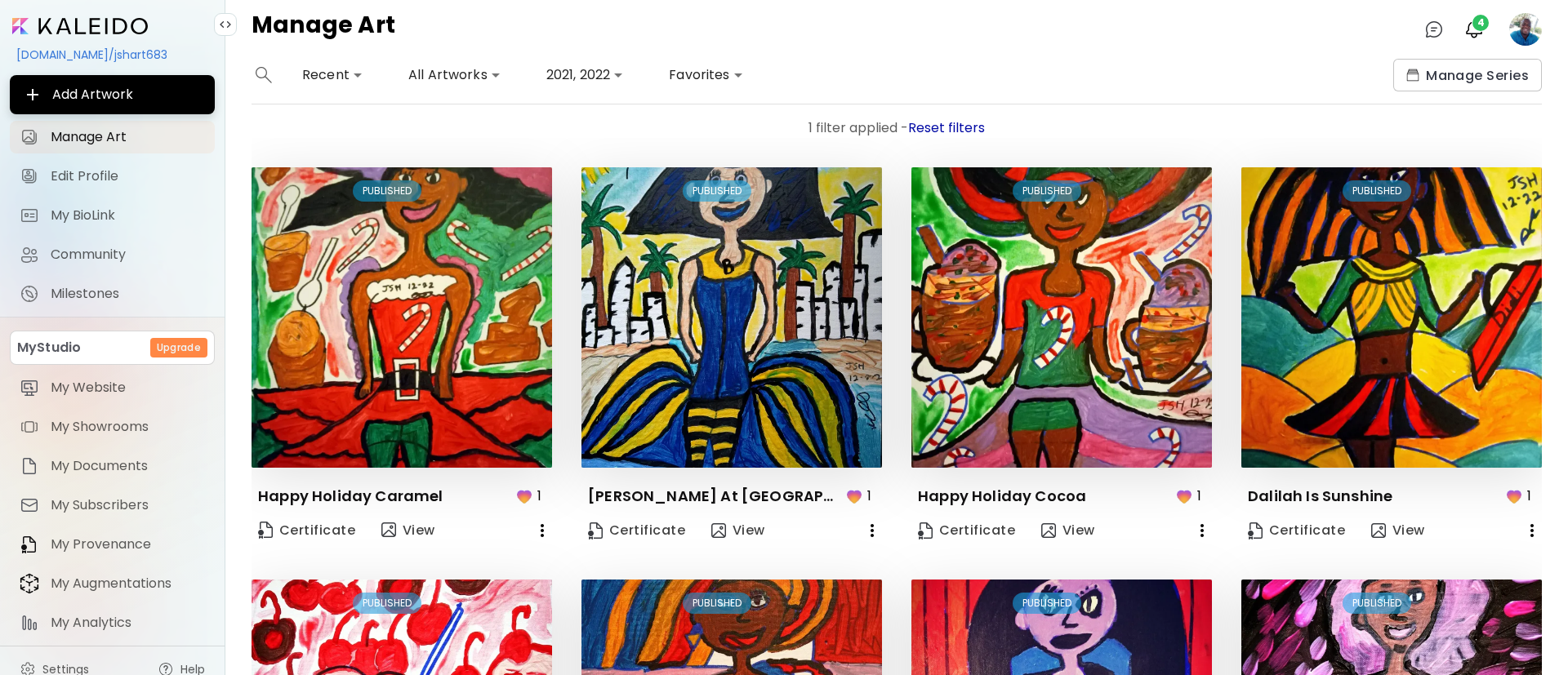 scroll, scrollTop: 739, scrollLeft: 0, axis: vertical 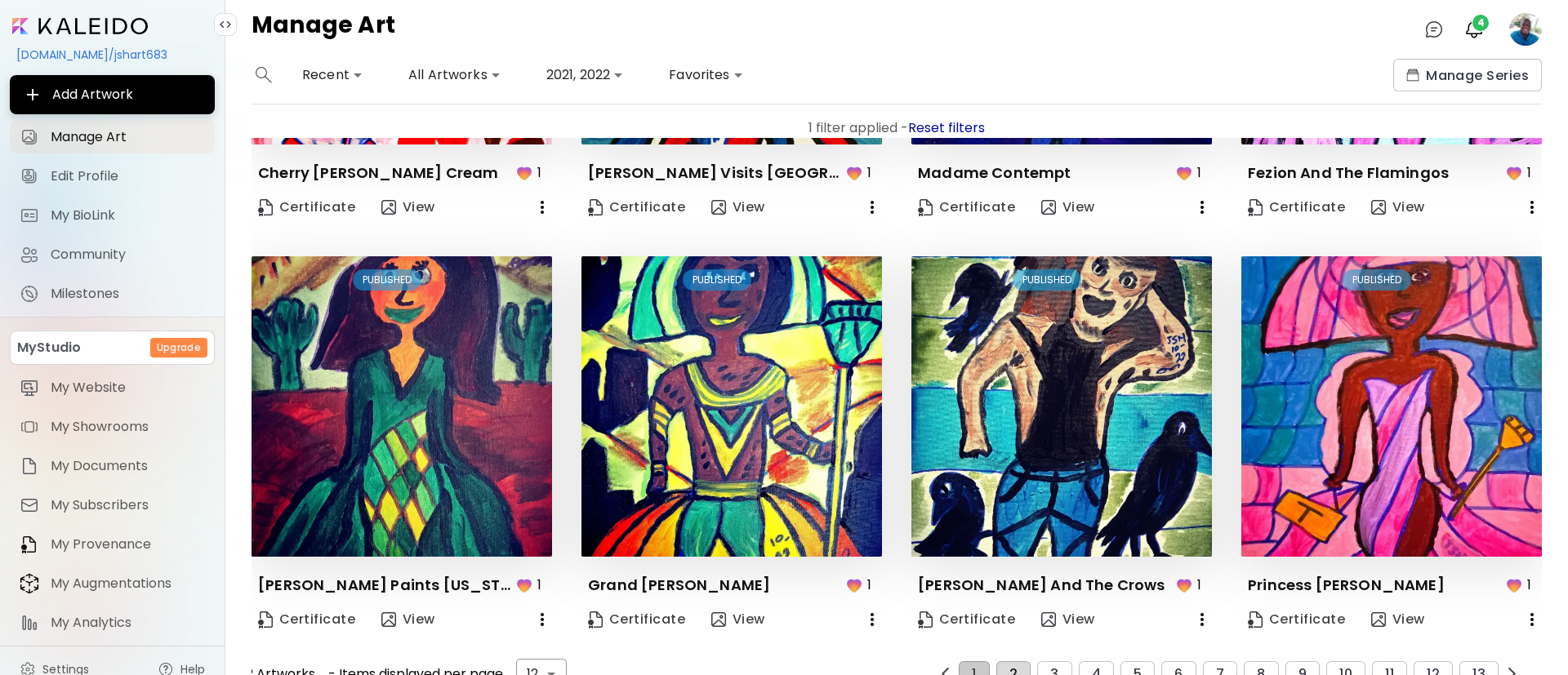 click on "2" at bounding box center [1013, 674] 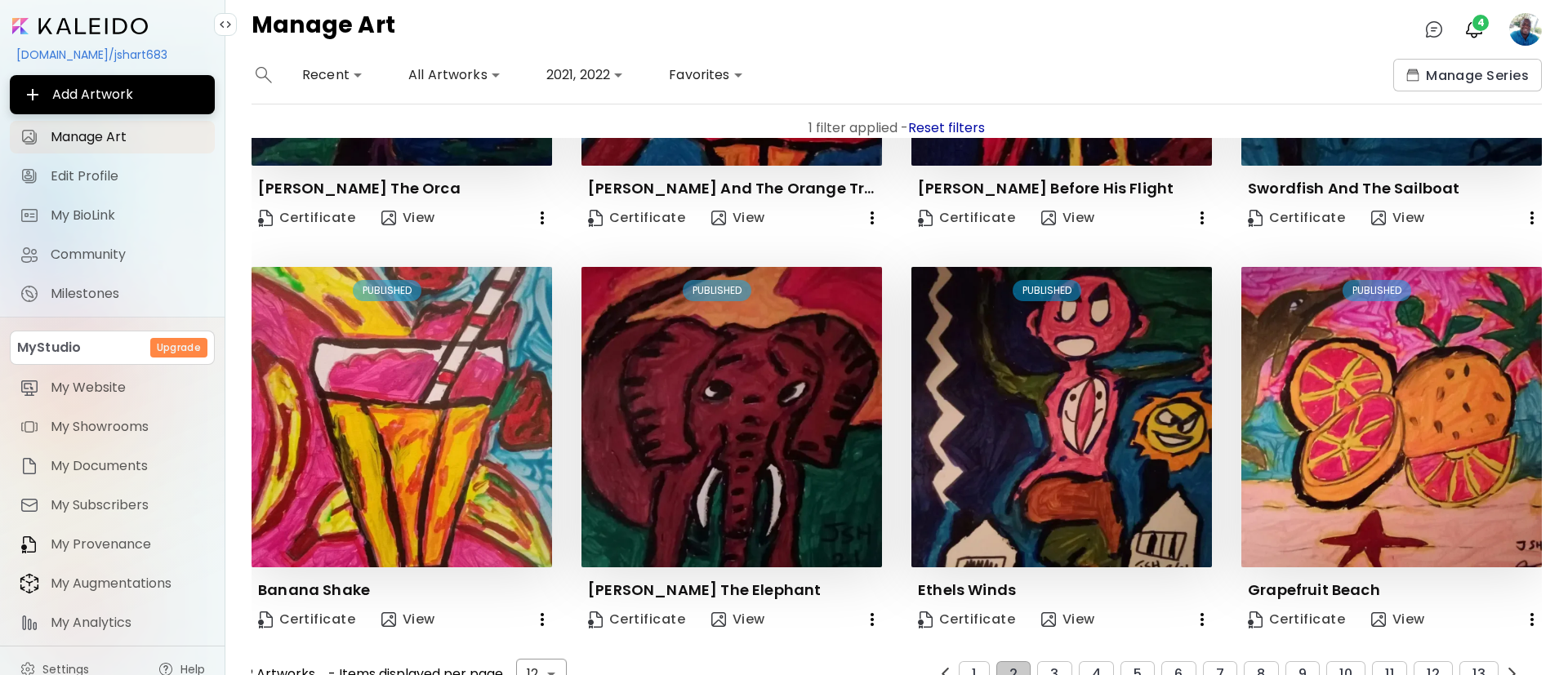 scroll, scrollTop: 717, scrollLeft: 0, axis: vertical 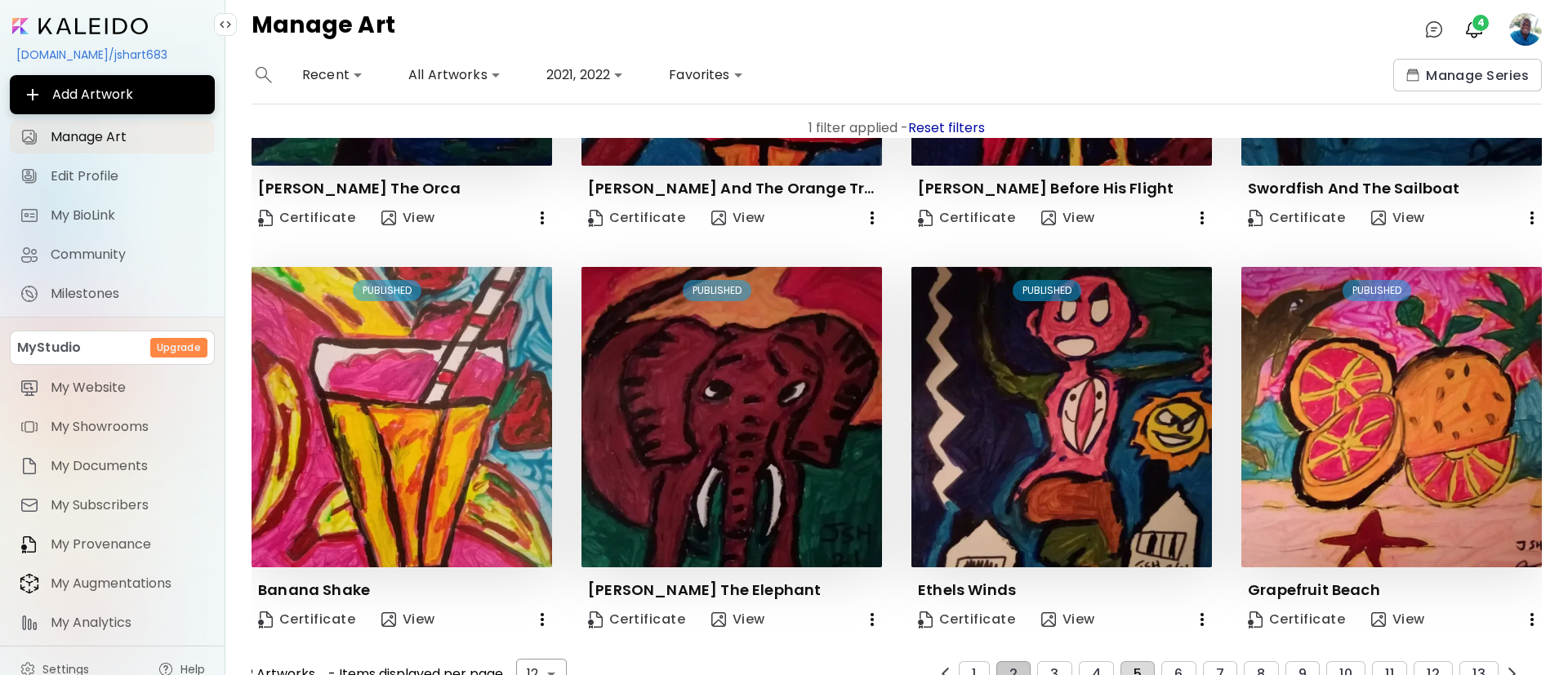 click on "5" at bounding box center [1138, 674] 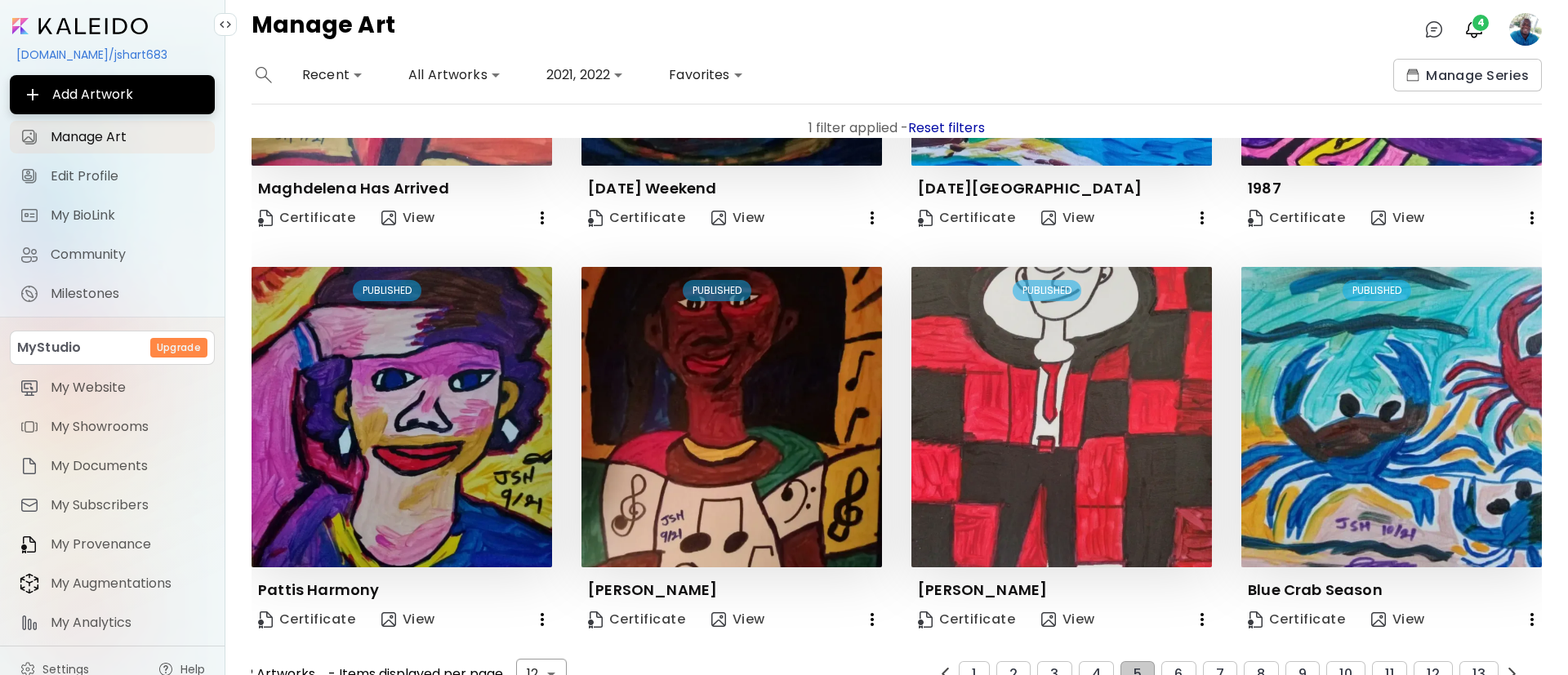 scroll, scrollTop: 707, scrollLeft: 0, axis: vertical 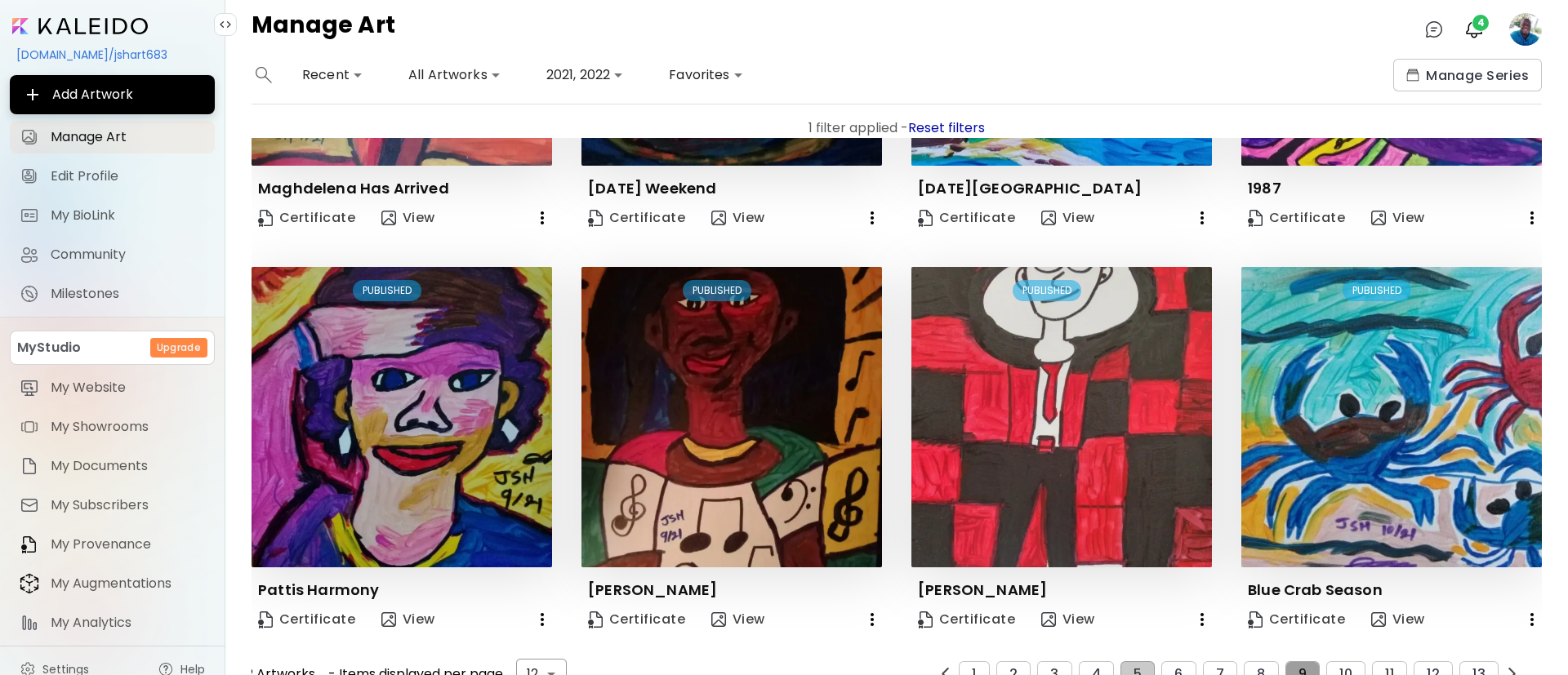 click on "9" at bounding box center (1303, 674) 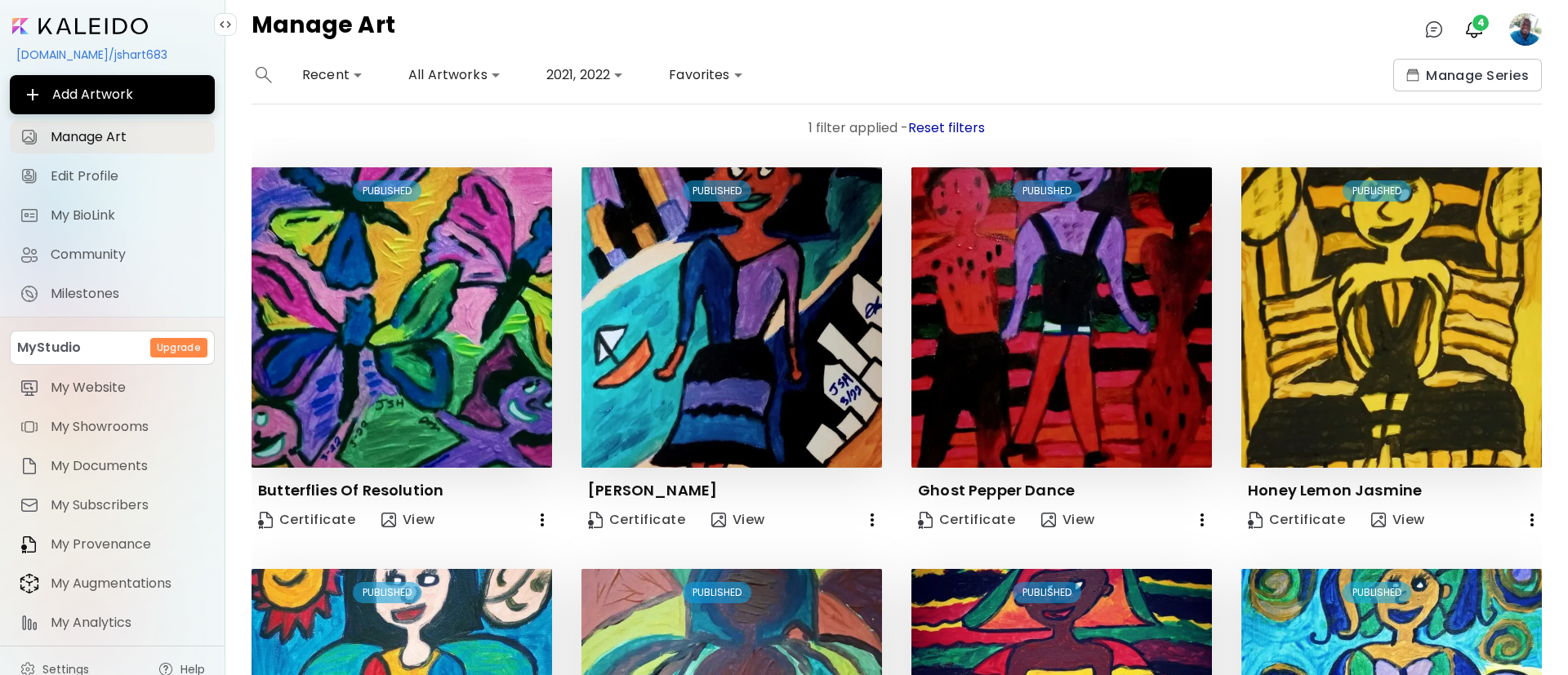 scroll, scrollTop: 707, scrollLeft: 0, axis: vertical 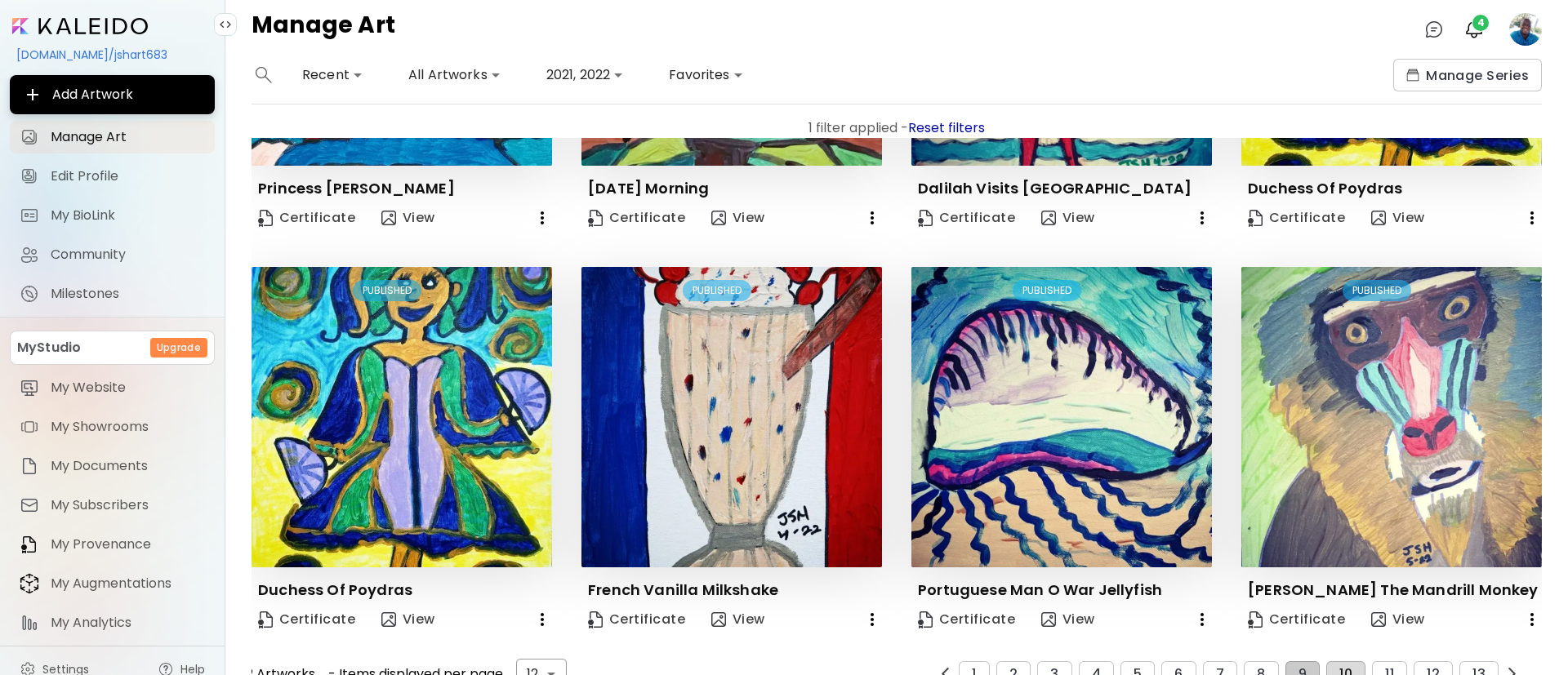 click on "10" at bounding box center (1346, 674) 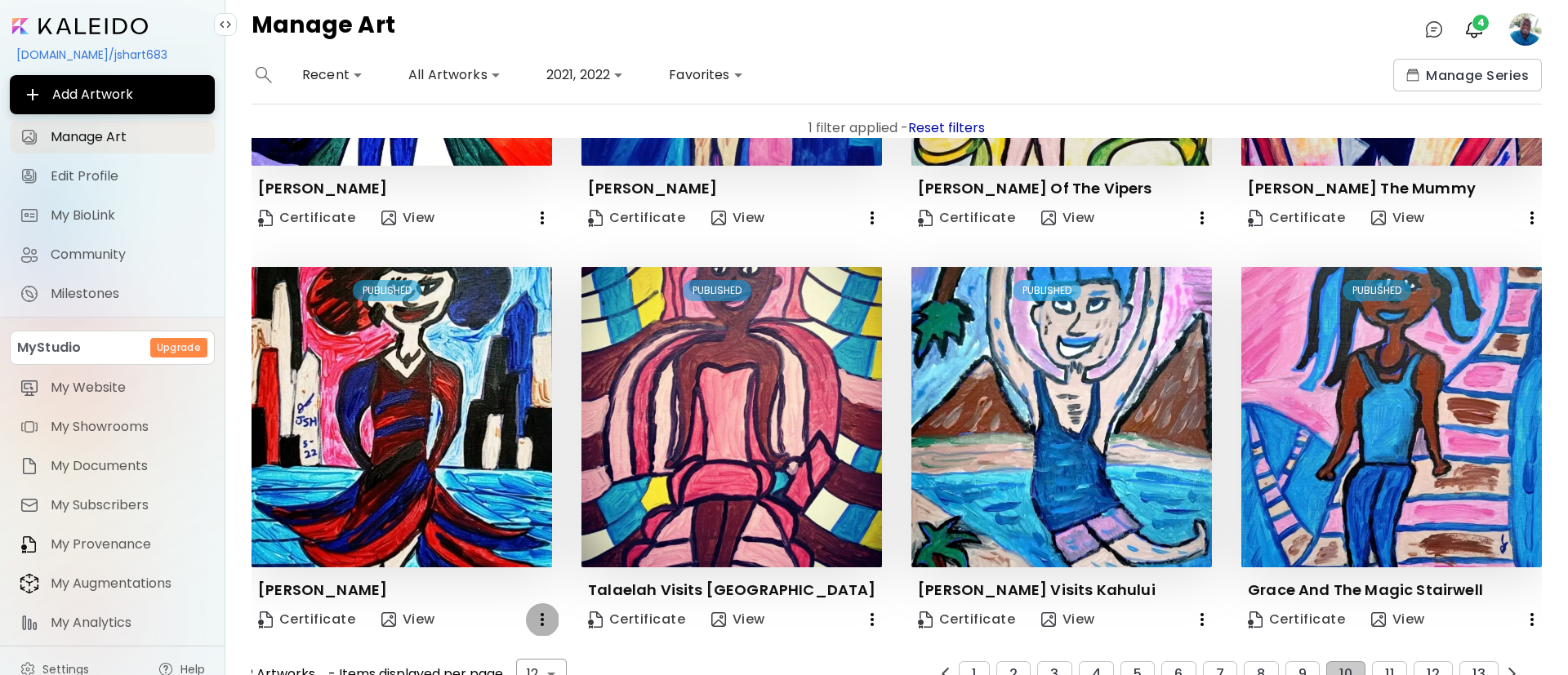 click 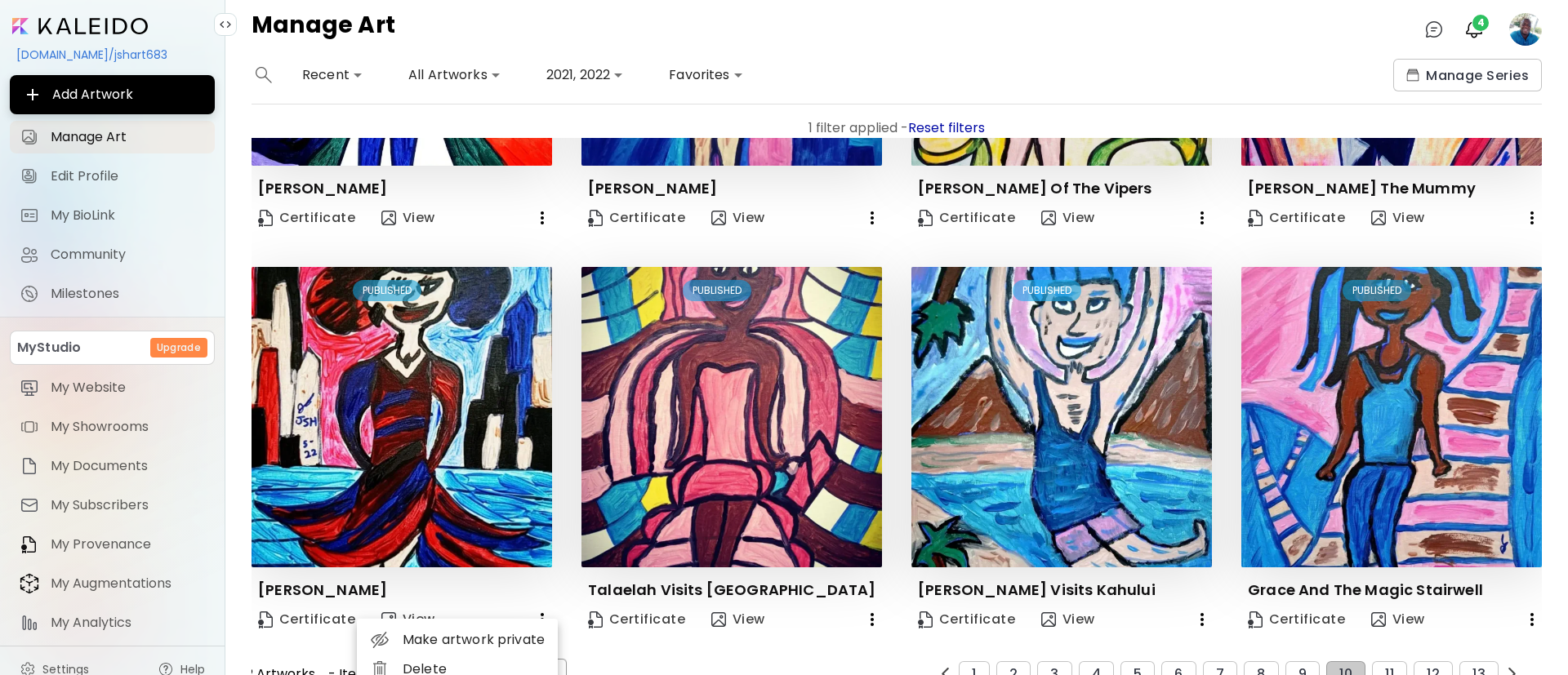 click on "Delete" at bounding box center (457, 669) 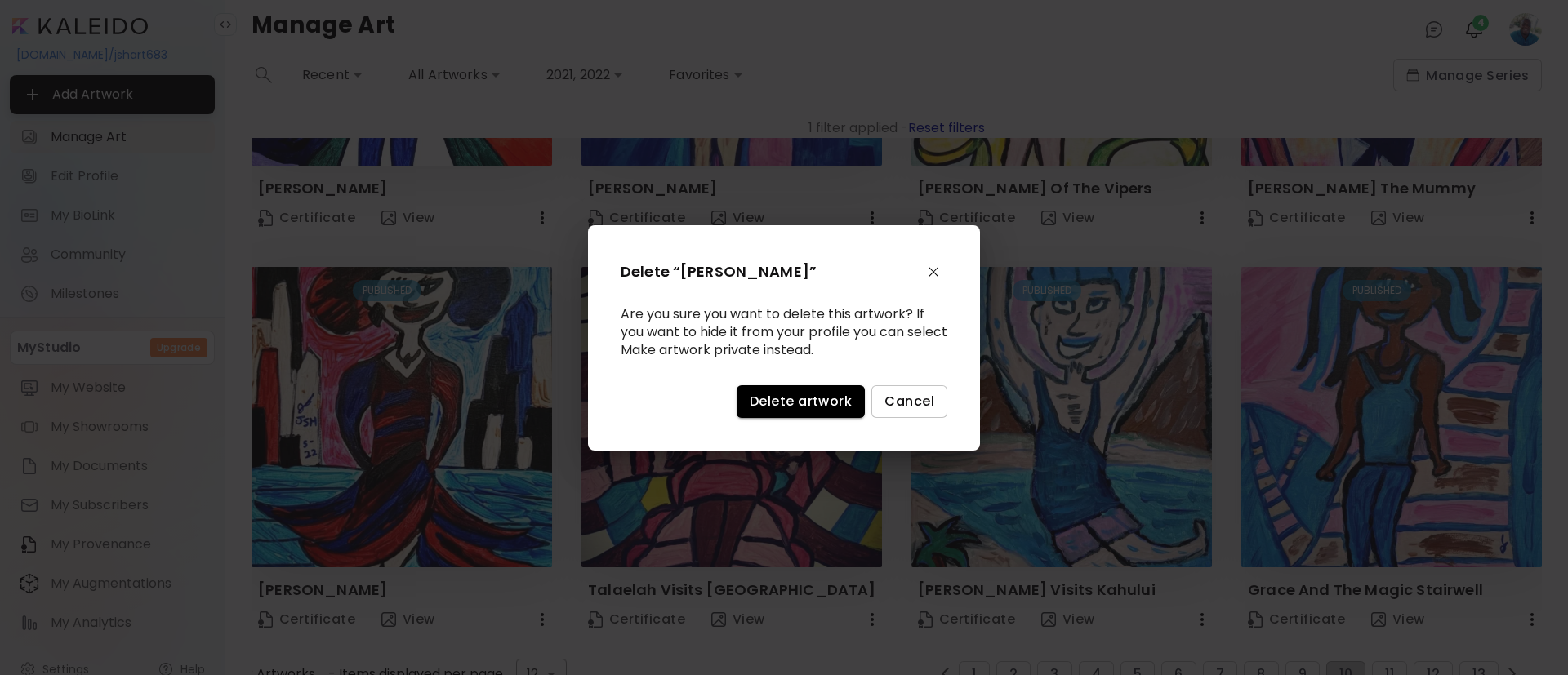 click on "Delete artwork" at bounding box center [800, 402] 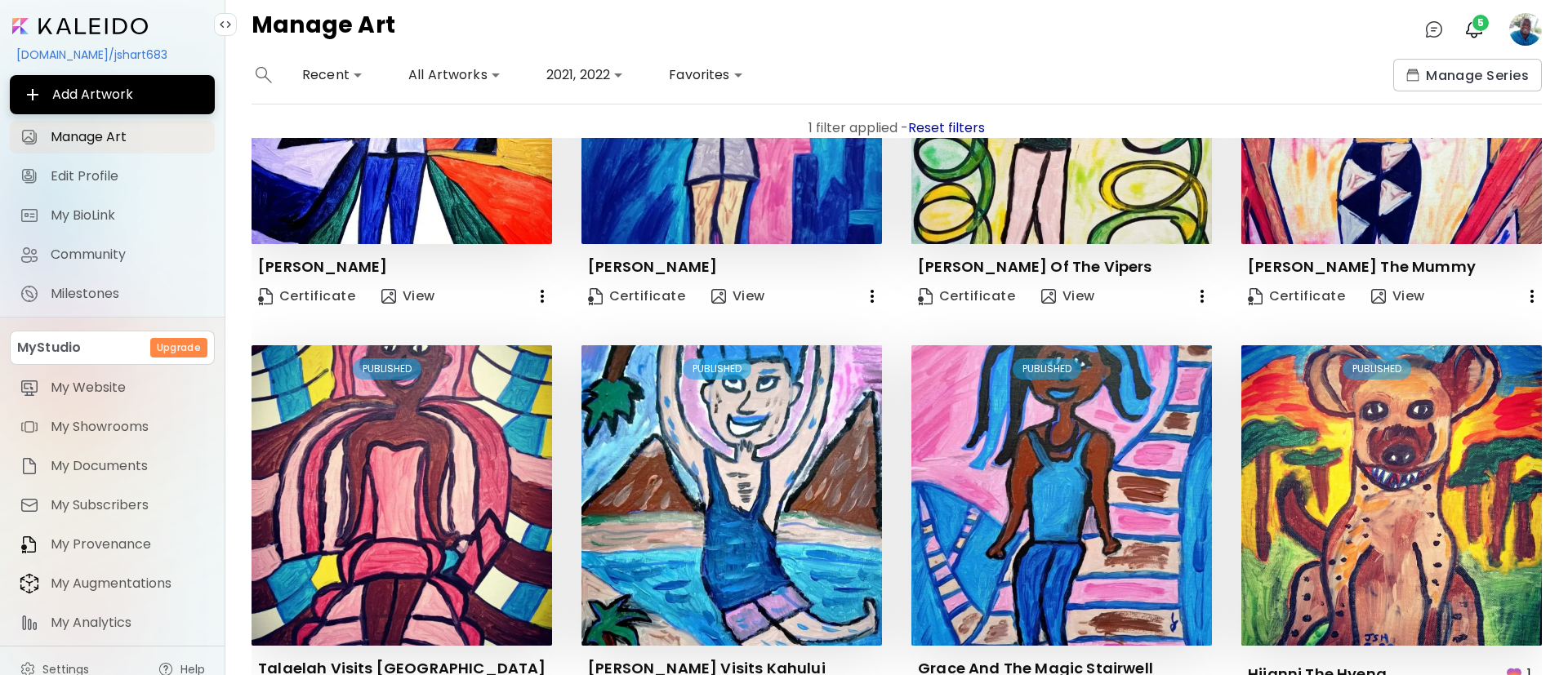 scroll, scrollTop: 717, scrollLeft: 0, axis: vertical 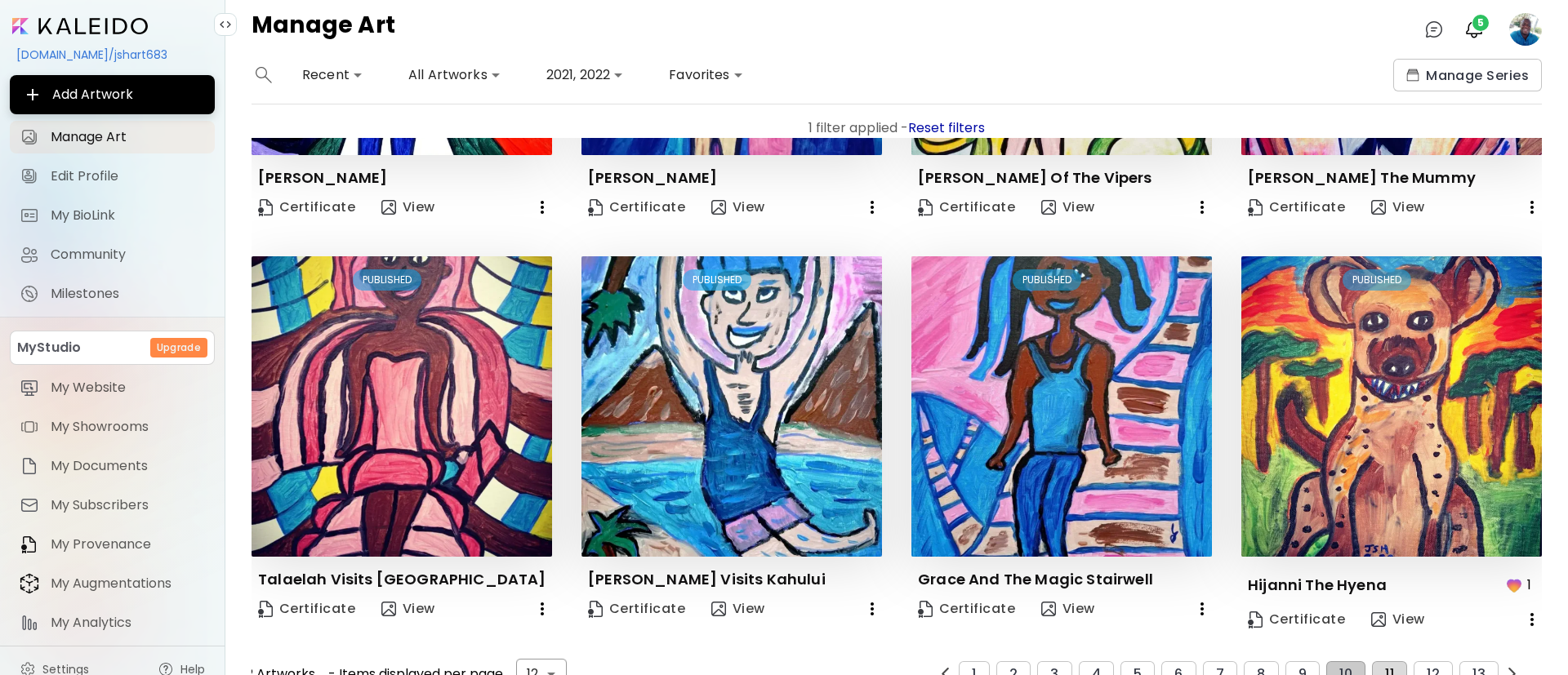 click on "11" at bounding box center (1389, 674) 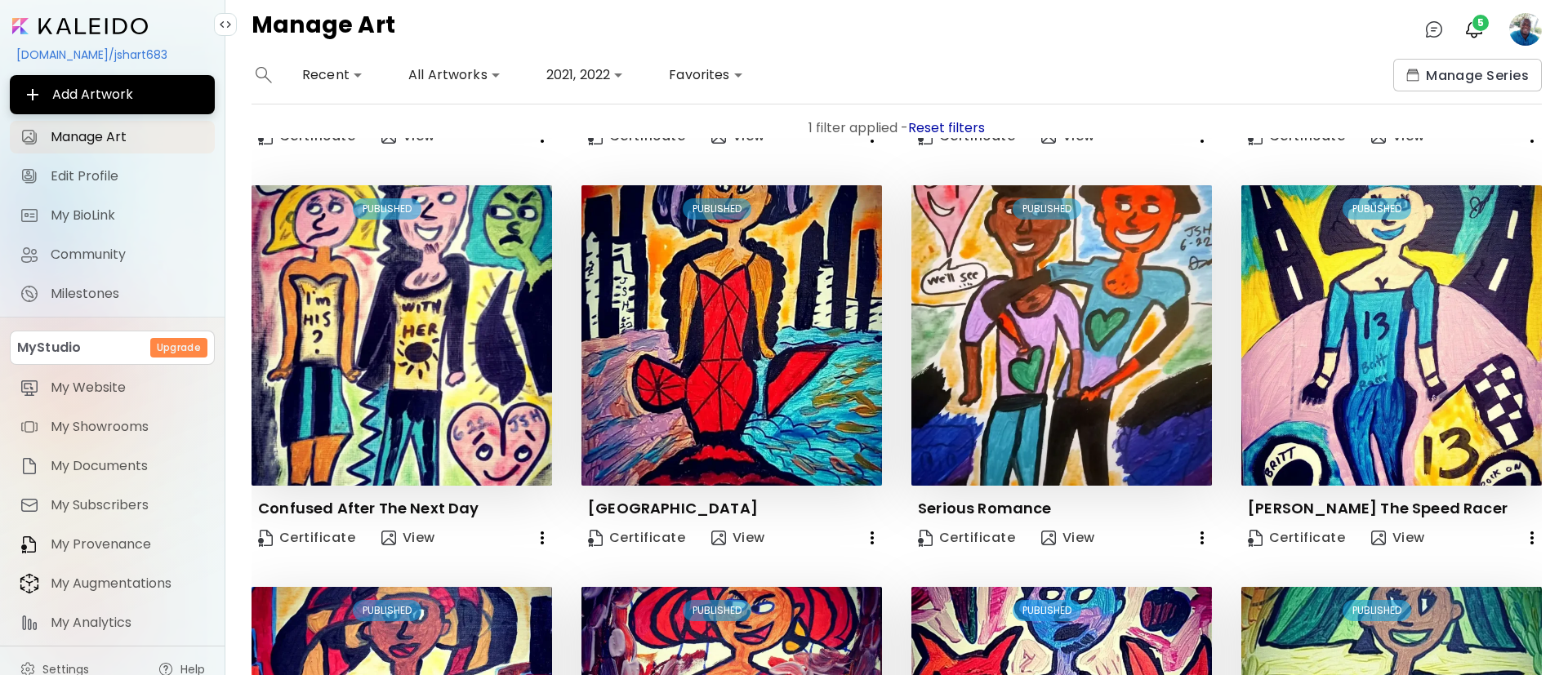 scroll, scrollTop: 707, scrollLeft: 0, axis: vertical 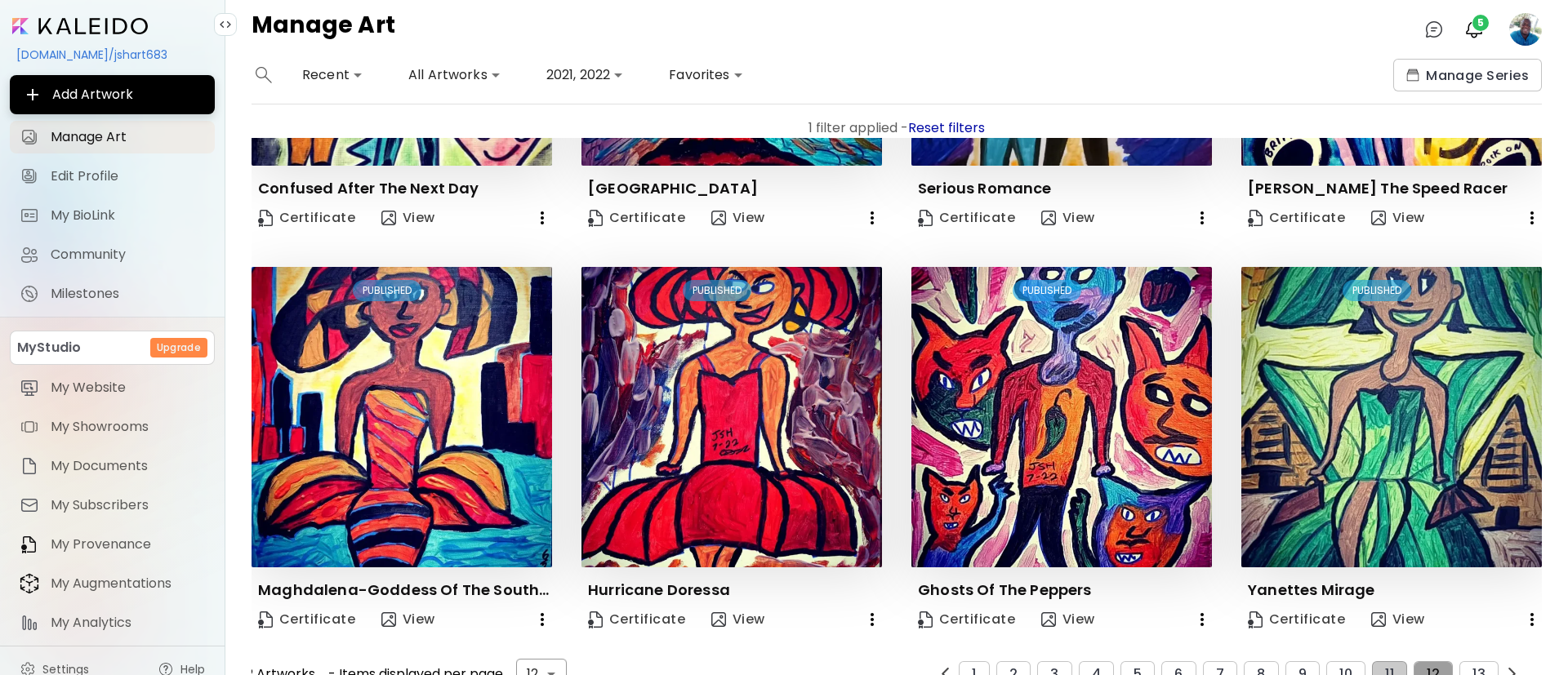 click on "12" at bounding box center (1433, 674) 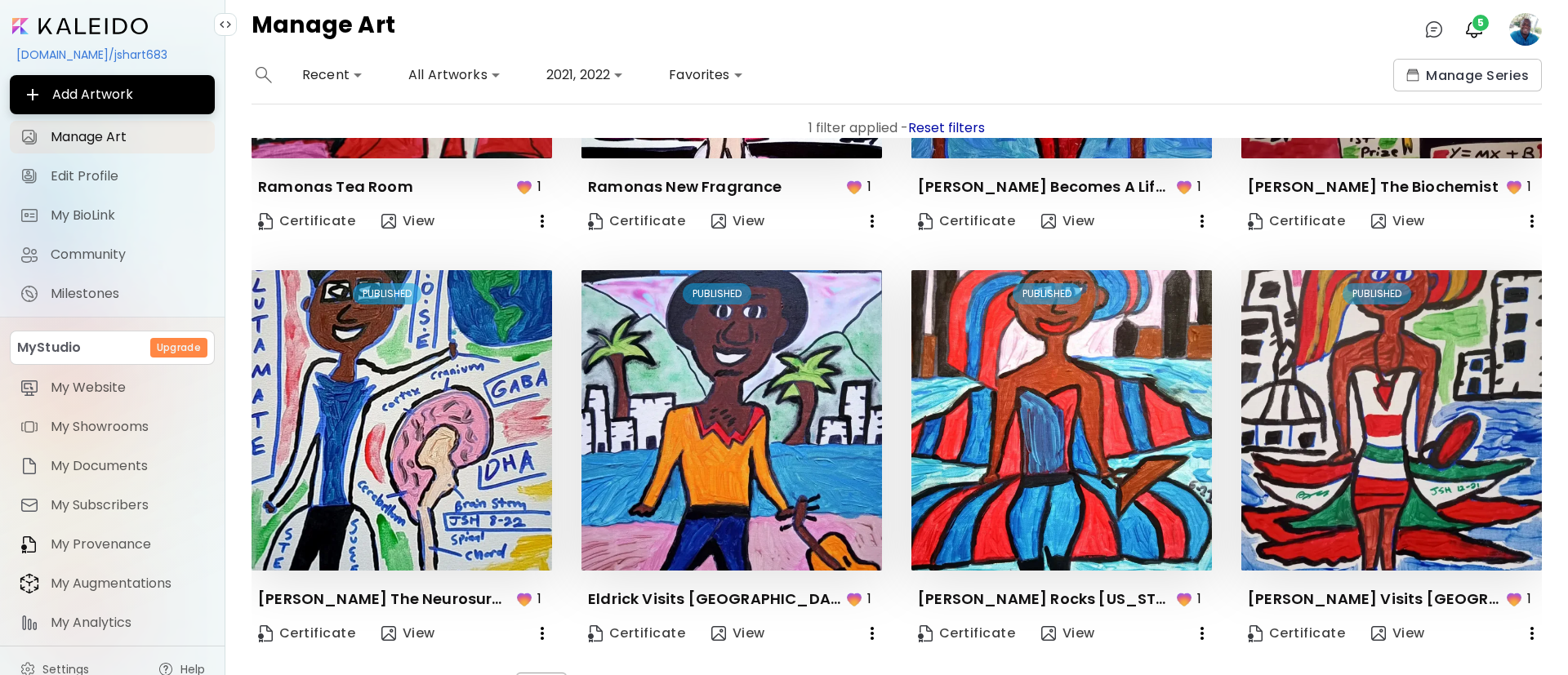scroll, scrollTop: 739, scrollLeft: 0, axis: vertical 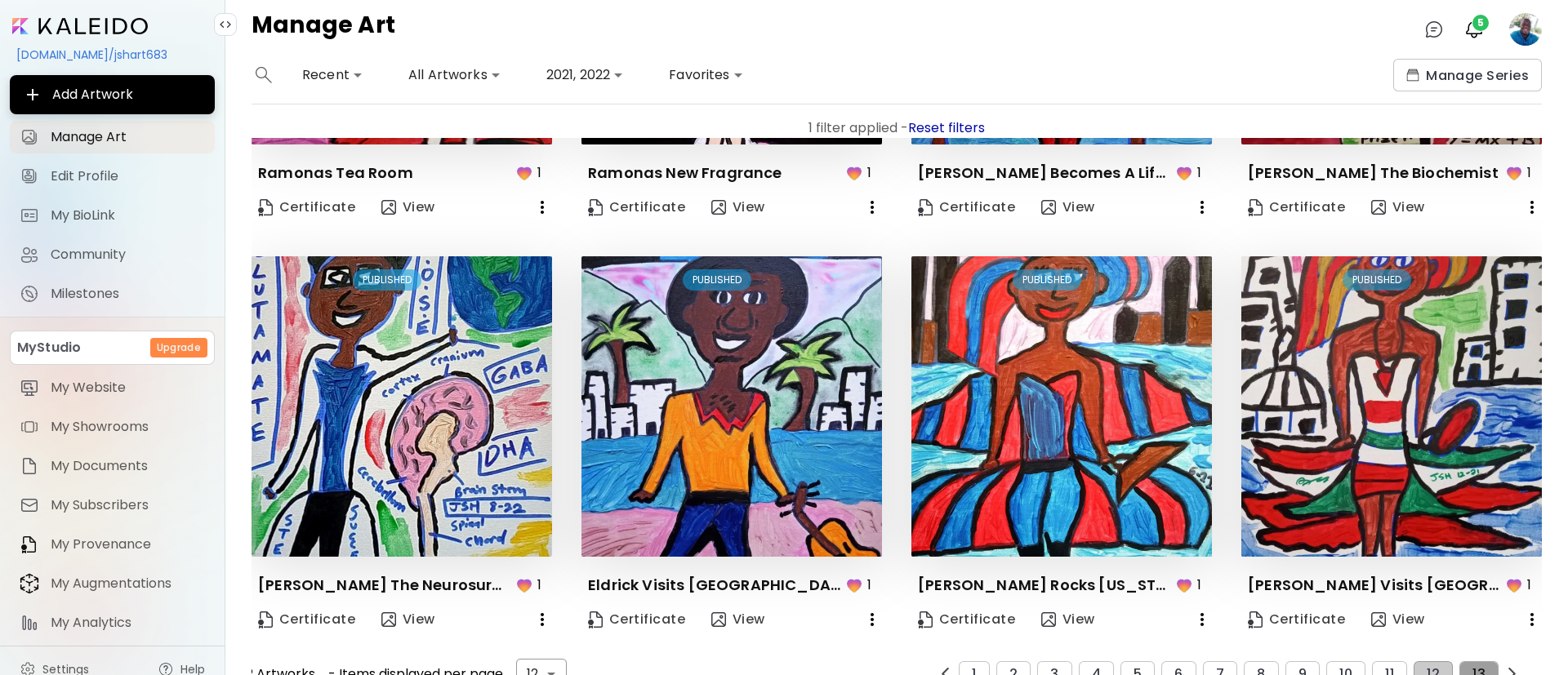 click on "13" at bounding box center (1479, 674) 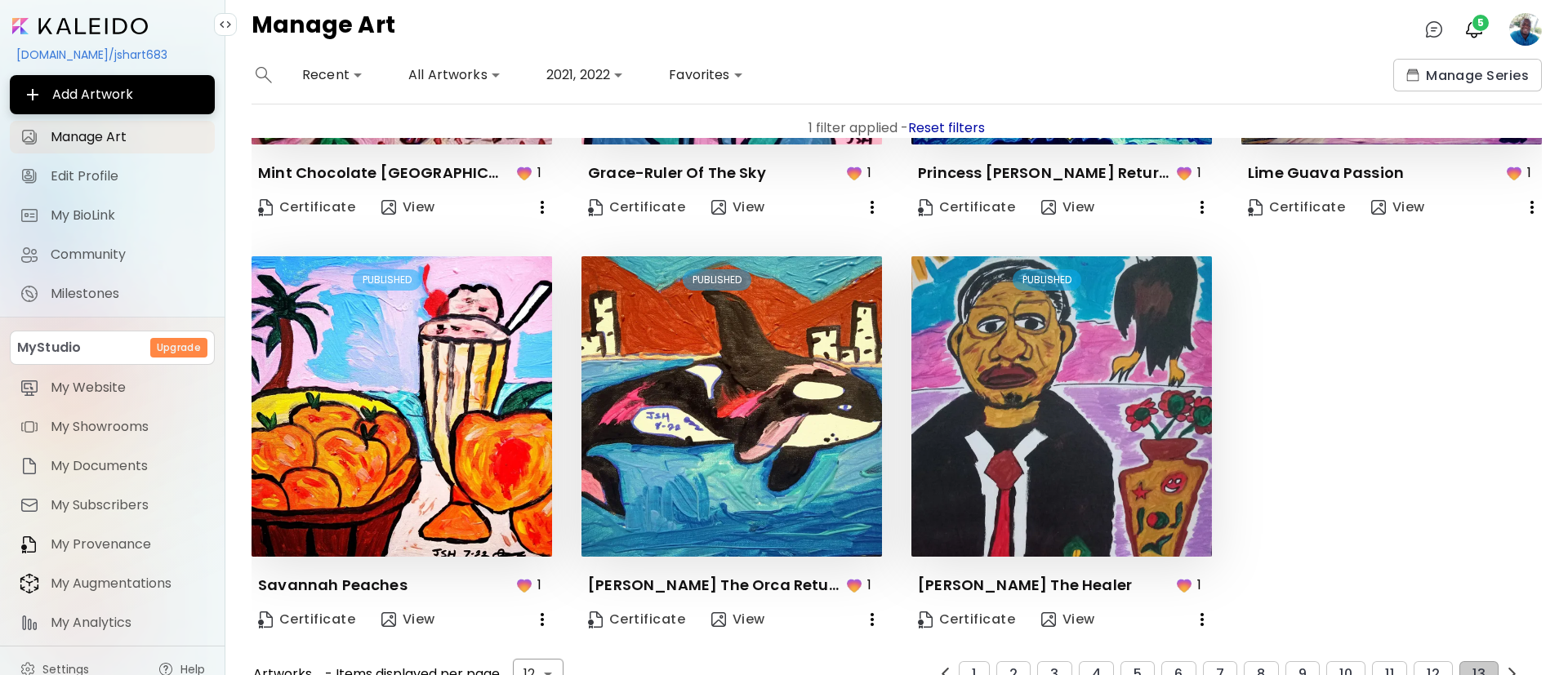 click 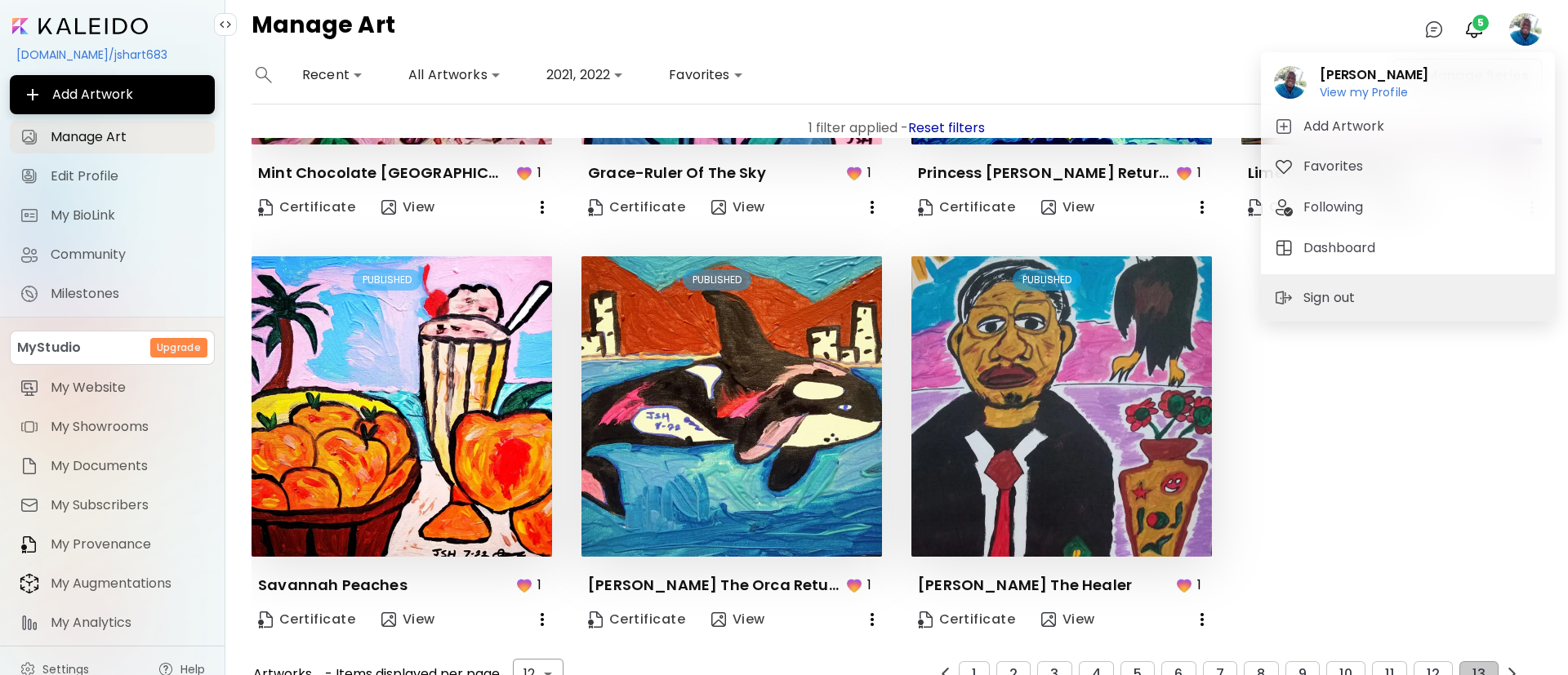 click on "Sign out" at bounding box center [1408, 298] 